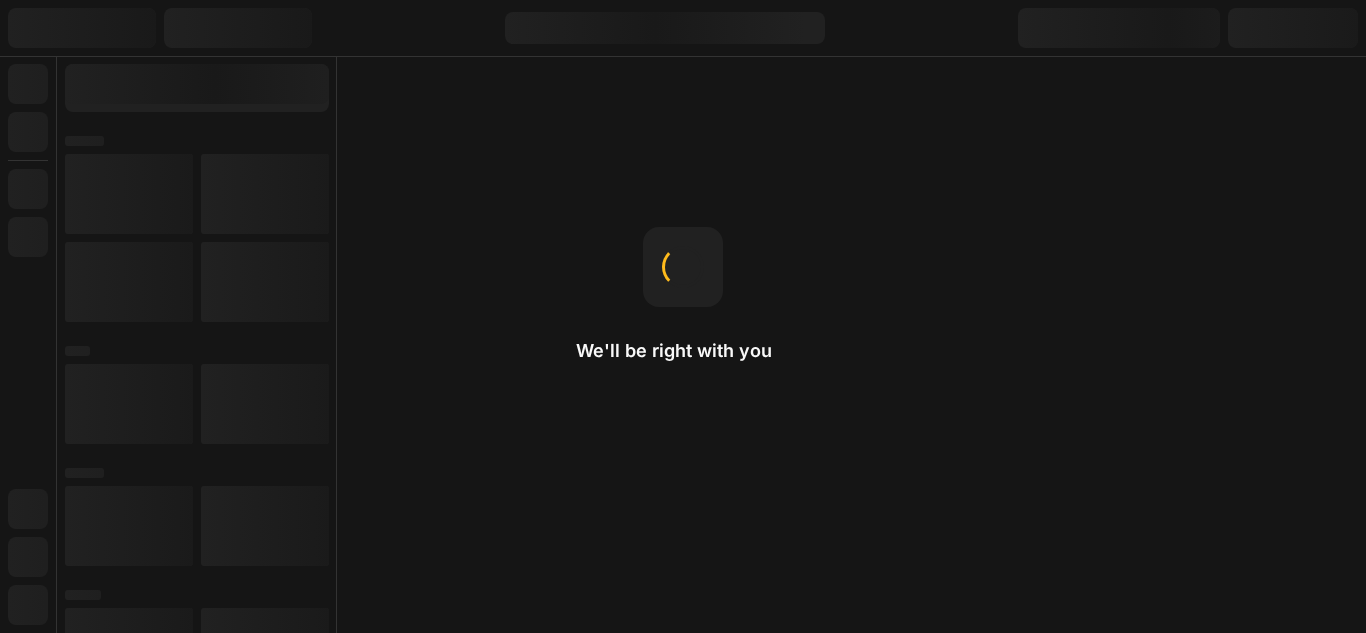 scroll, scrollTop: 0, scrollLeft: 0, axis: both 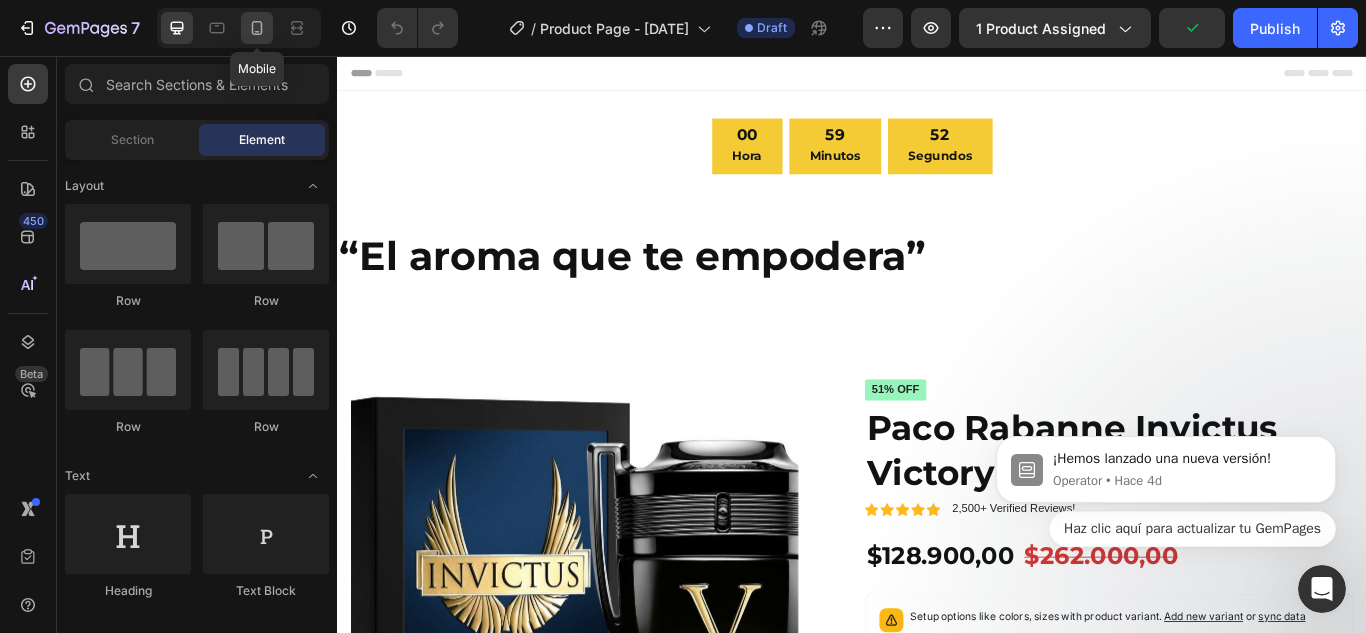 click 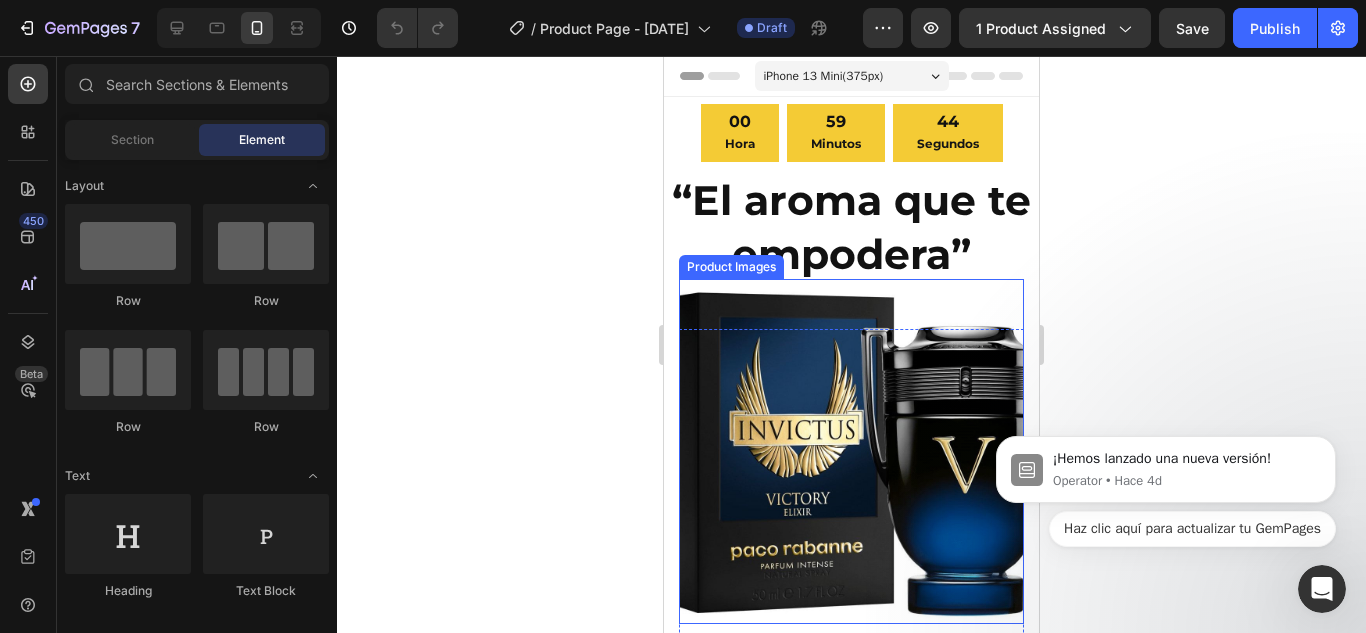 click at bounding box center (851, 451) 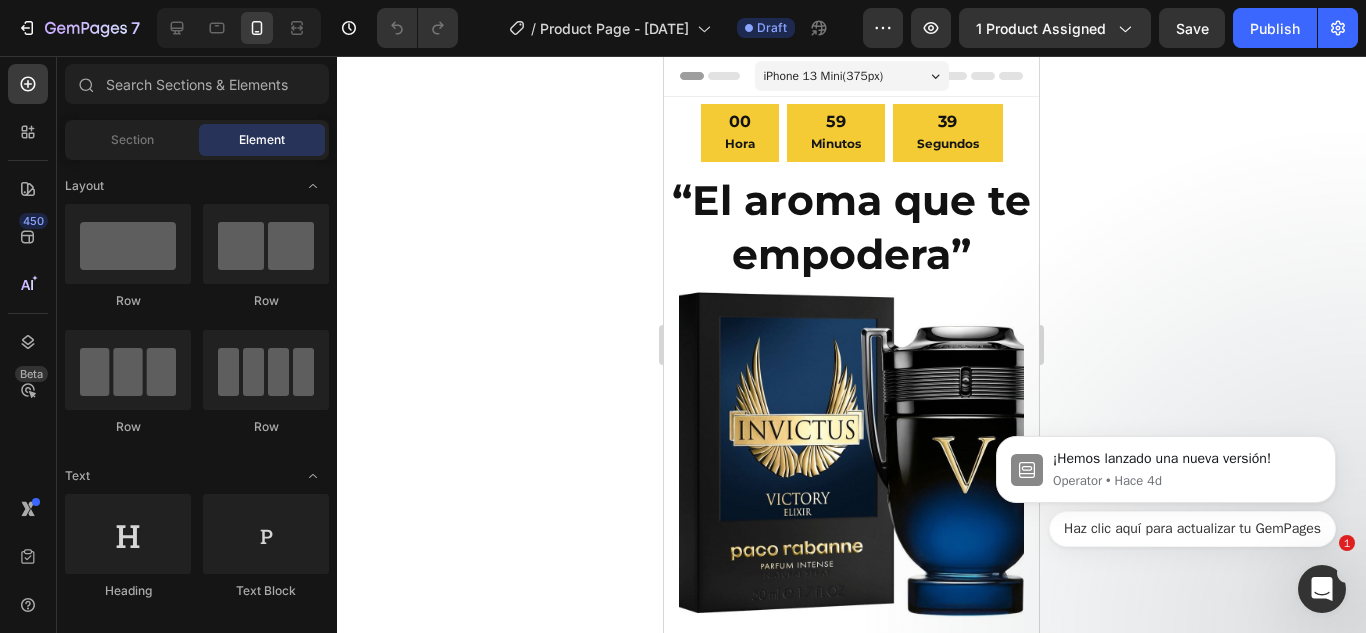 scroll, scrollTop: 40, scrollLeft: 0, axis: vertical 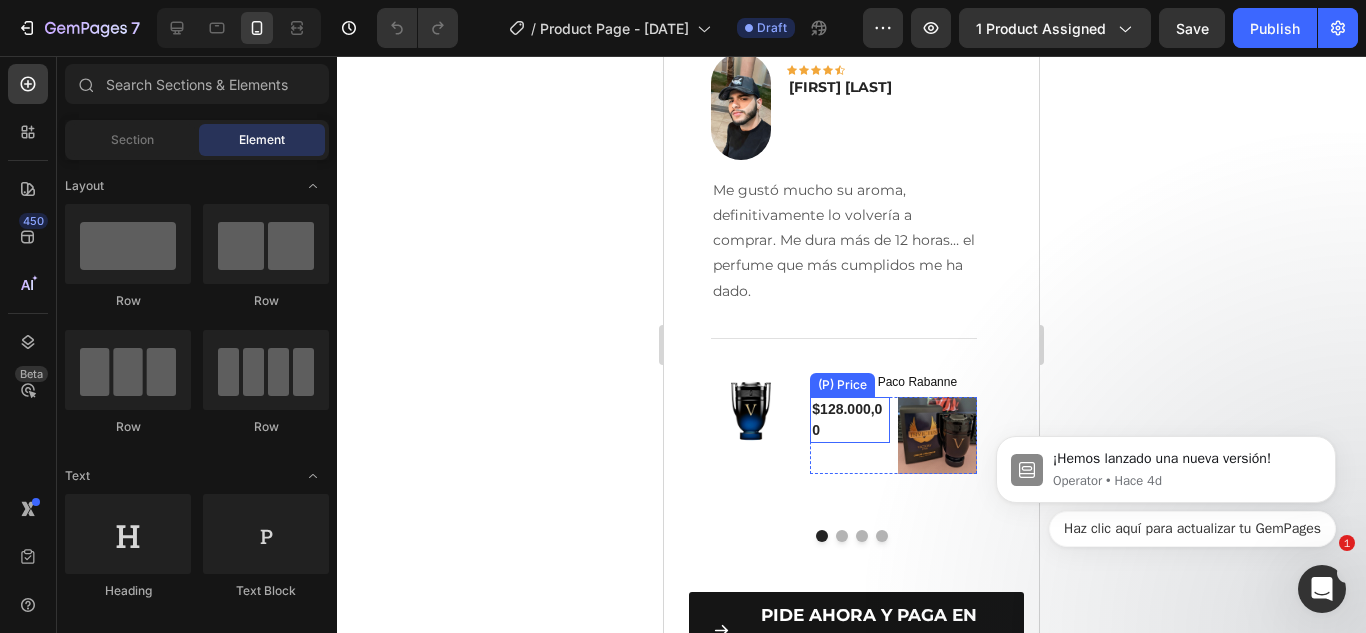 click on "$128.000,00" at bounding box center (849, 420) 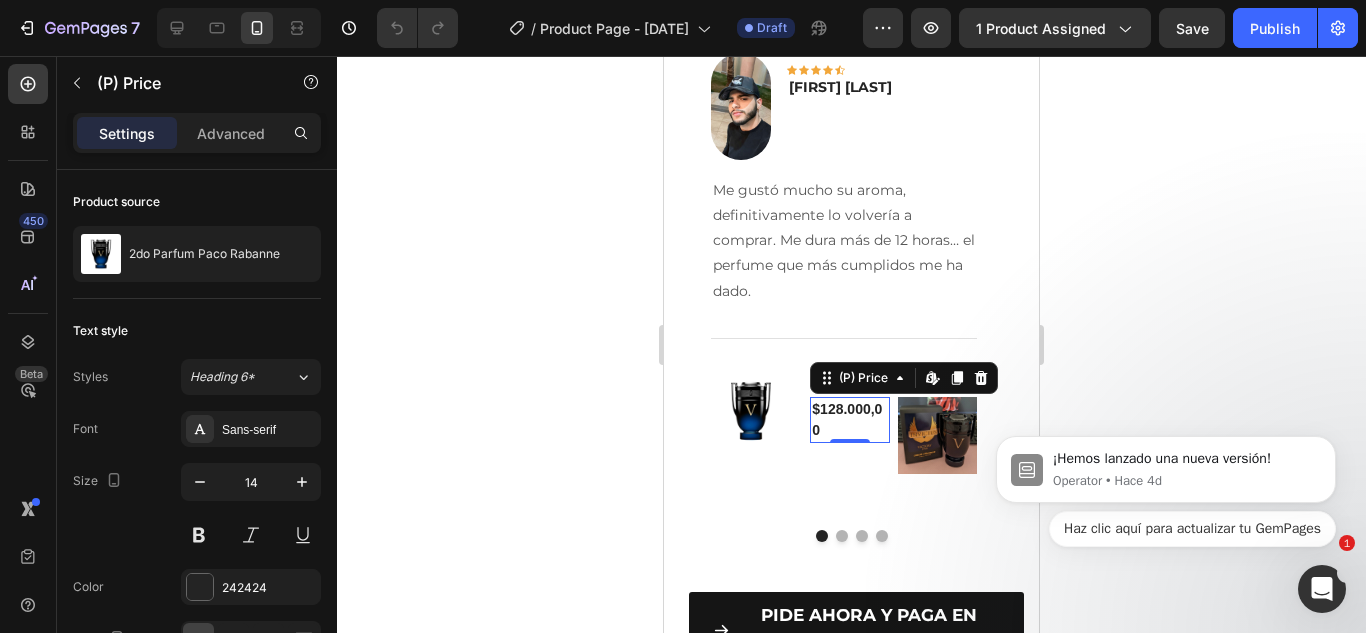 click on "$128.000,00" at bounding box center [849, 420] 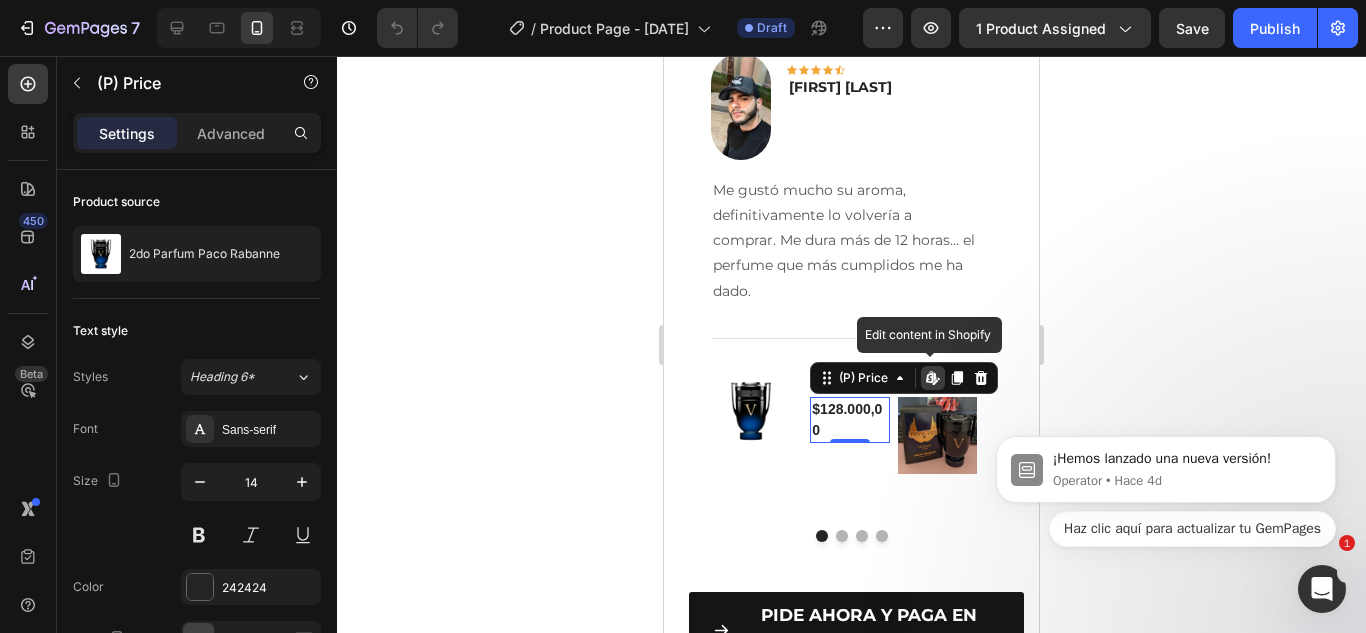click on "$128.000,00" at bounding box center [849, 420] 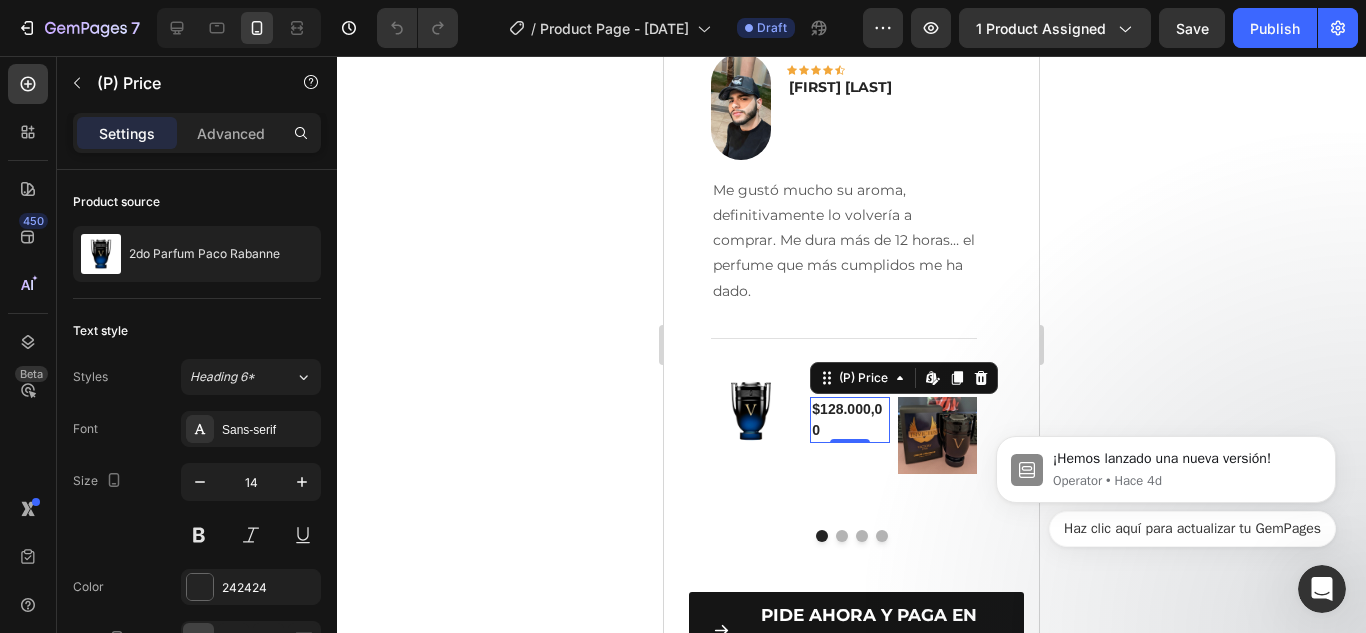 click 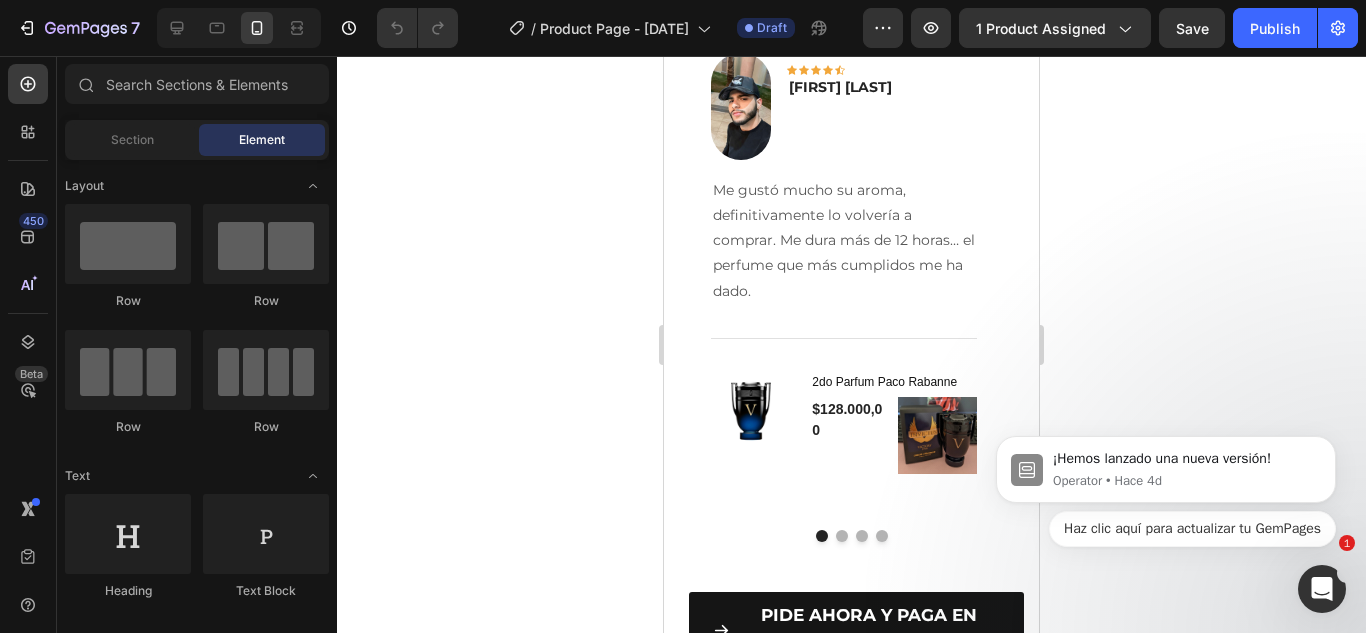 drag, startPoint x: 1022, startPoint y: 395, endPoint x: 1022, endPoint y: 420, distance: 25 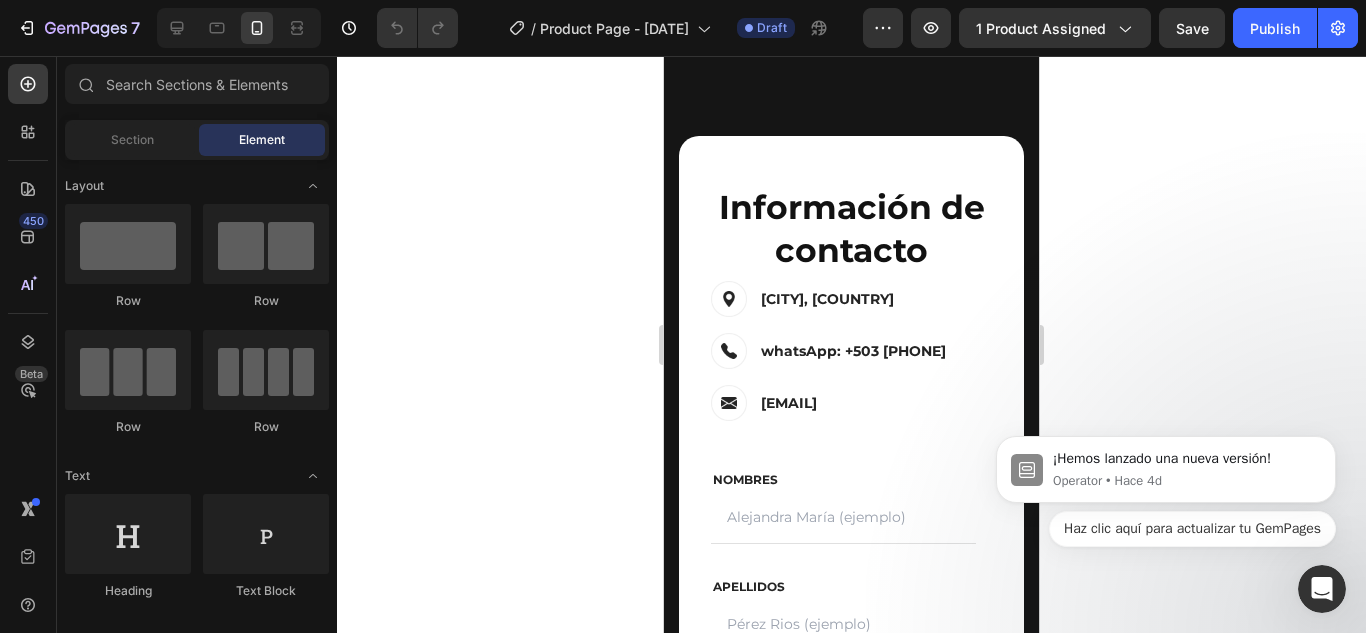 scroll, scrollTop: 3346, scrollLeft: 0, axis: vertical 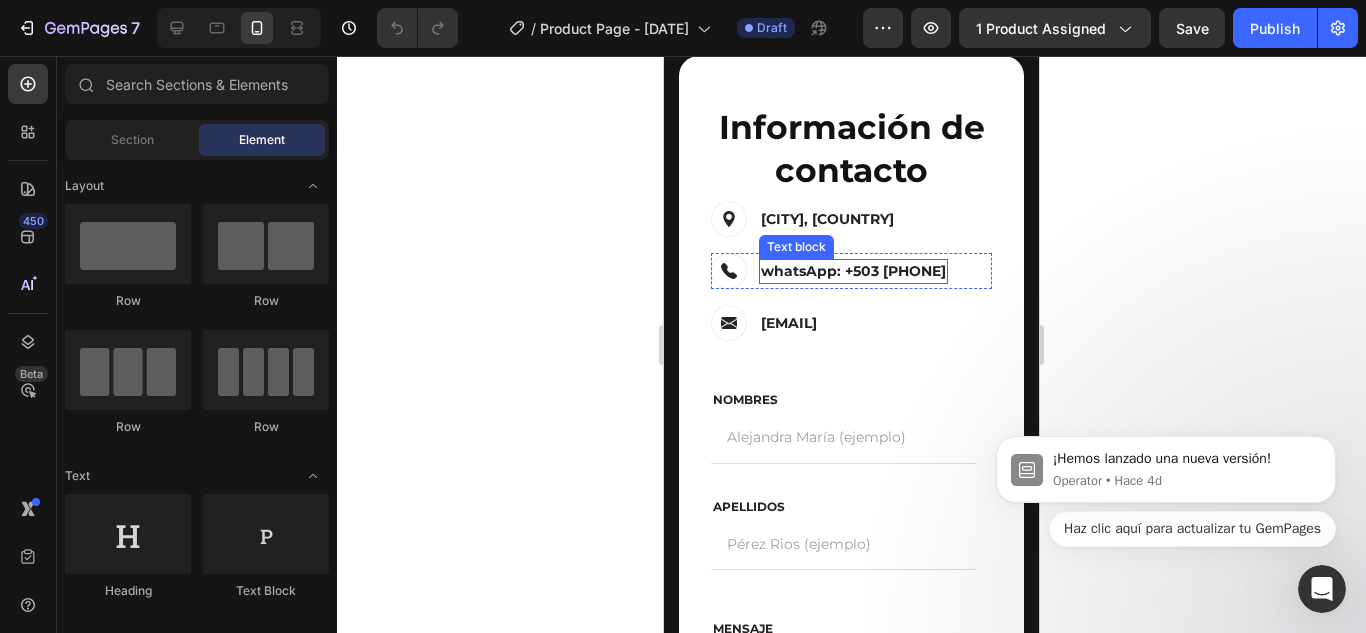 click on "whatsApp: +50370351802" at bounding box center (853, 271) 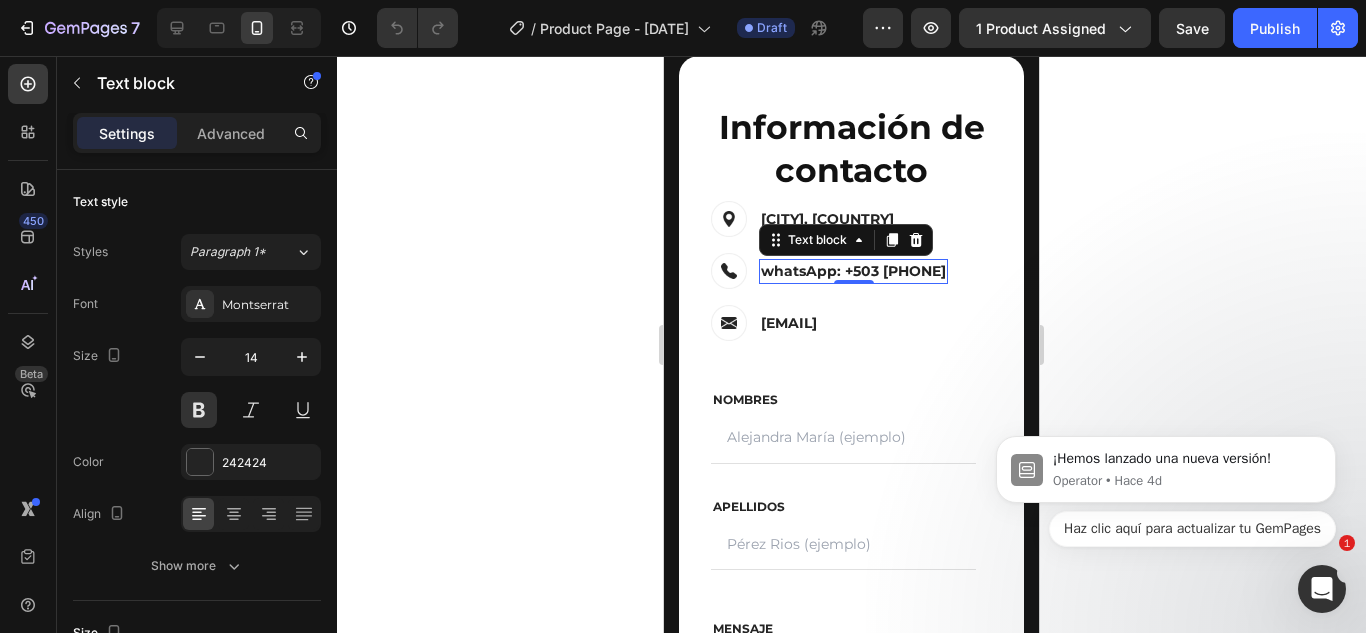 click on "whatsApp: +50370351802" at bounding box center [853, 271] 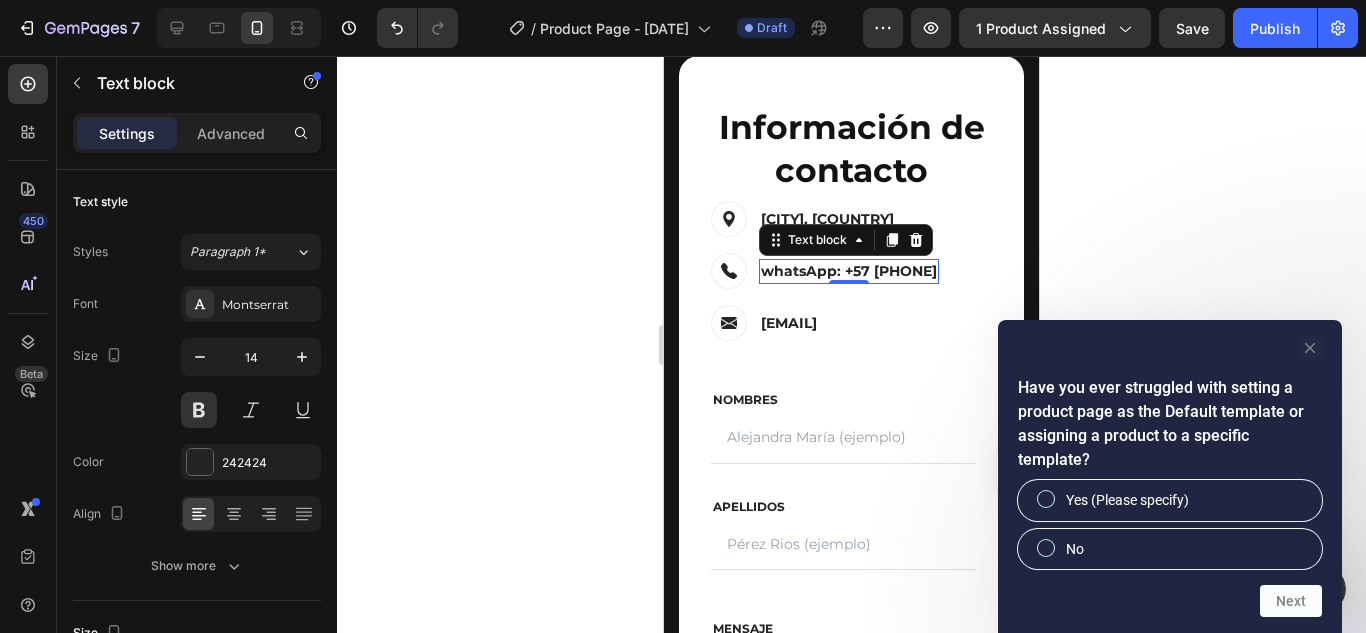 click 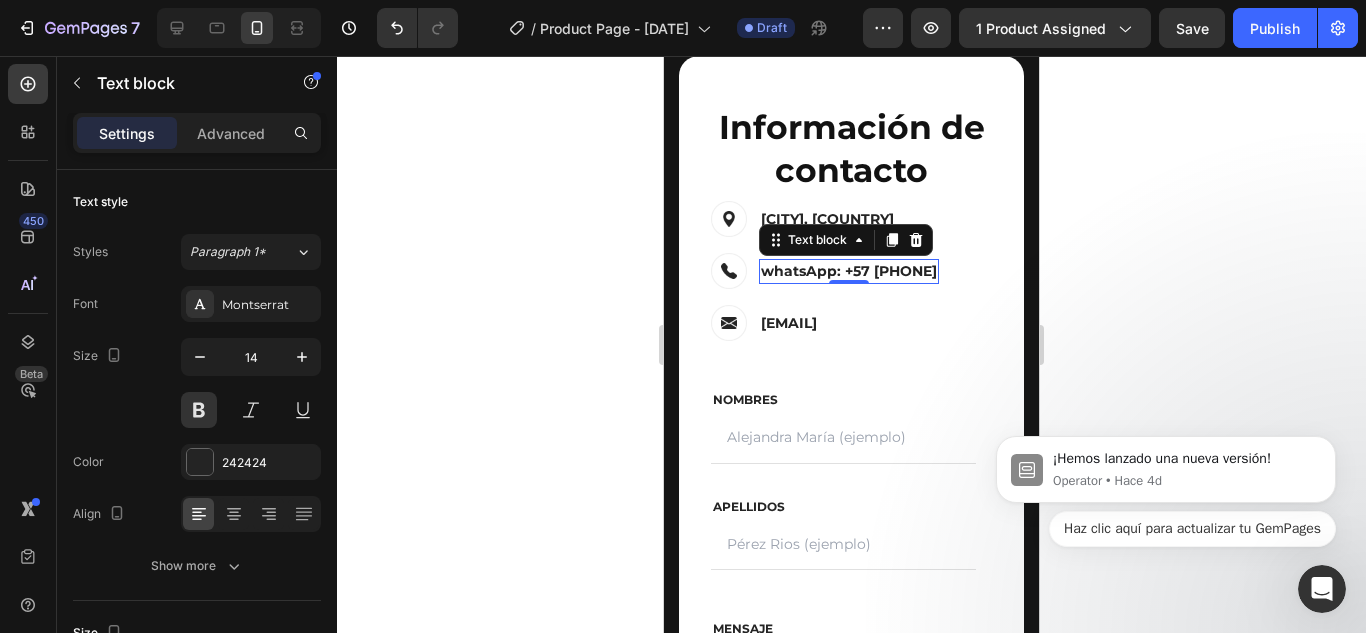 click 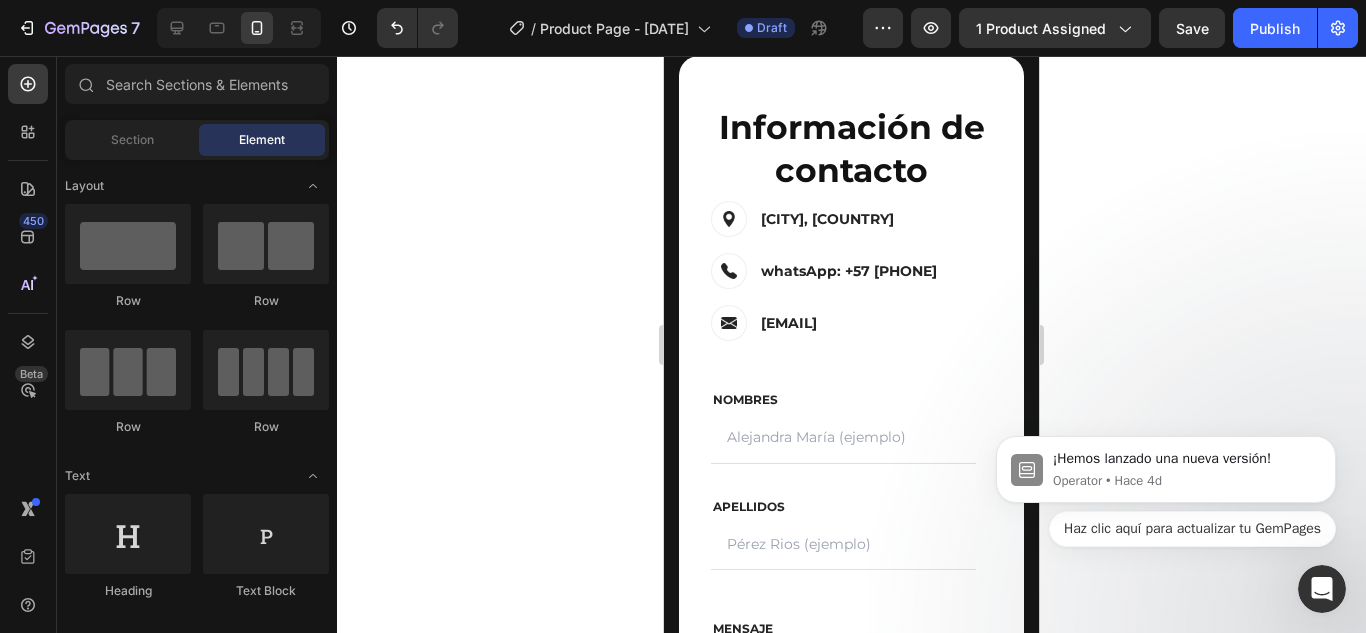 click 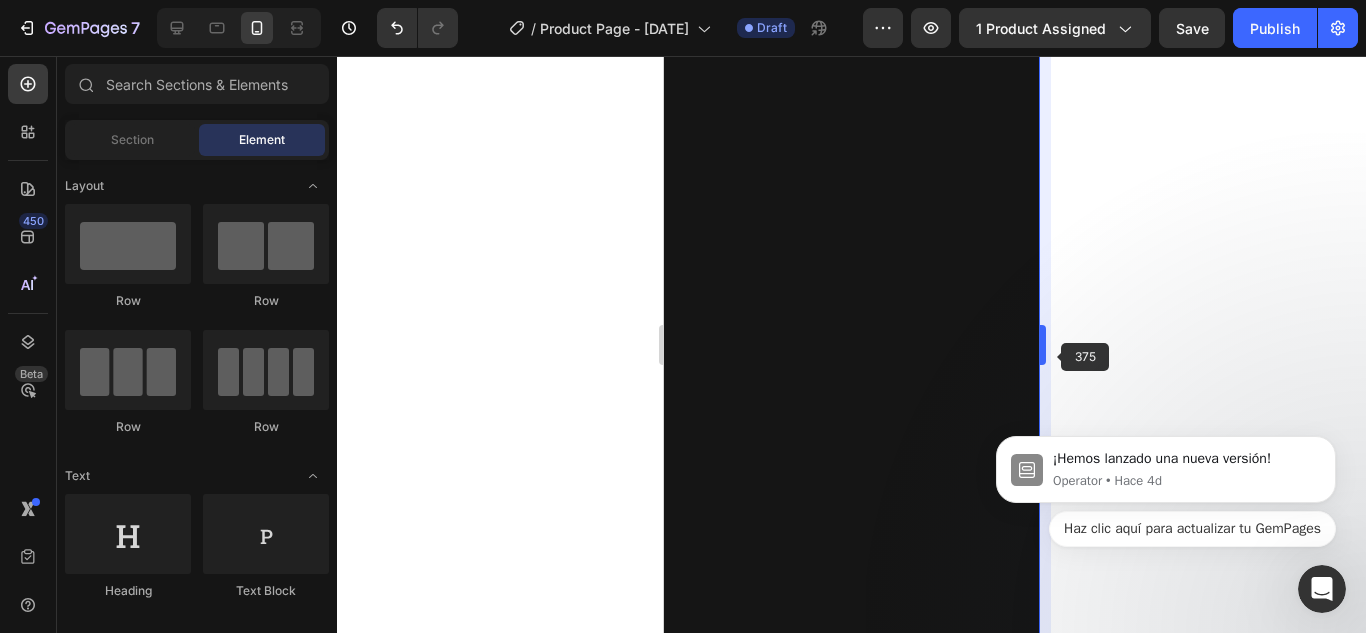 scroll, scrollTop: 2338, scrollLeft: 0, axis: vertical 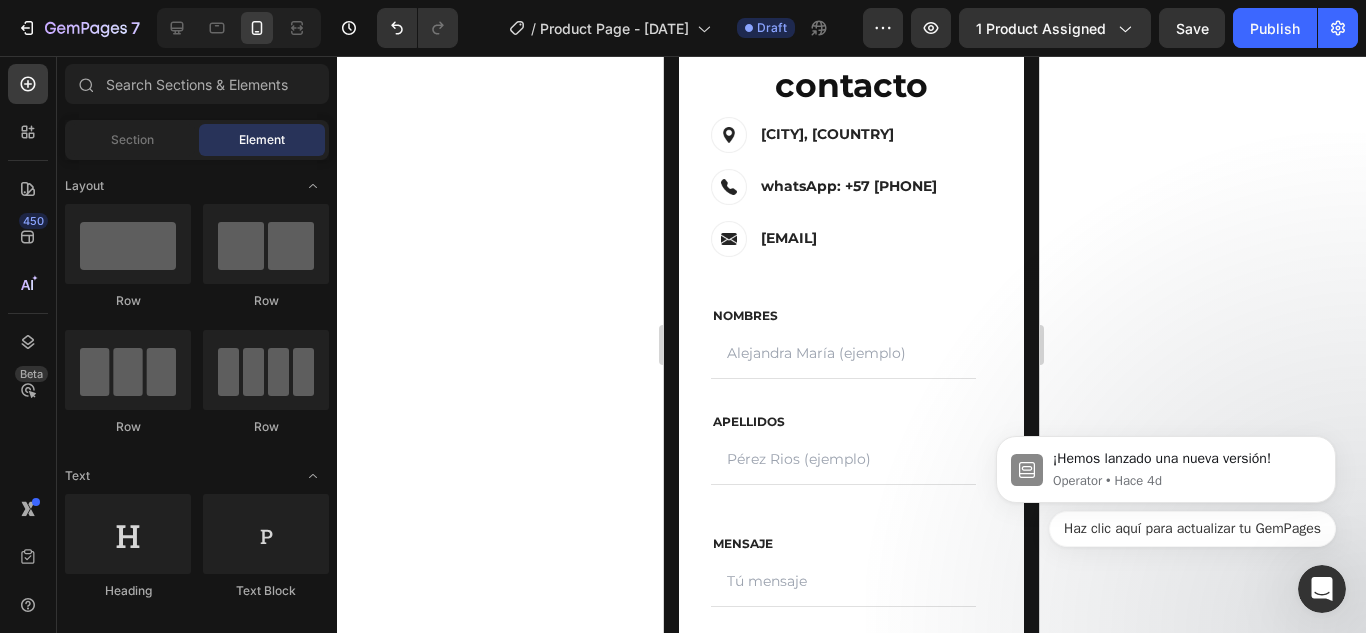drag, startPoint x: 1030, startPoint y: 359, endPoint x: 721, endPoint y: 175, distance: 359.63452 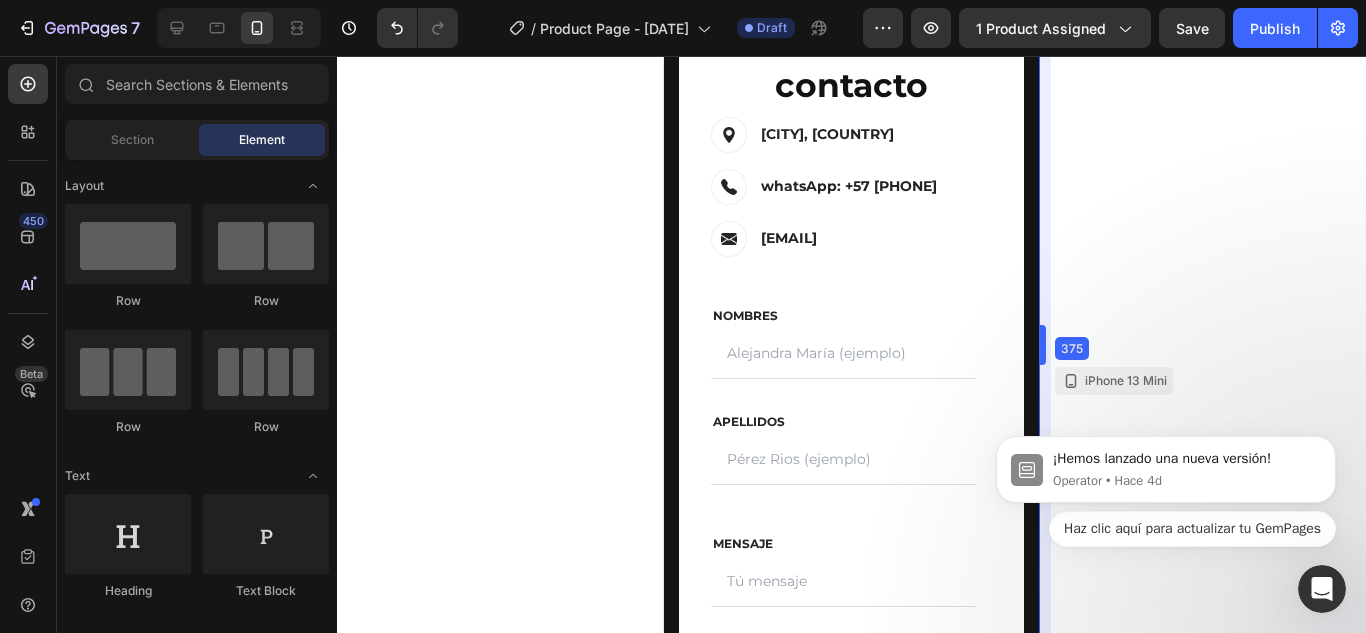 drag, startPoint x: 2006, startPoint y: 716, endPoint x: 1031, endPoint y: 399, distance: 1025.2385 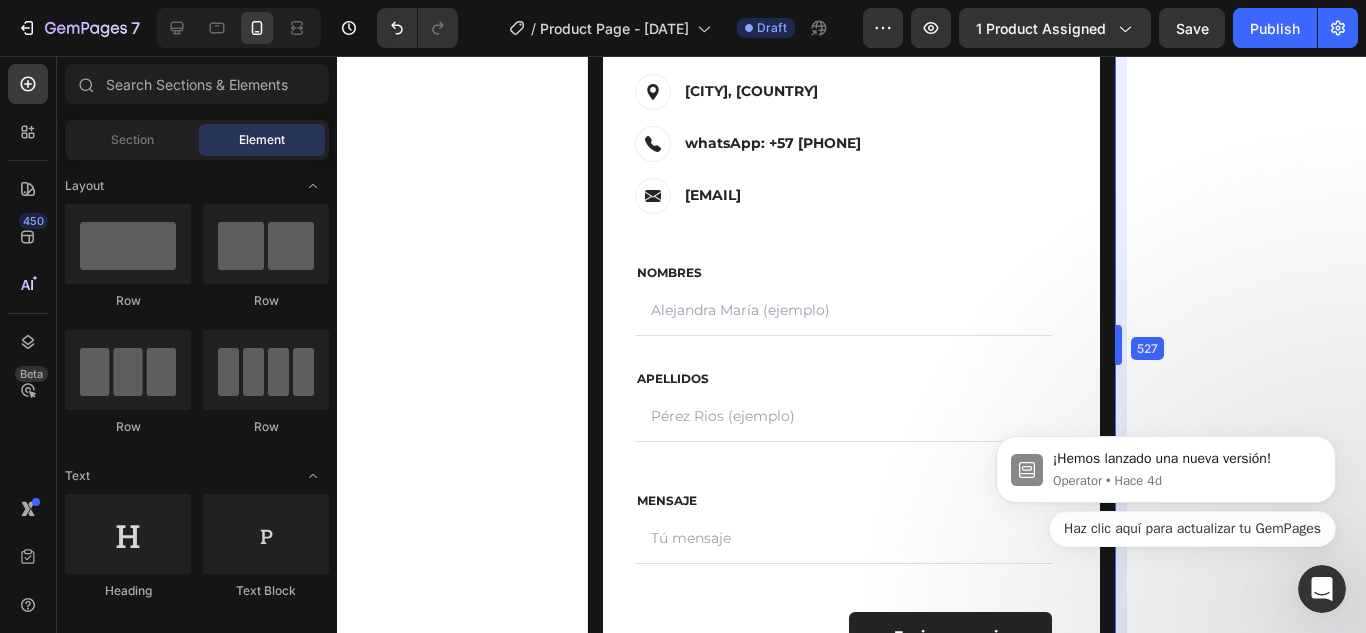 drag, startPoint x: 1130, startPoint y: 342, endPoint x: 1112, endPoint y: 342, distance: 18 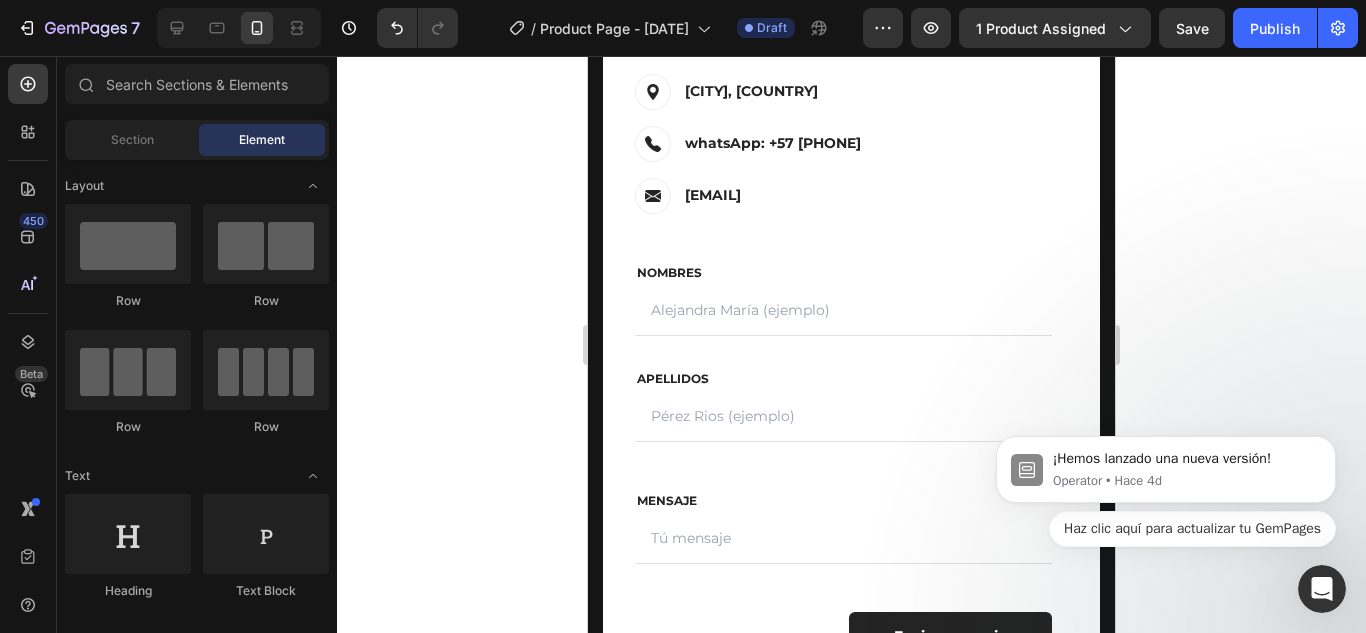 click 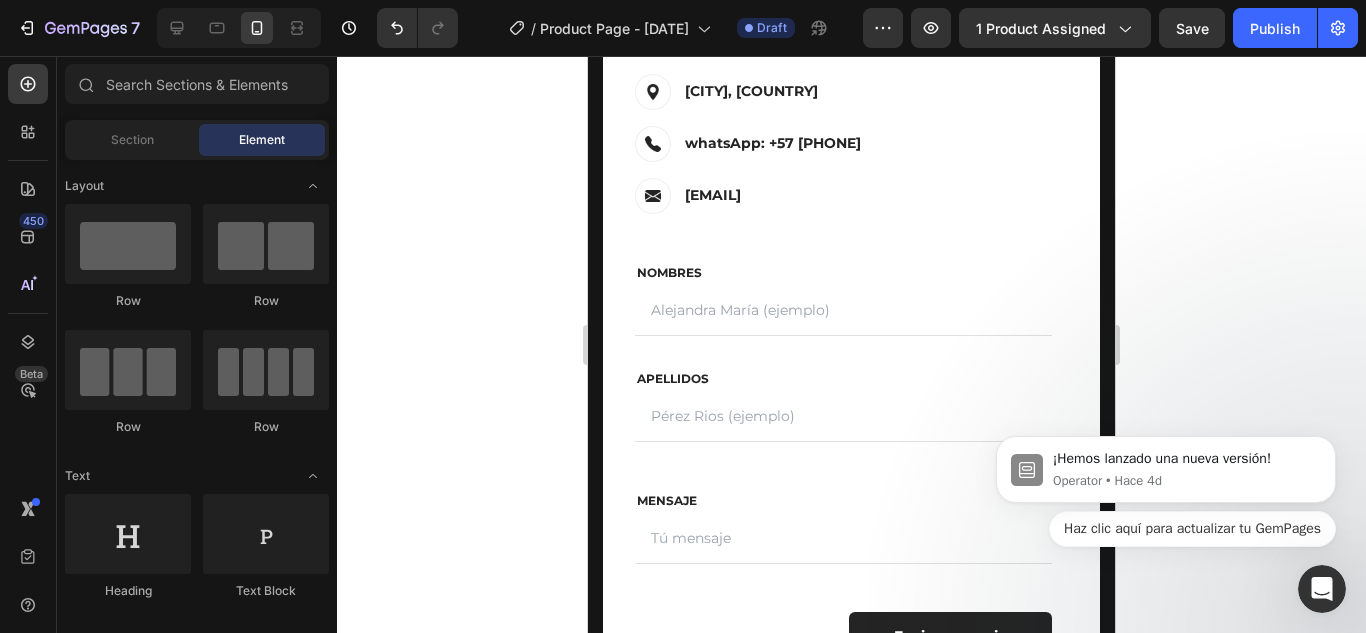 click 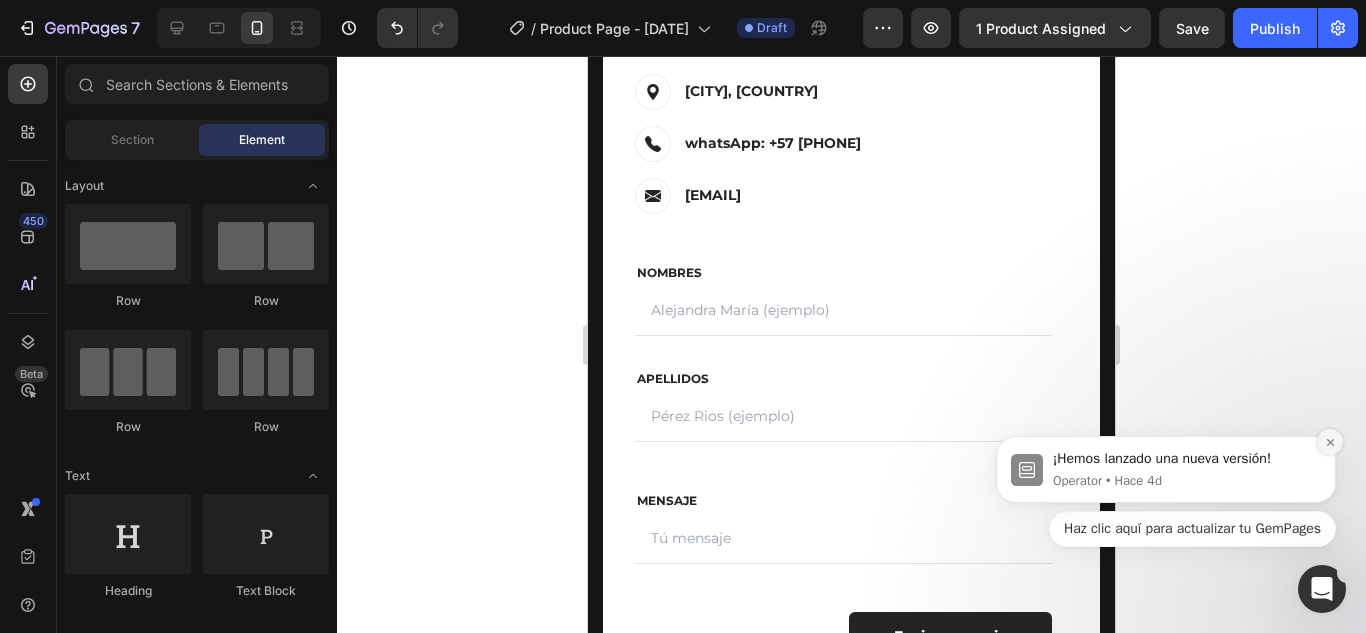 click 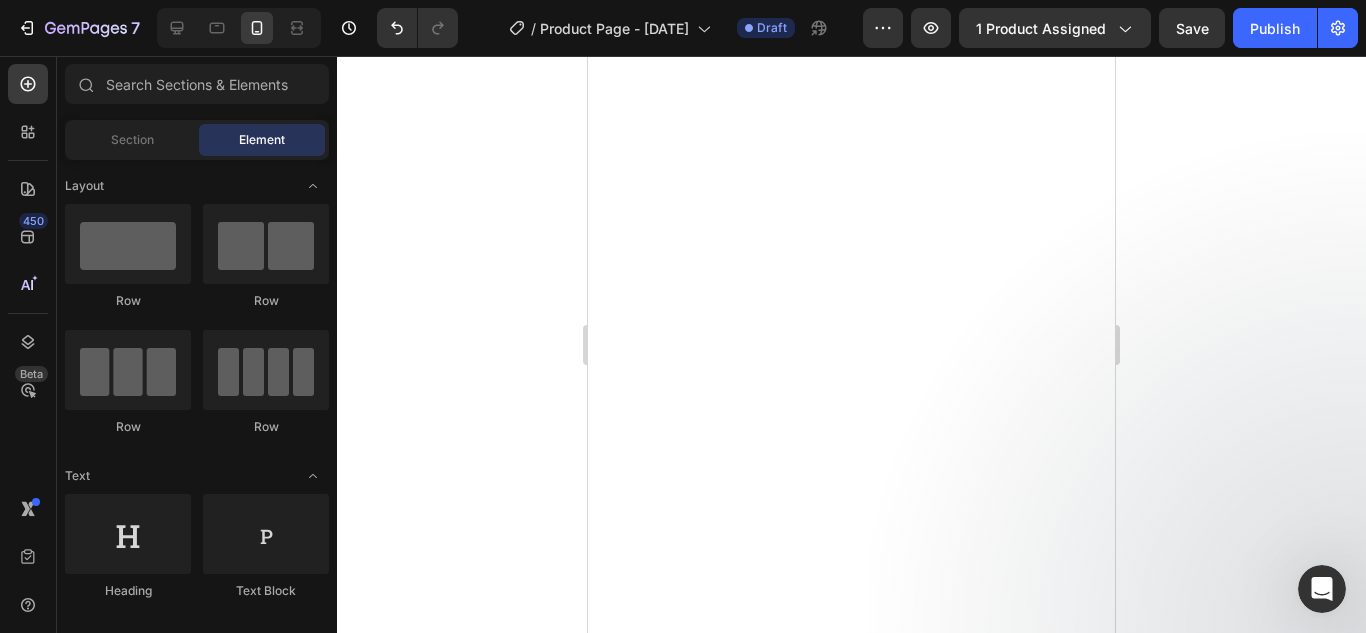 scroll, scrollTop: 791, scrollLeft: 0, axis: vertical 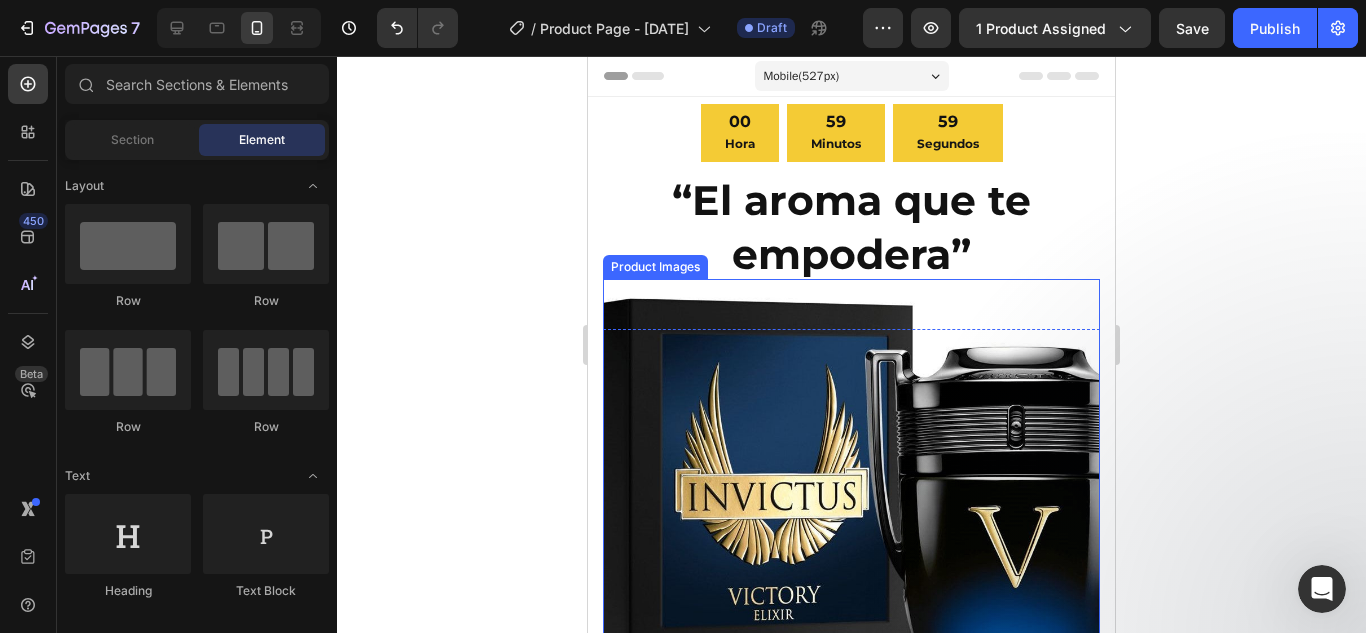 click at bounding box center [851, 527] 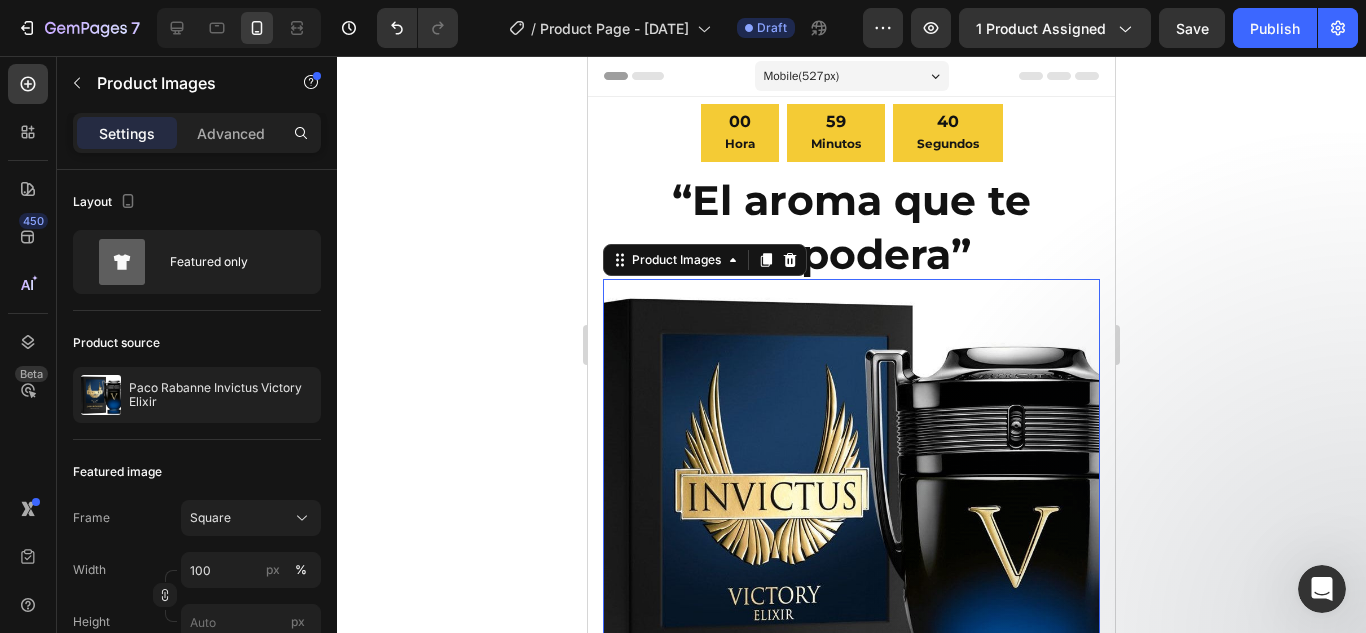 click 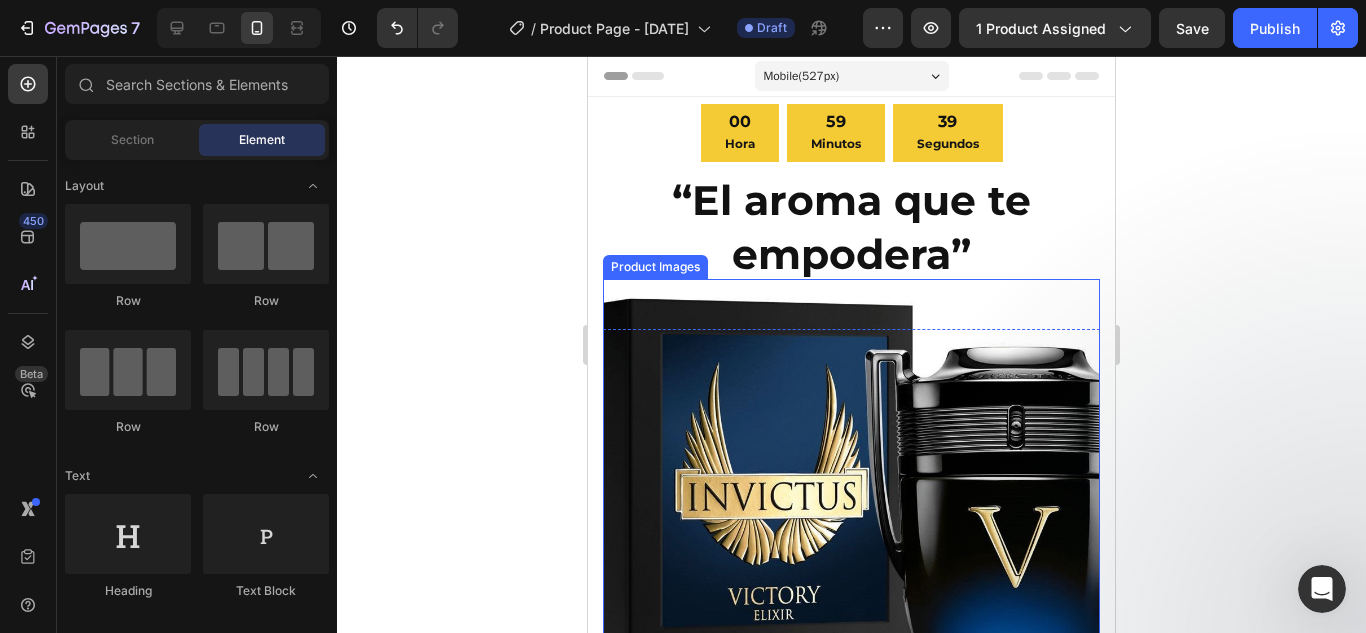 click at bounding box center [851, 527] 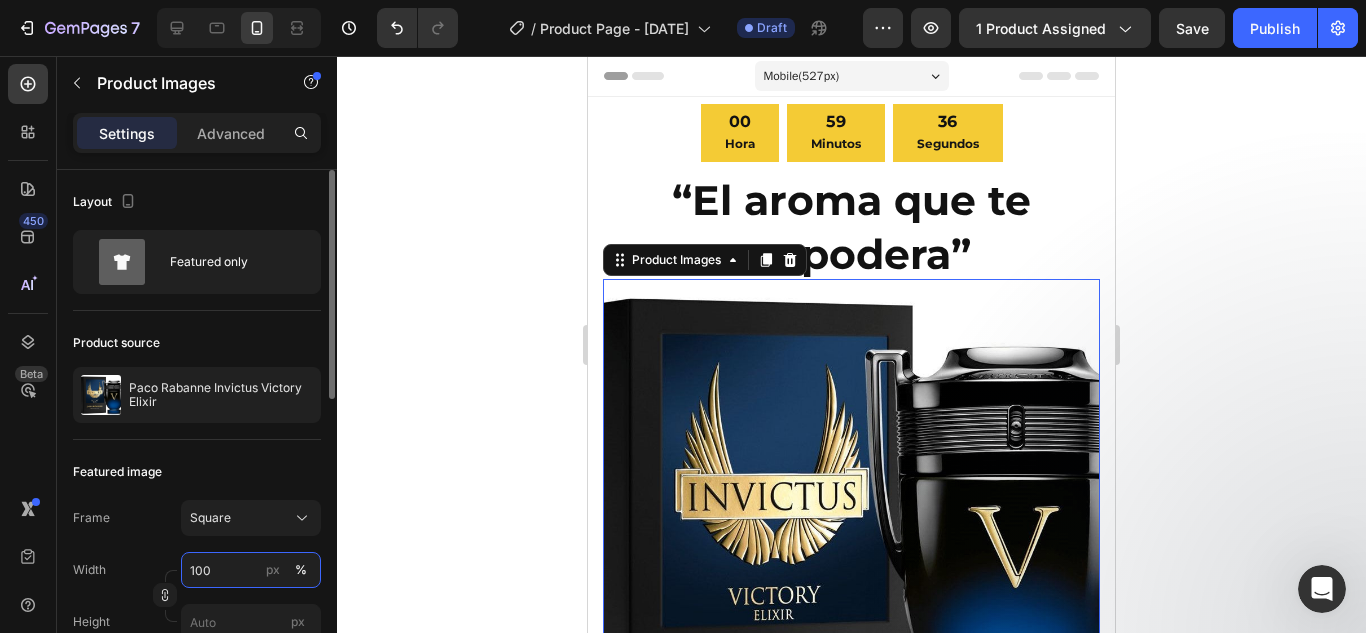 click on "100" at bounding box center [251, 570] 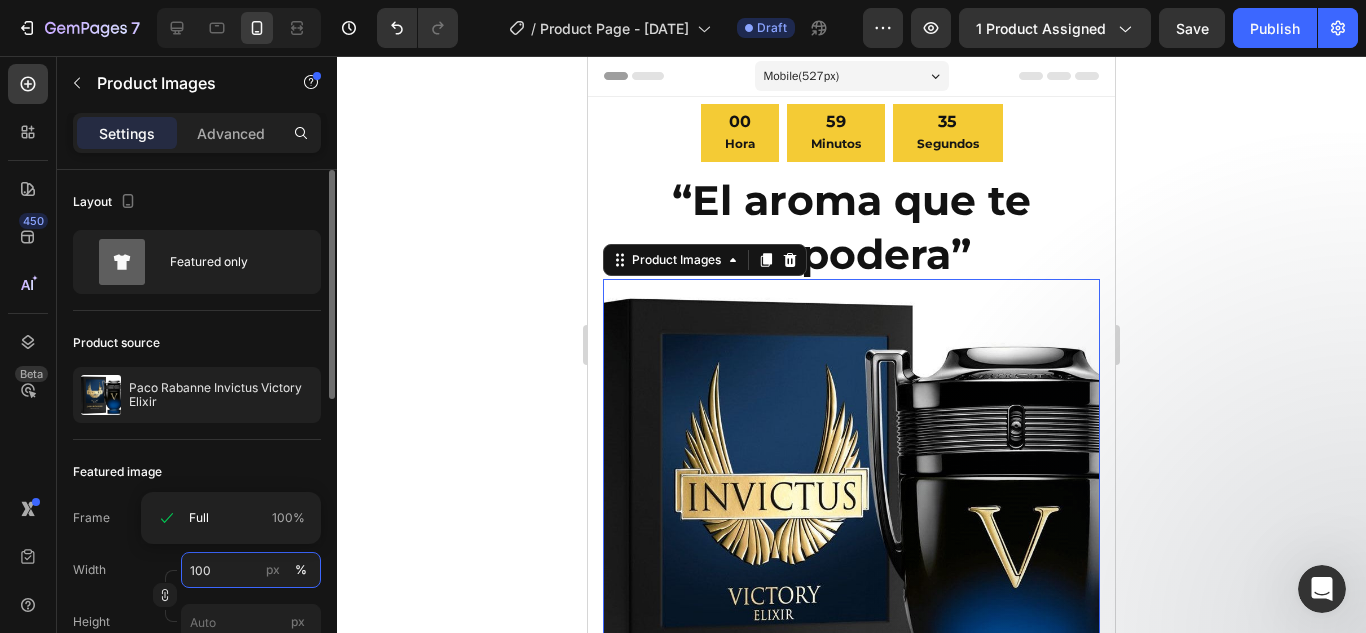 click on "100" at bounding box center [251, 570] 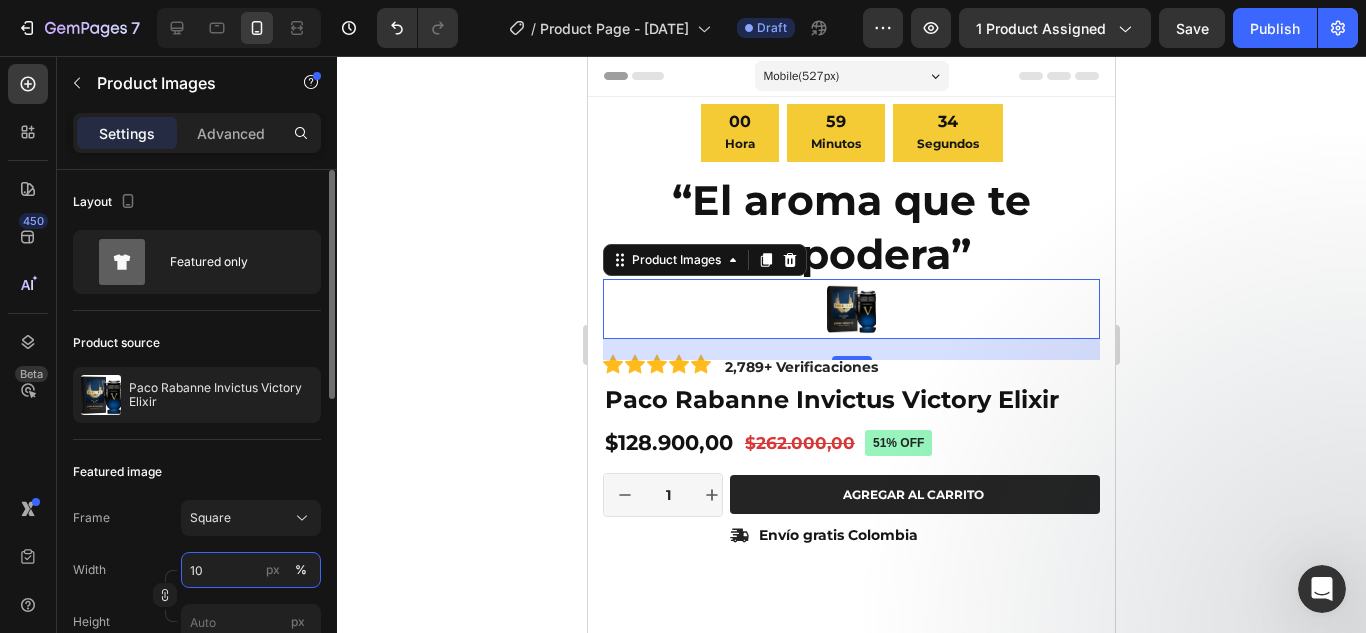 type on "1" 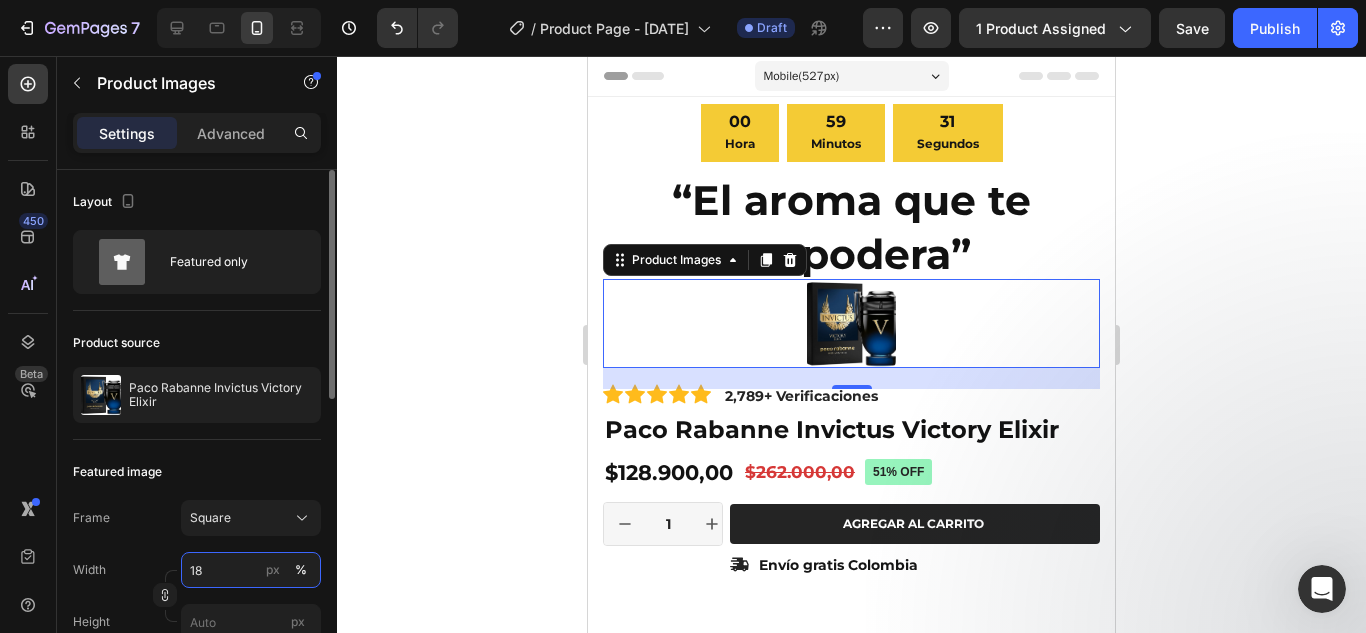 type on "1" 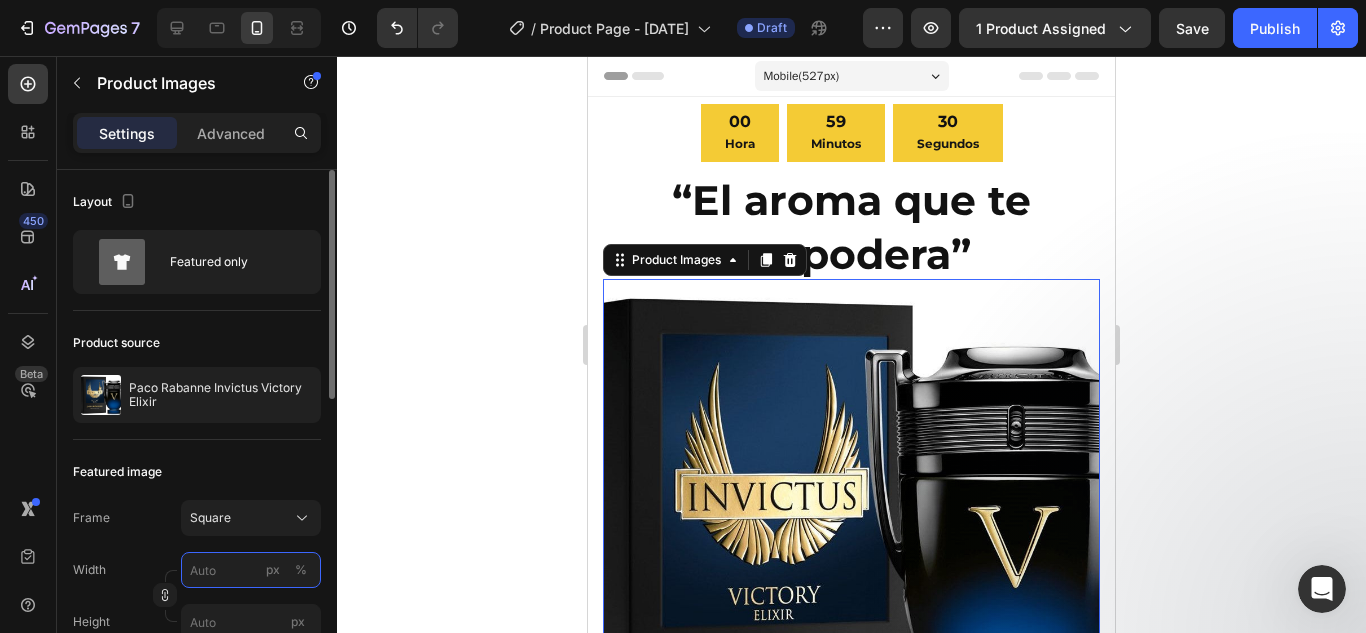 type on "8" 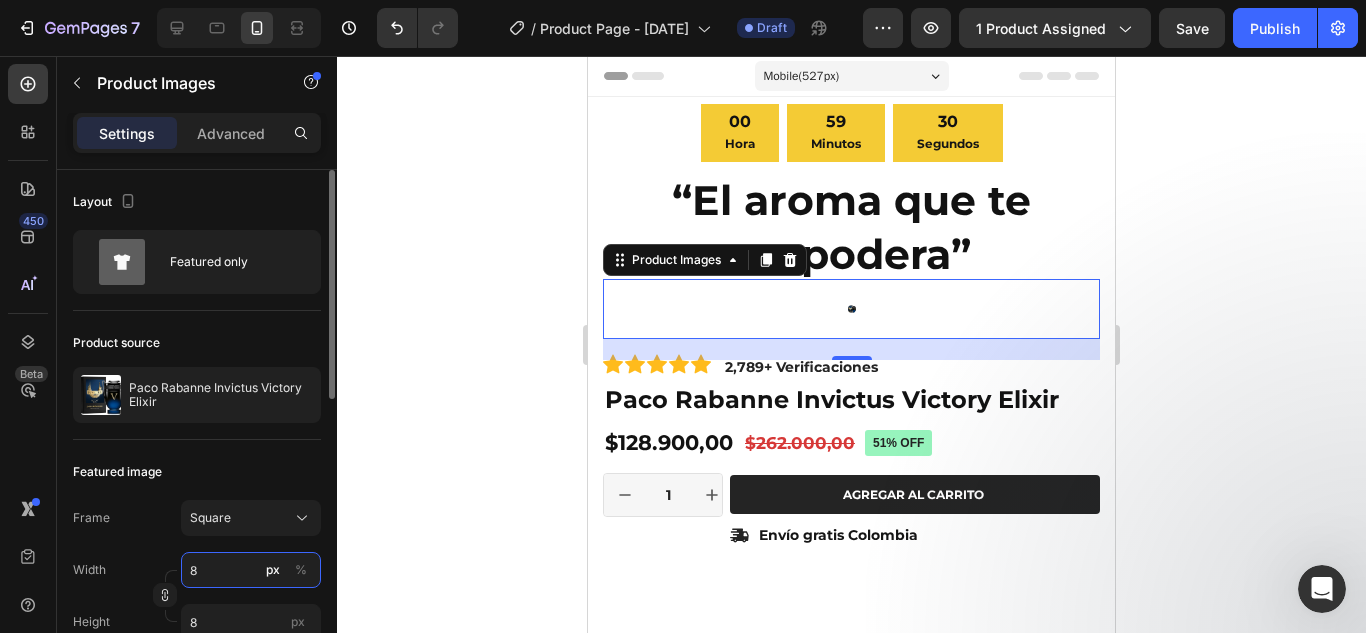 type on "80" 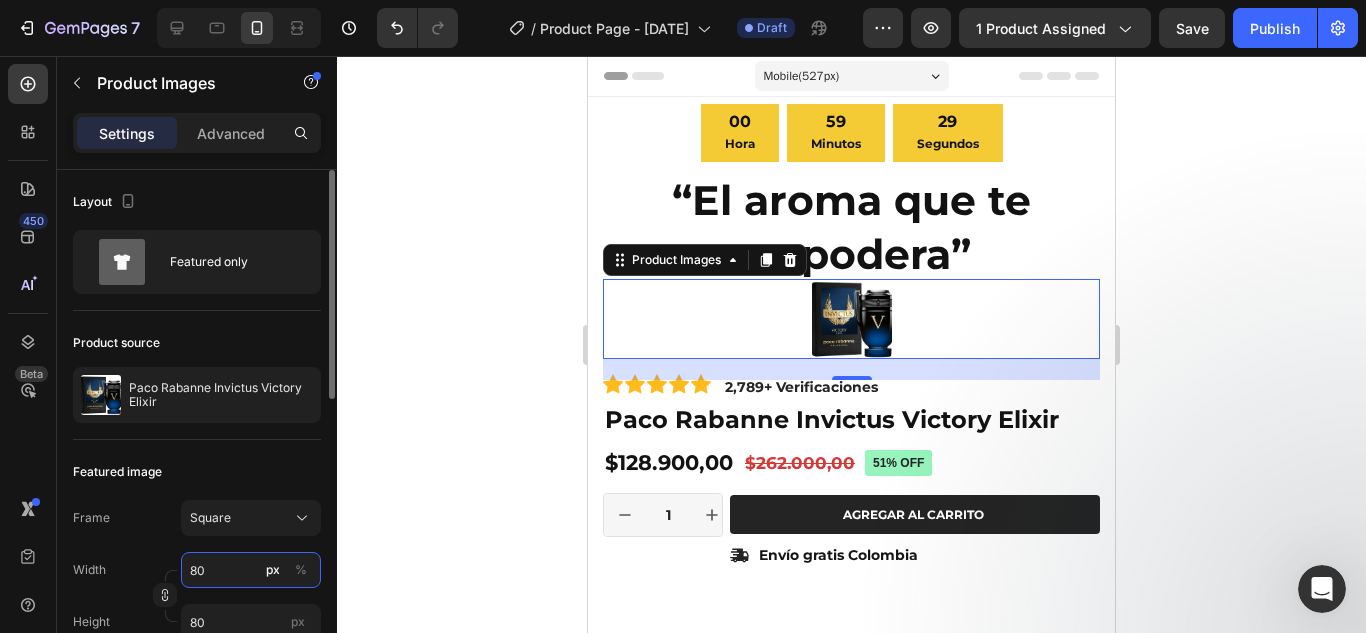 type on "8" 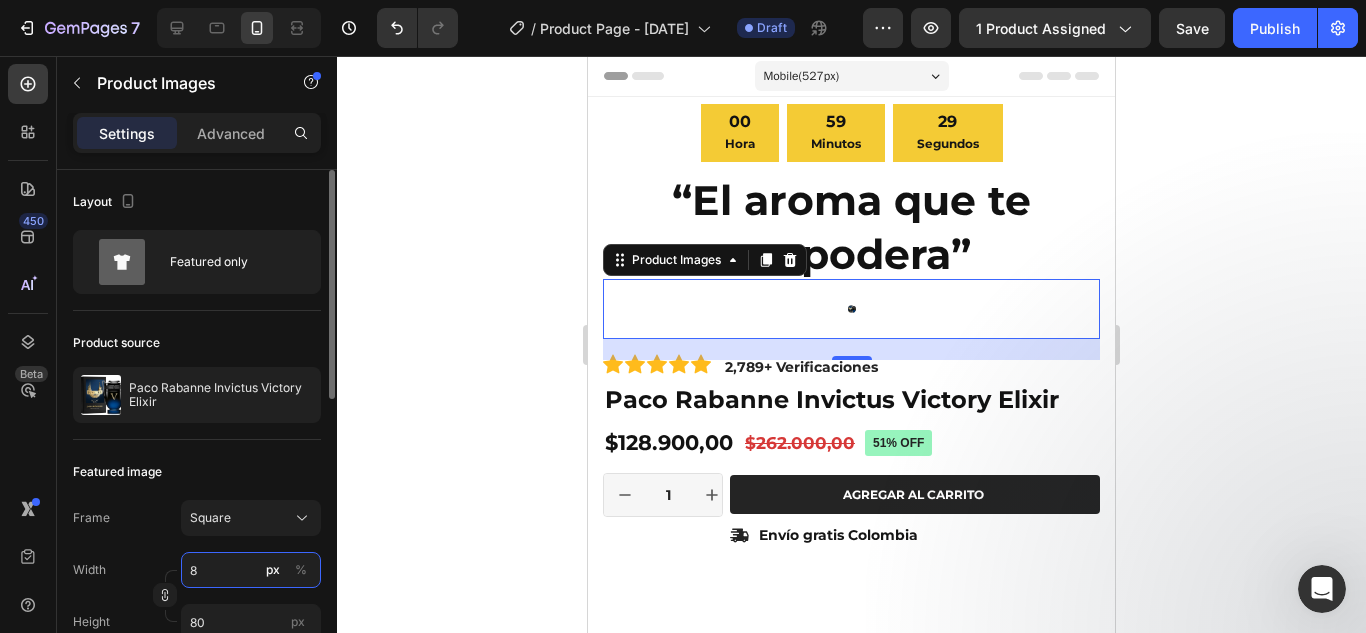 type on "8" 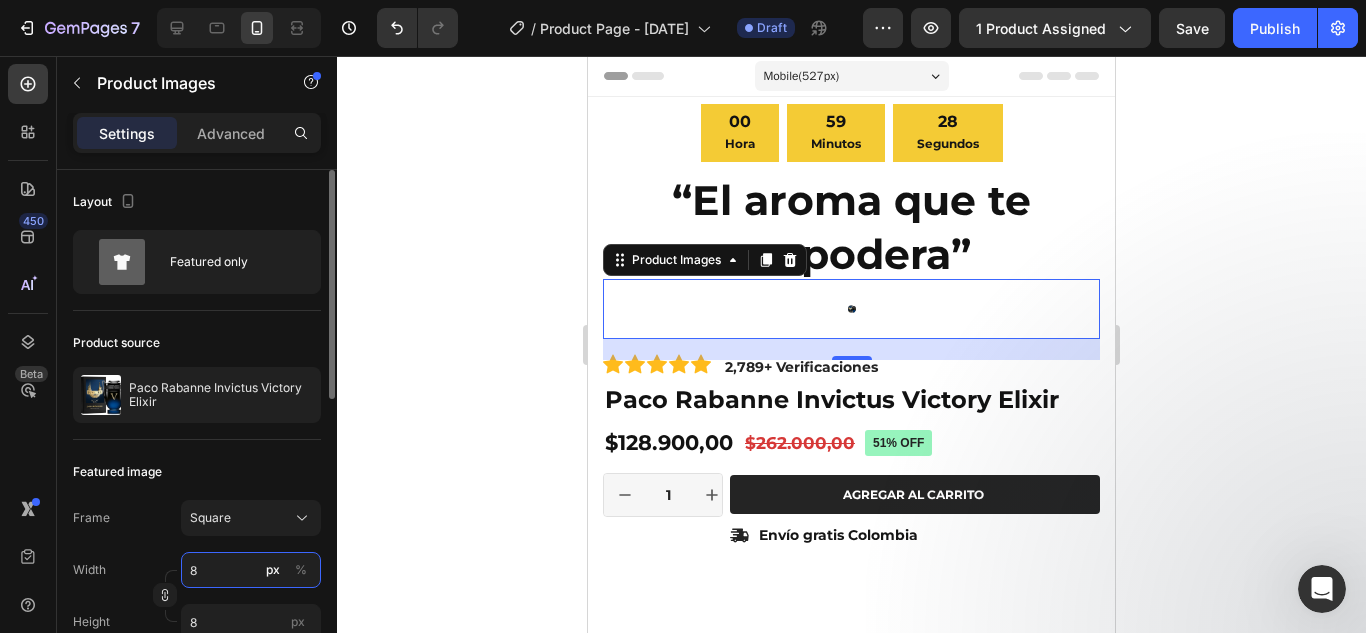type 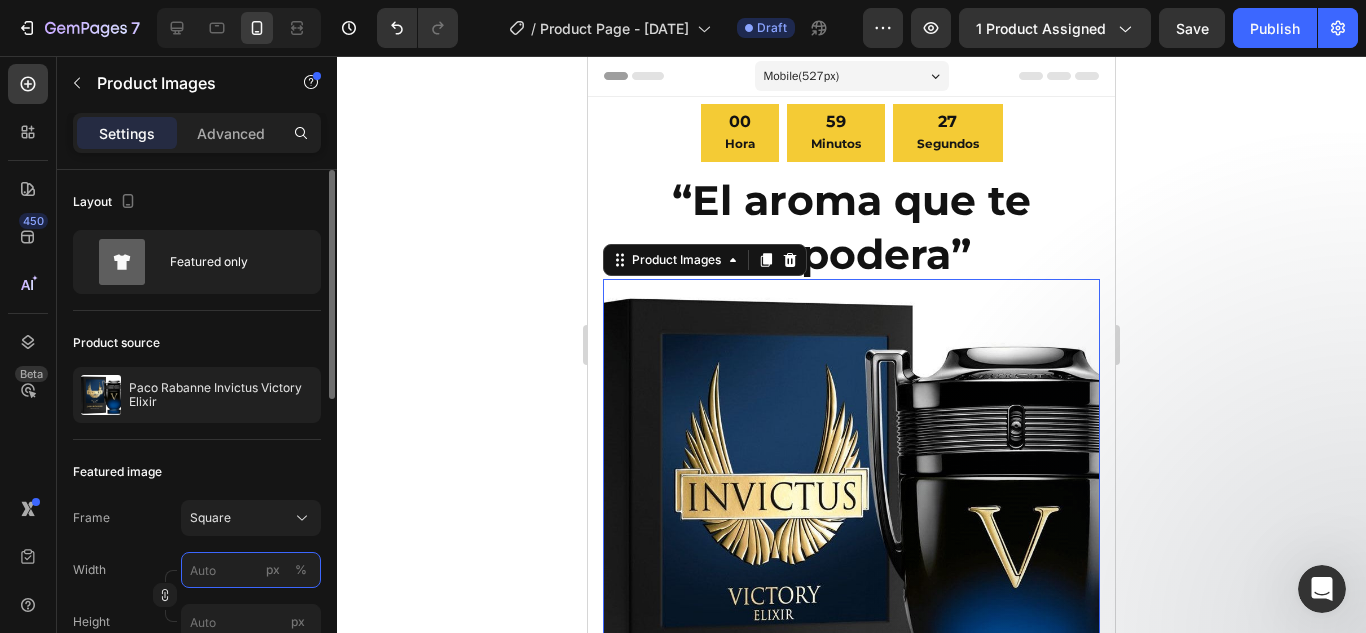 type on "8" 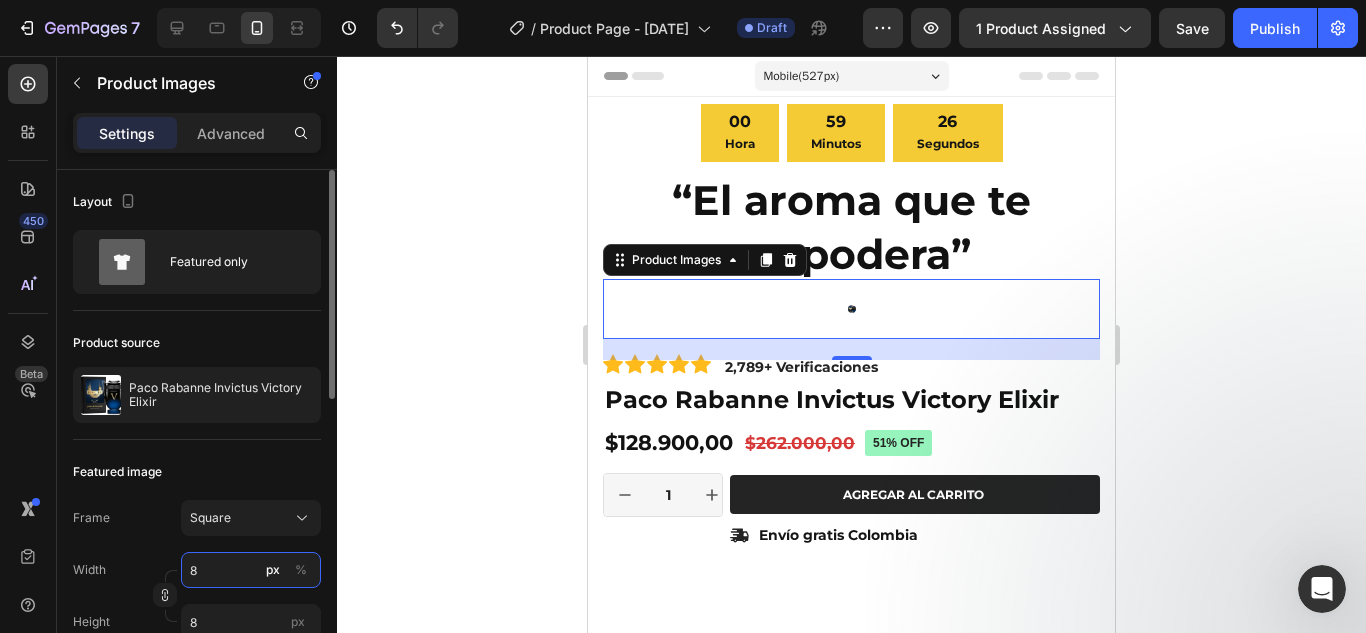 type on "89" 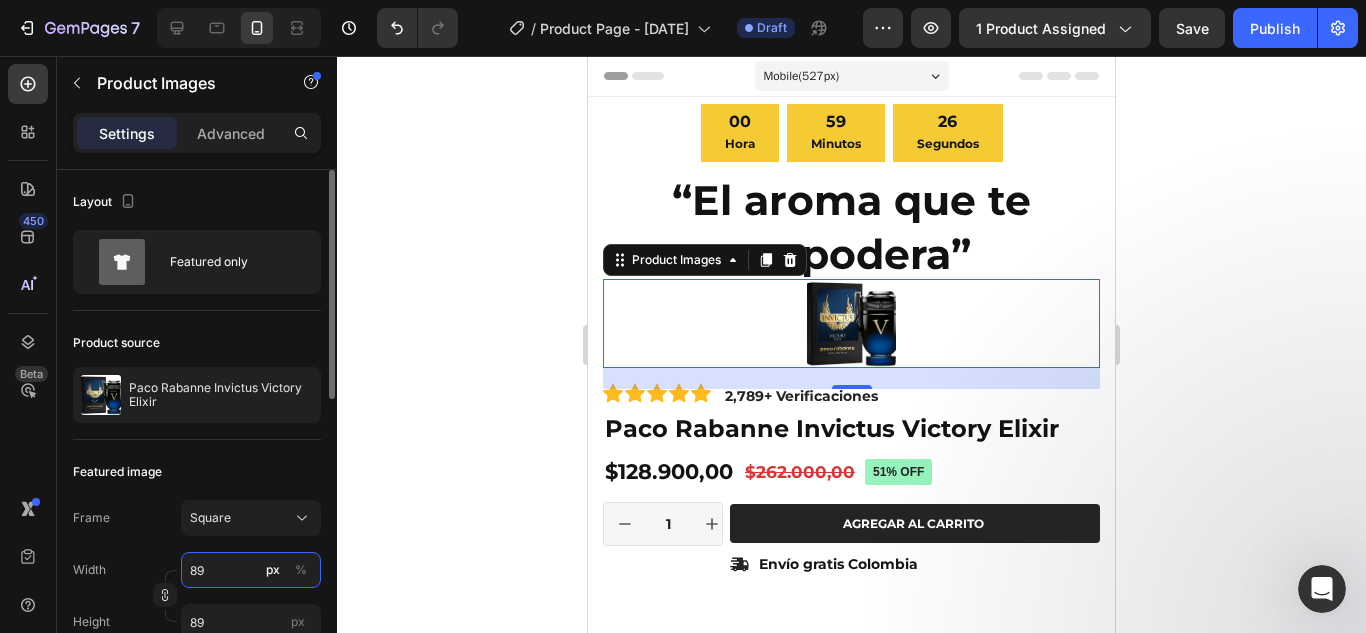type on "890" 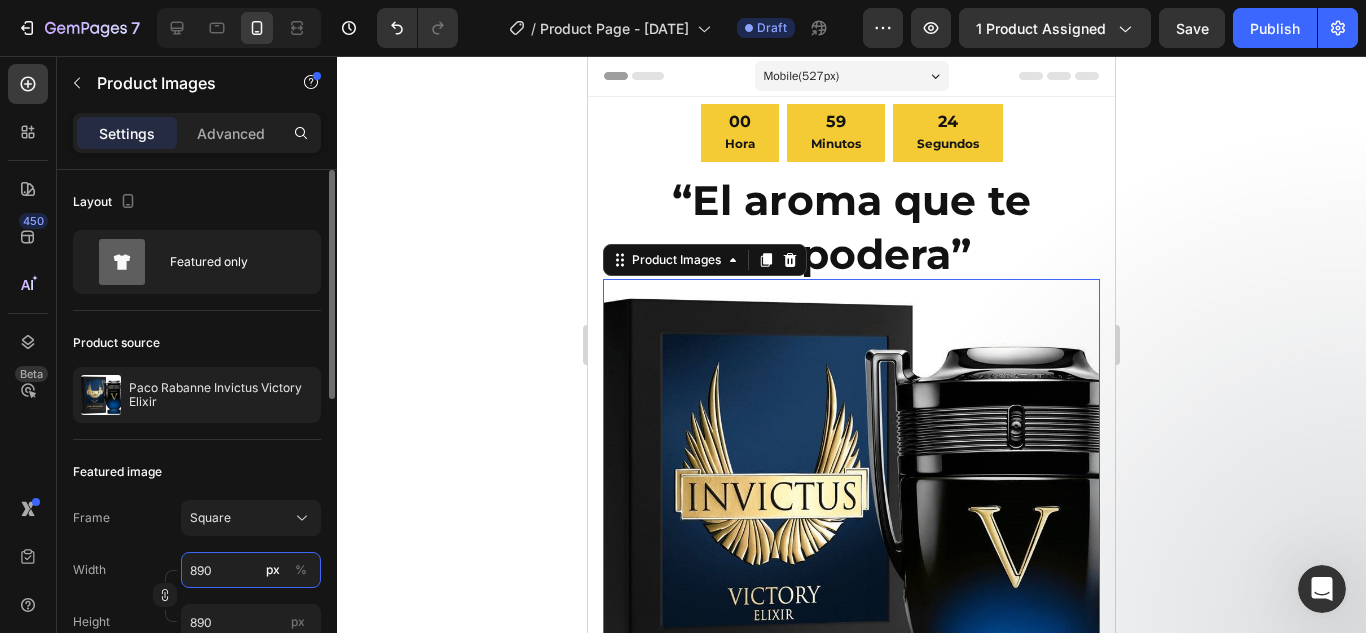 type on "89" 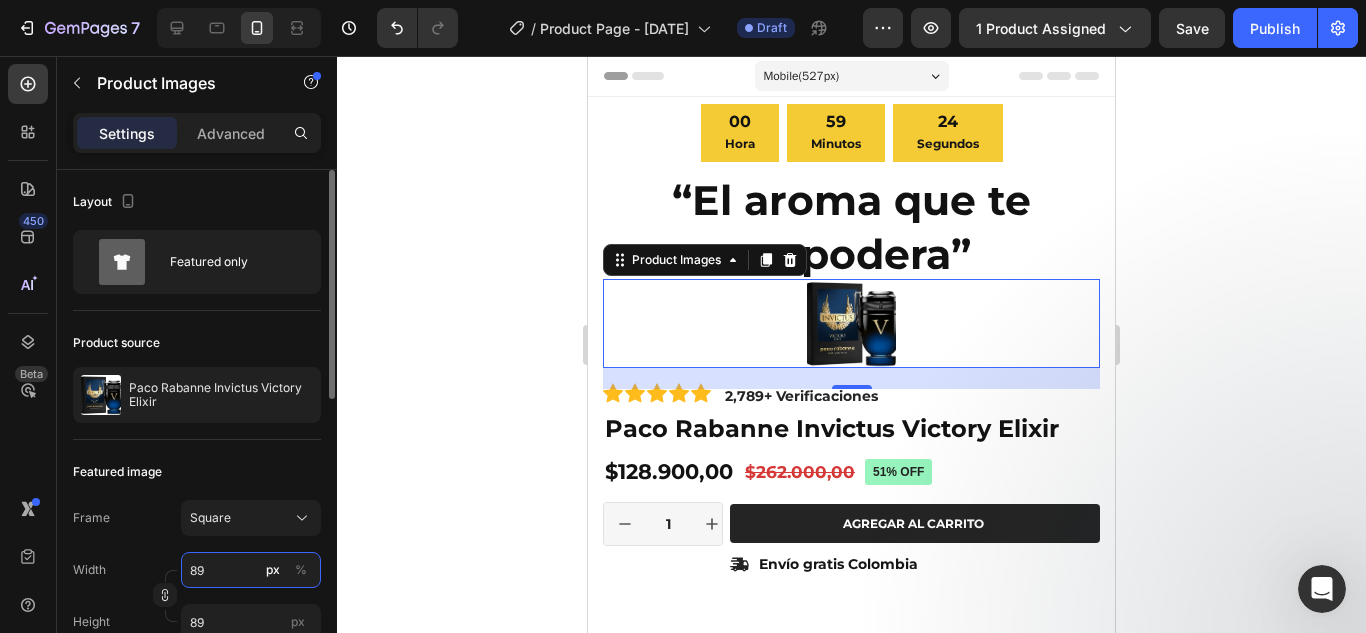 type on "8" 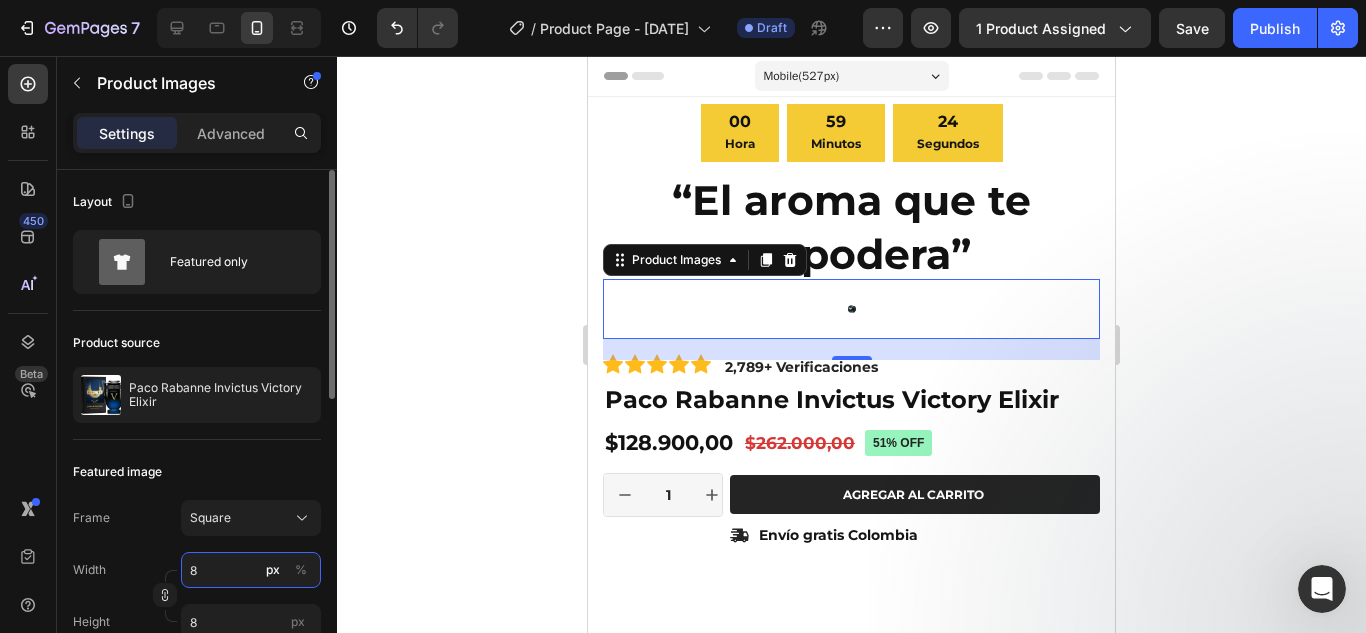 type 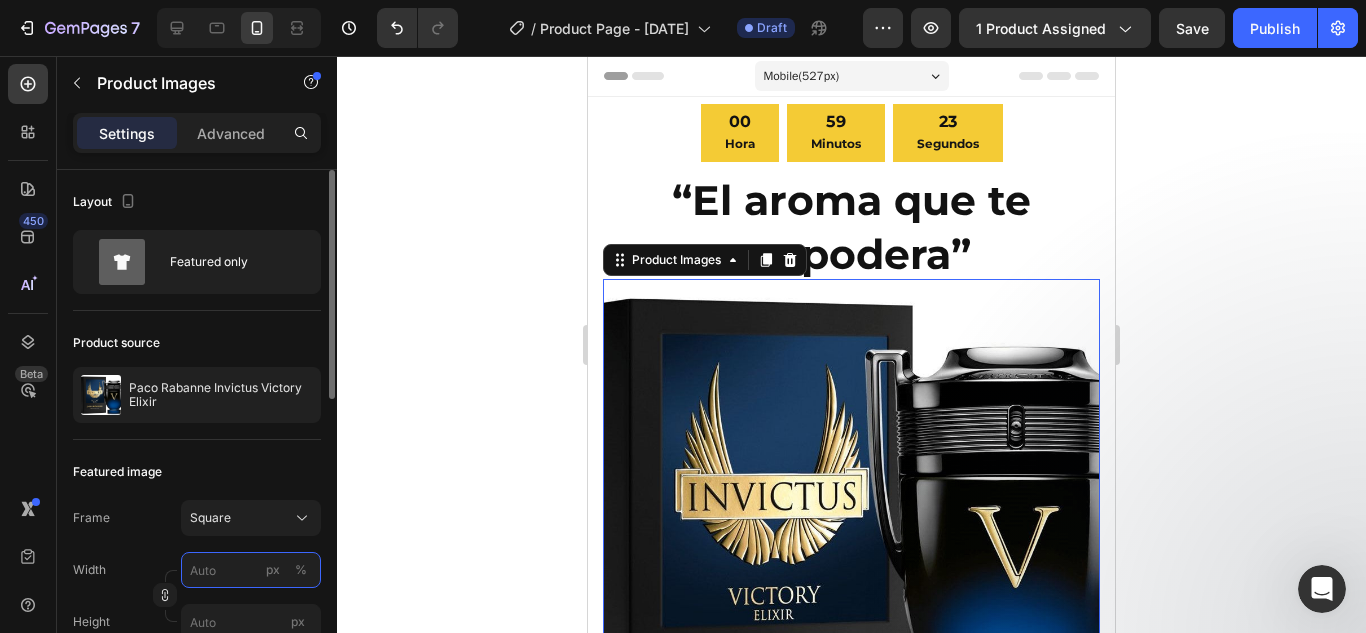 type on "9" 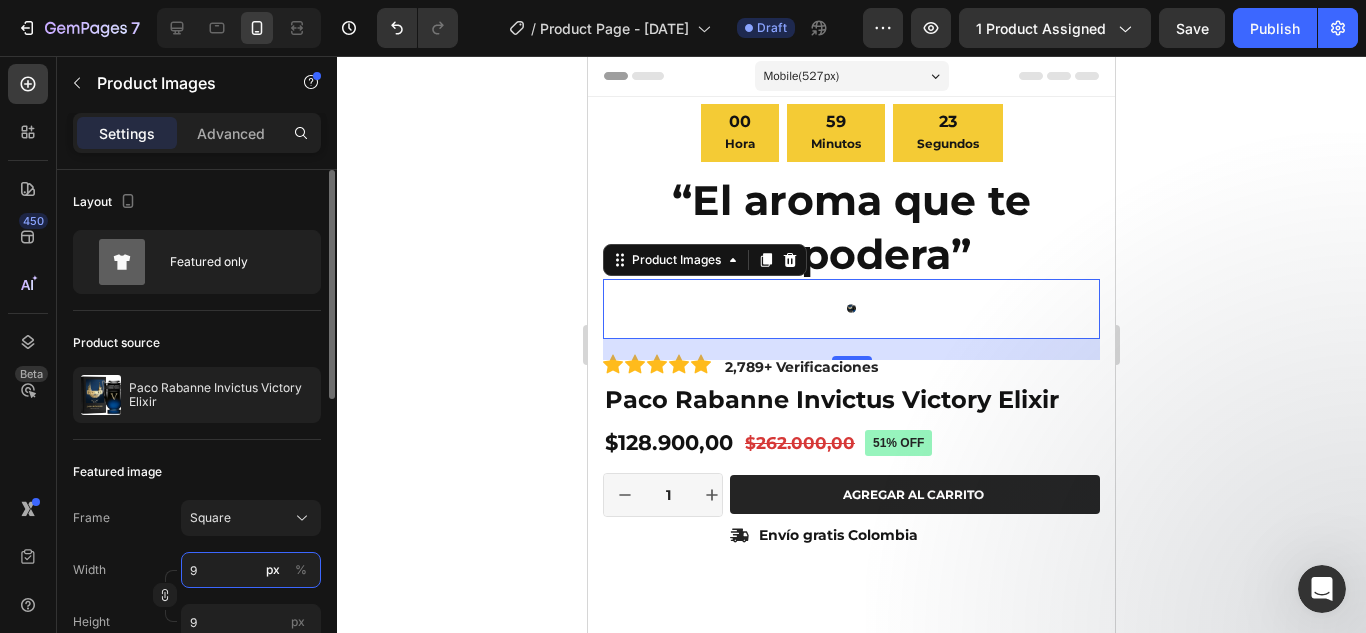 type on "90" 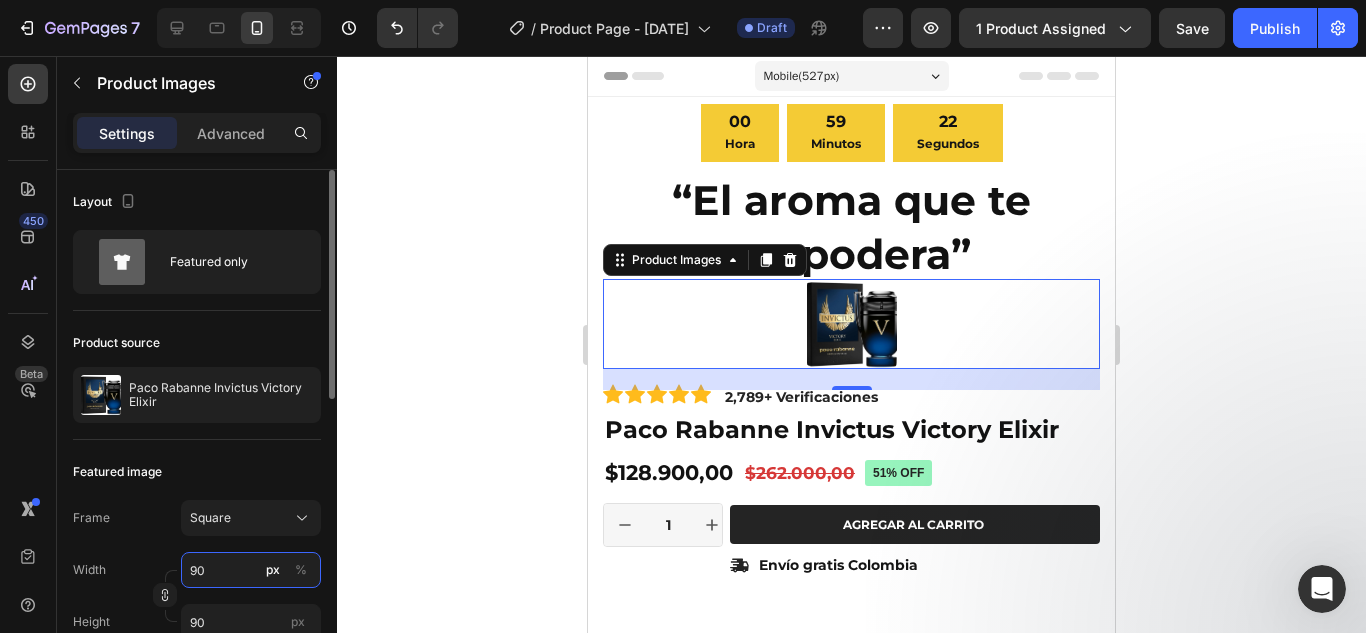 type on "9" 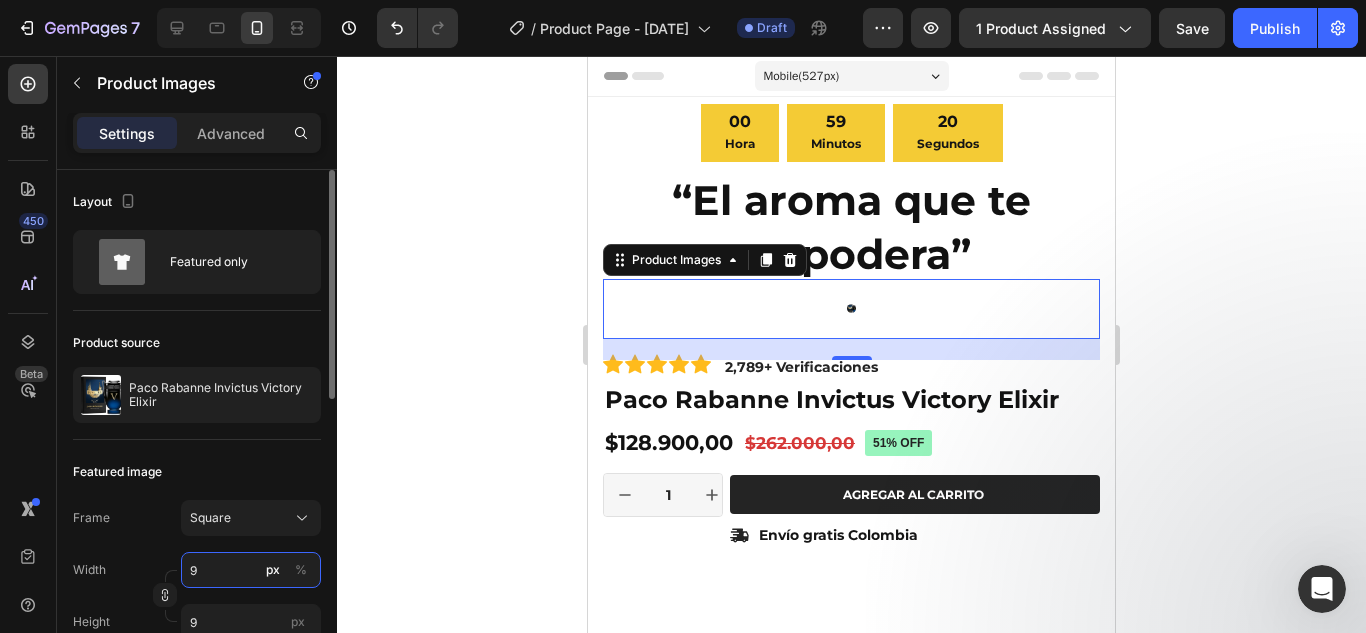 type on "99" 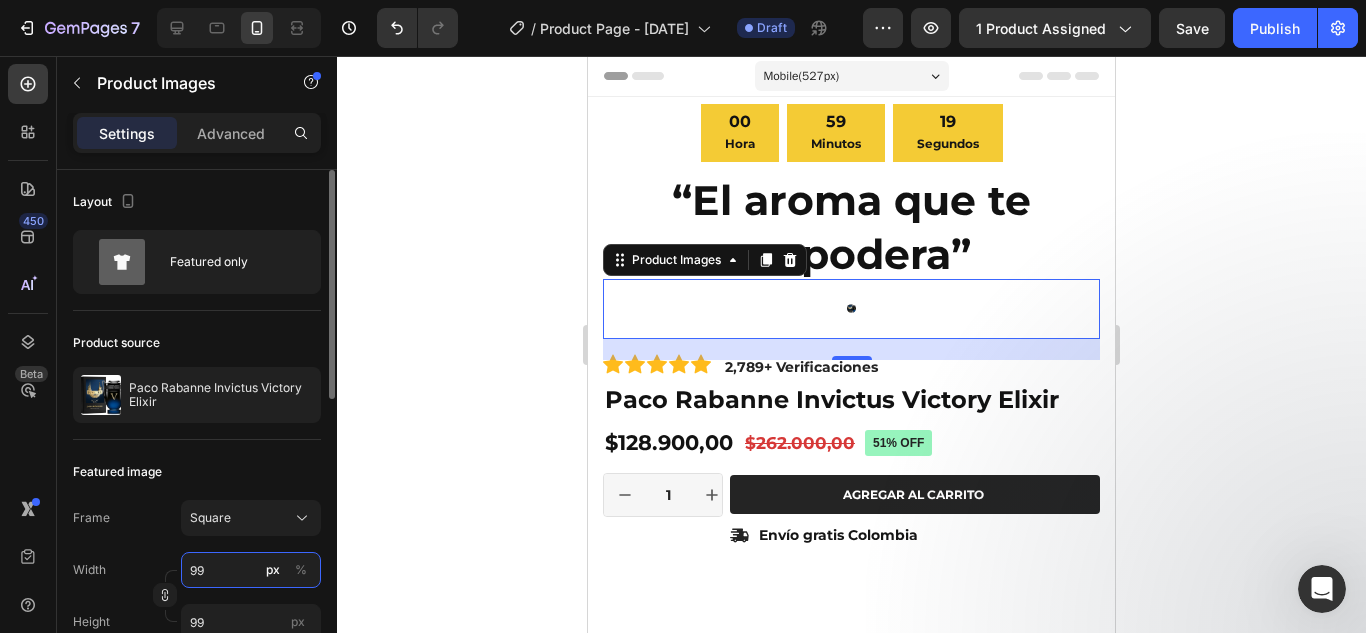 type on "9" 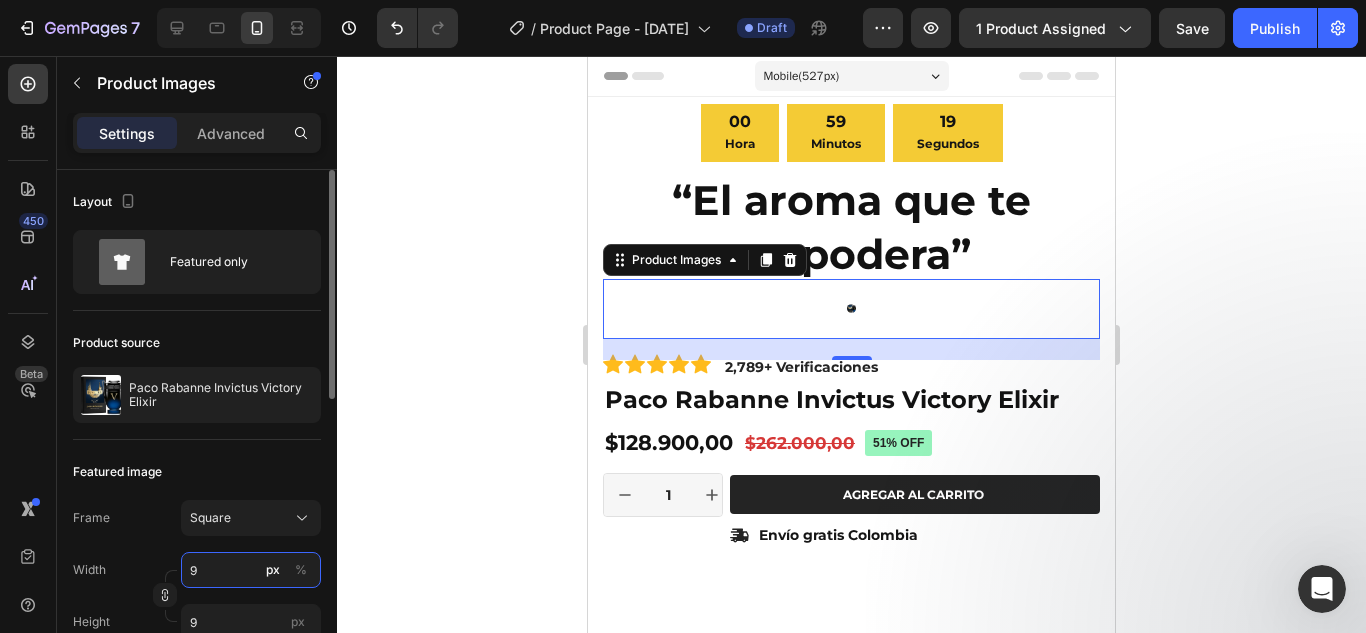 type 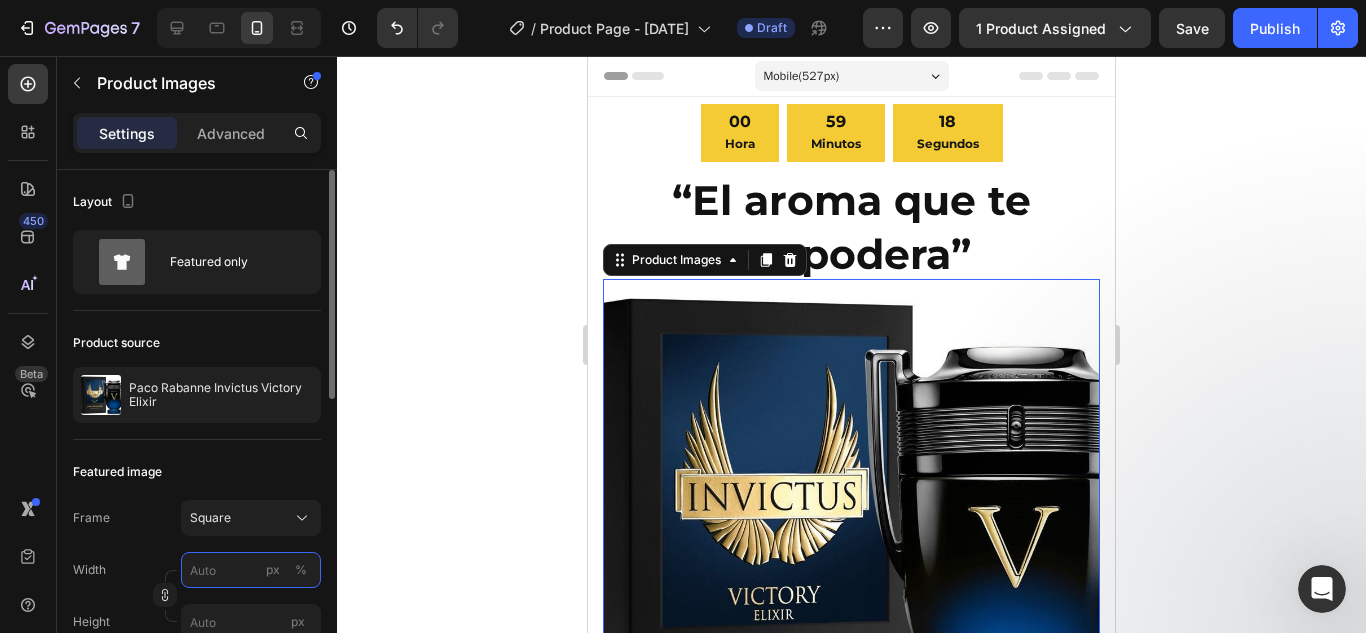 type on "1" 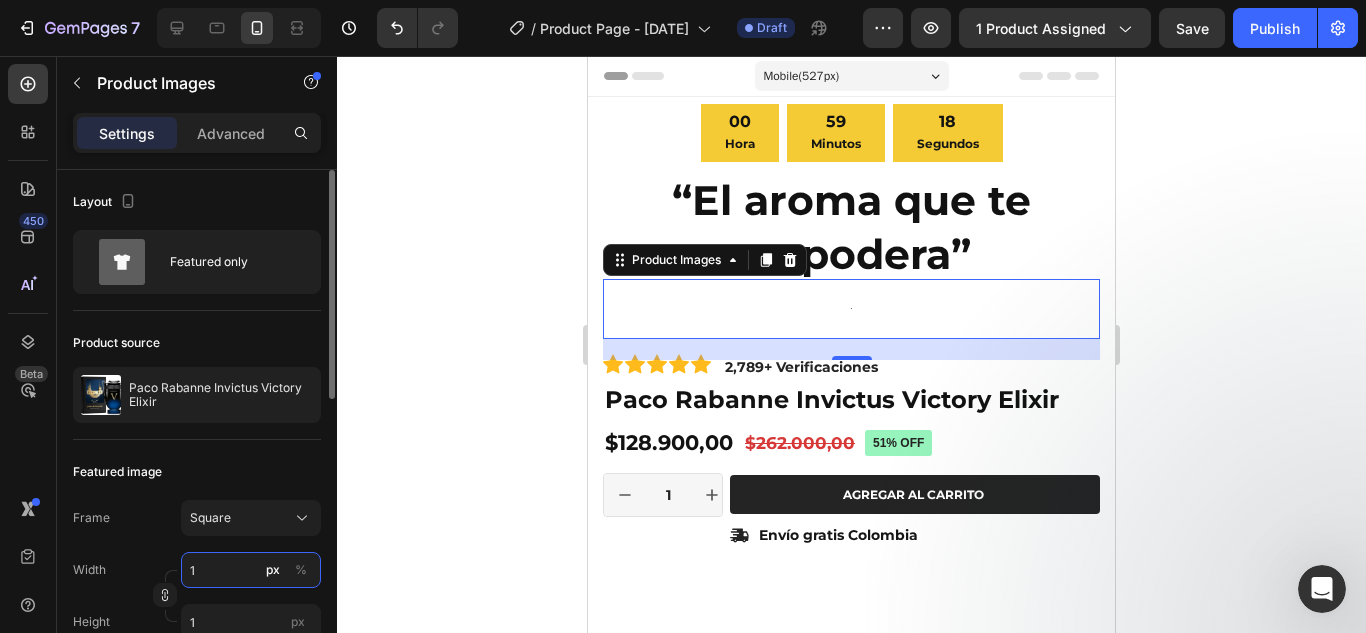 type on "10" 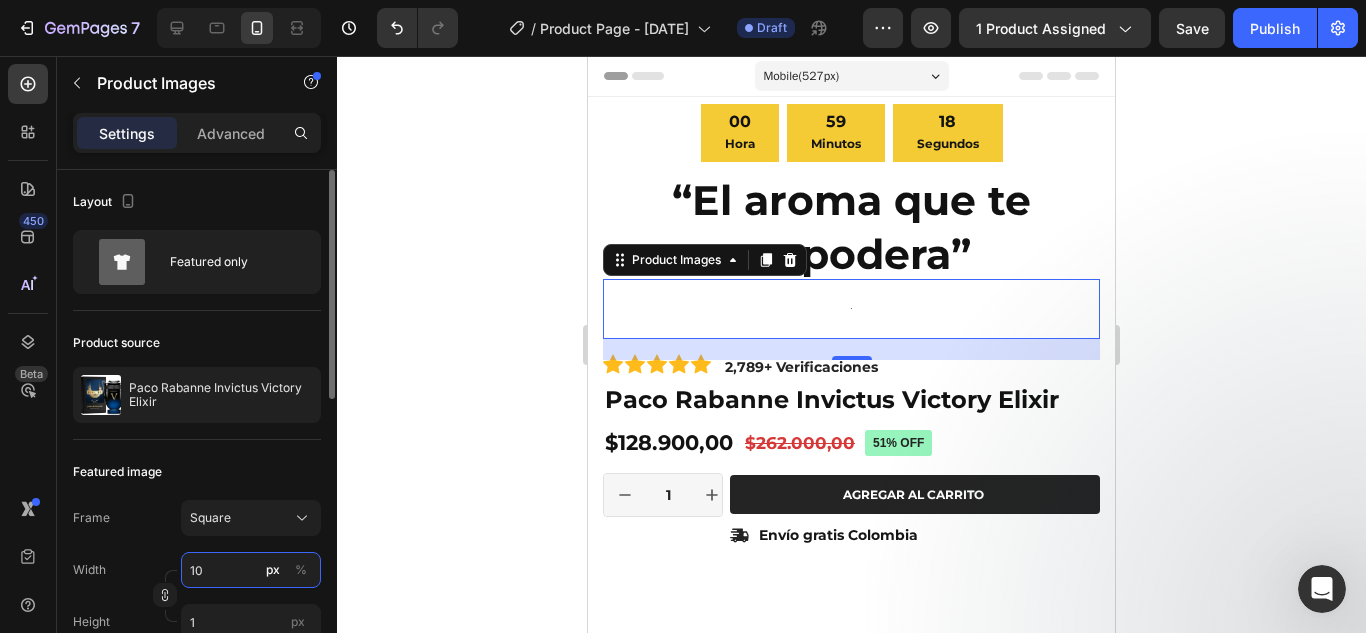 type on "10" 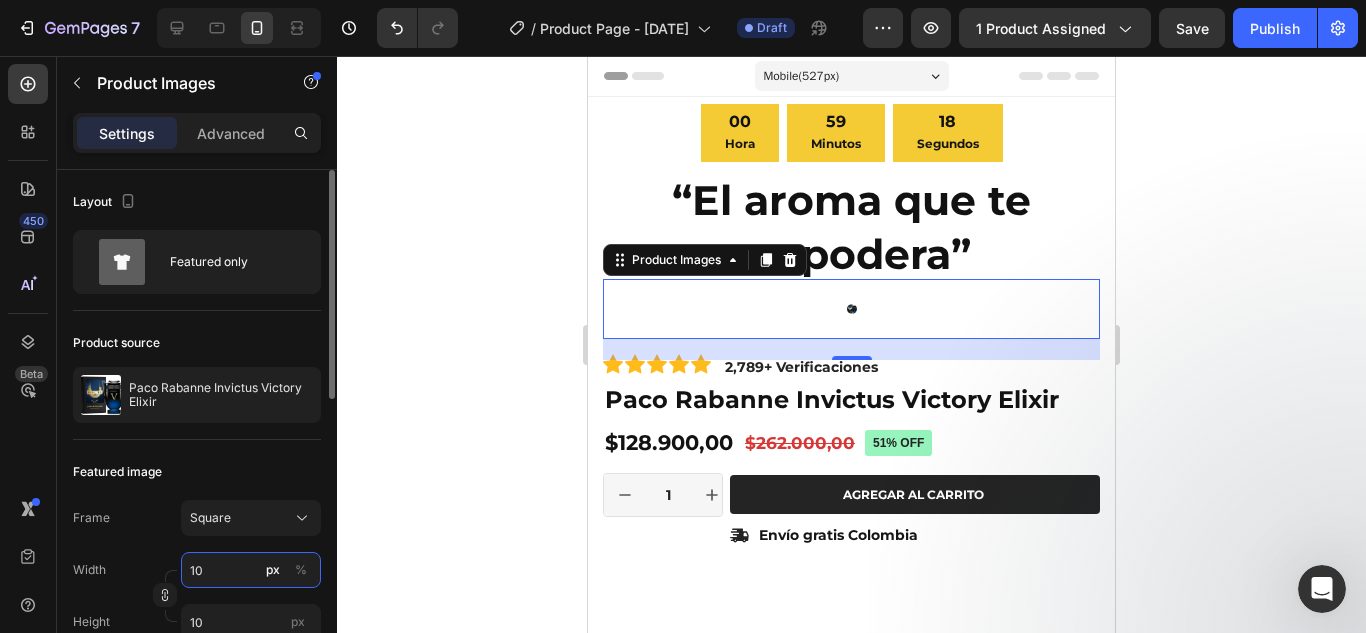 type on "100" 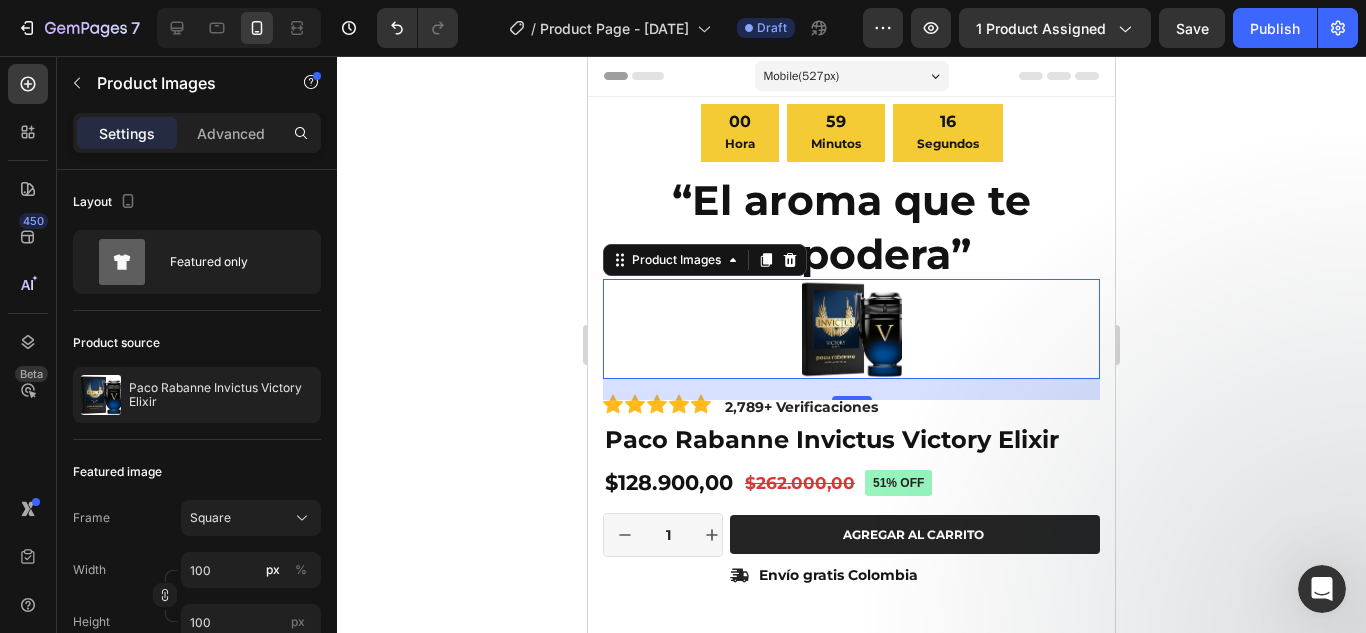 click 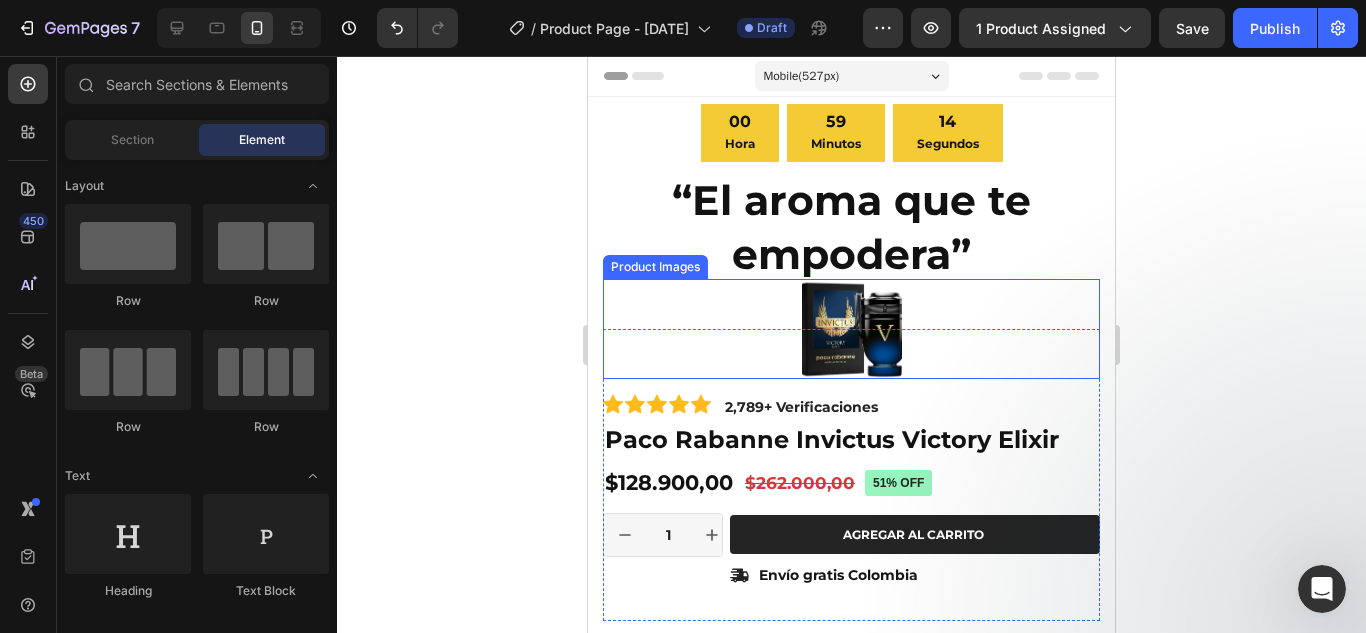 click at bounding box center (852, 329) 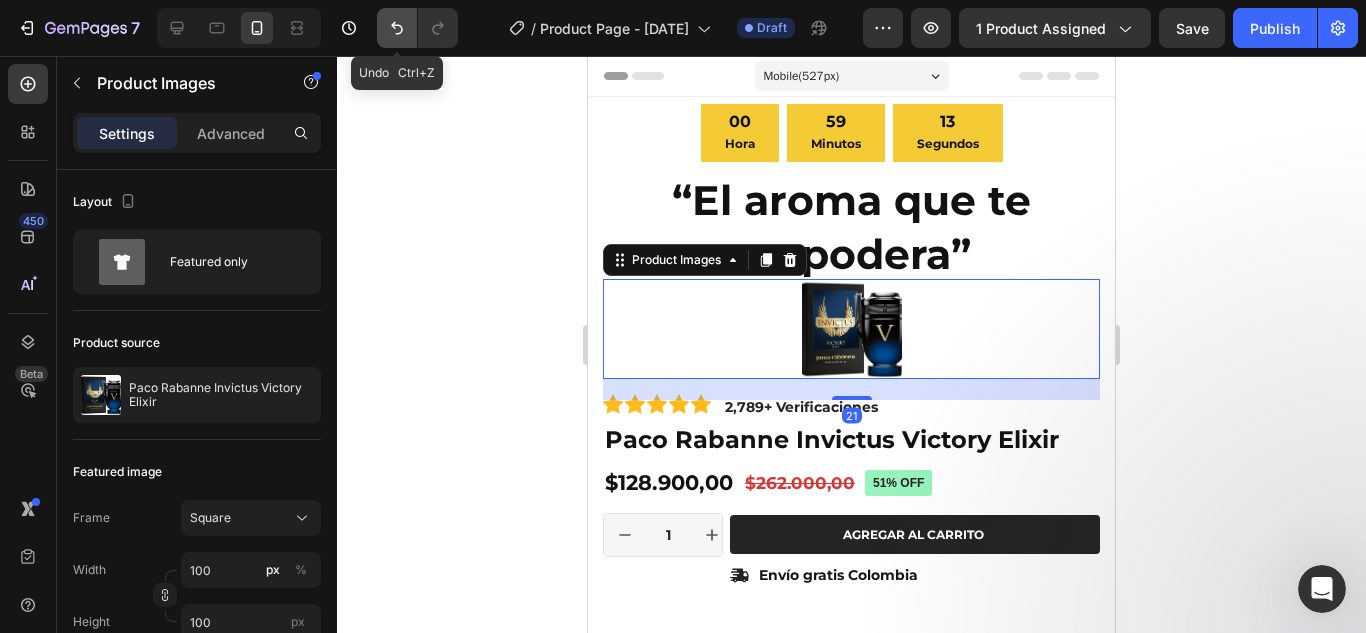 click 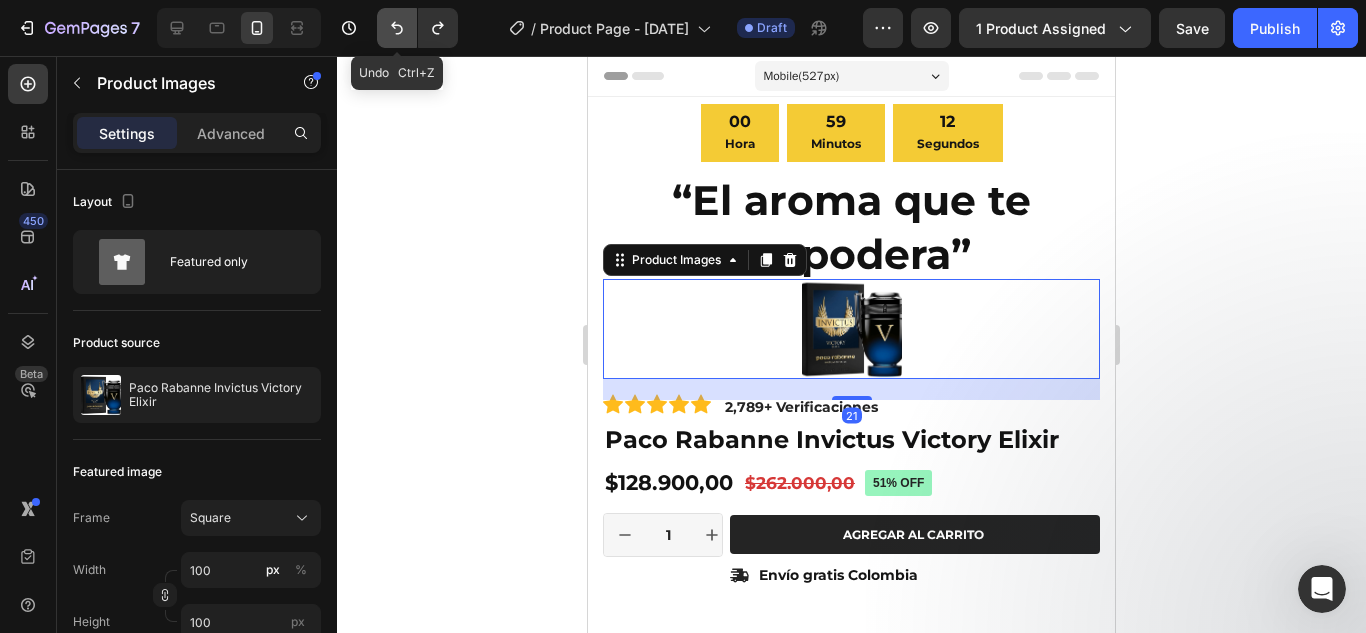 click 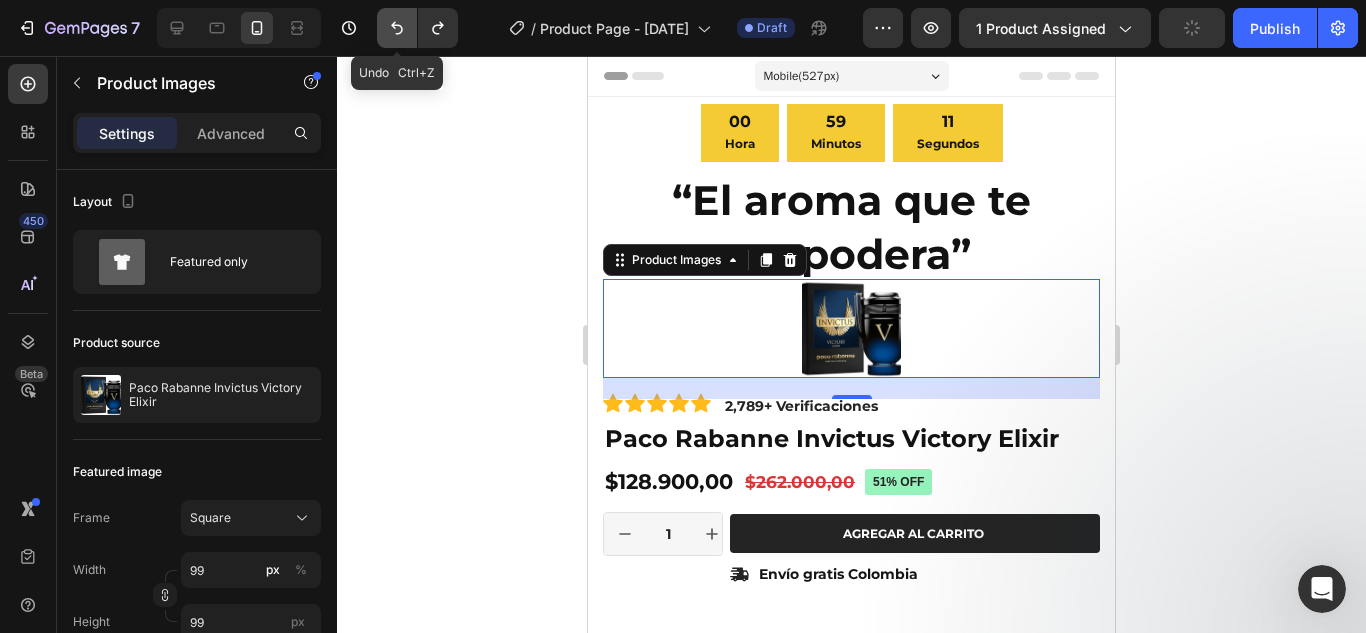 click 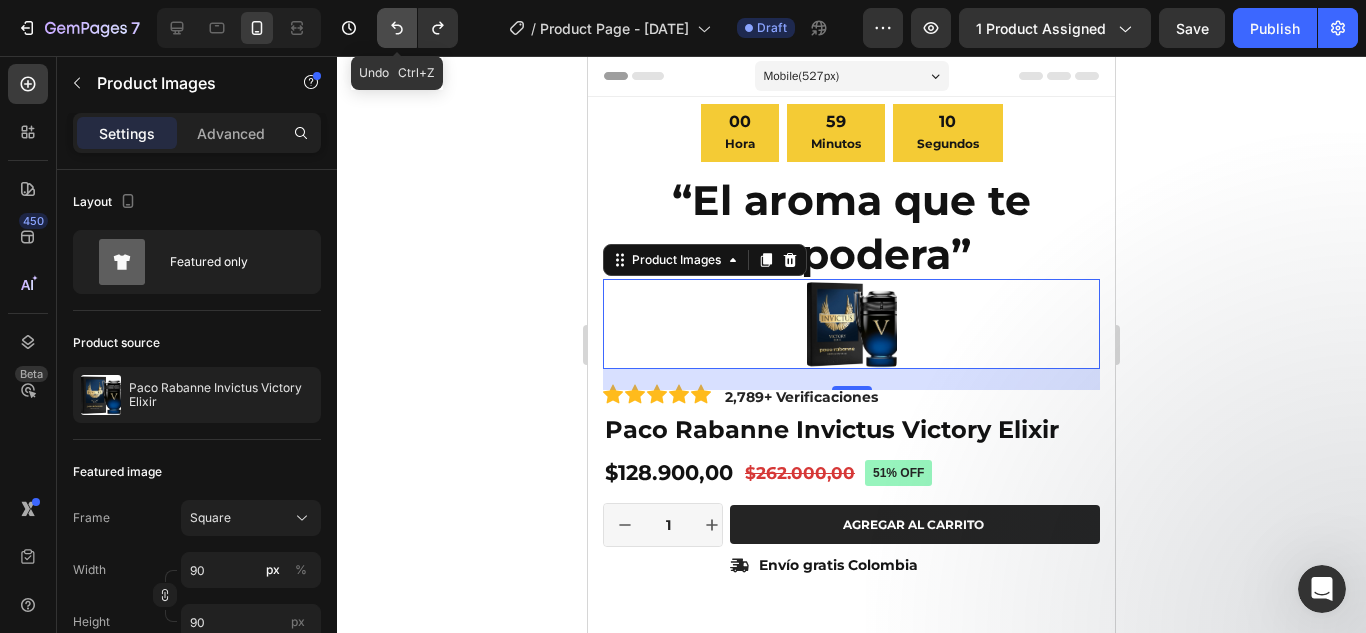 click 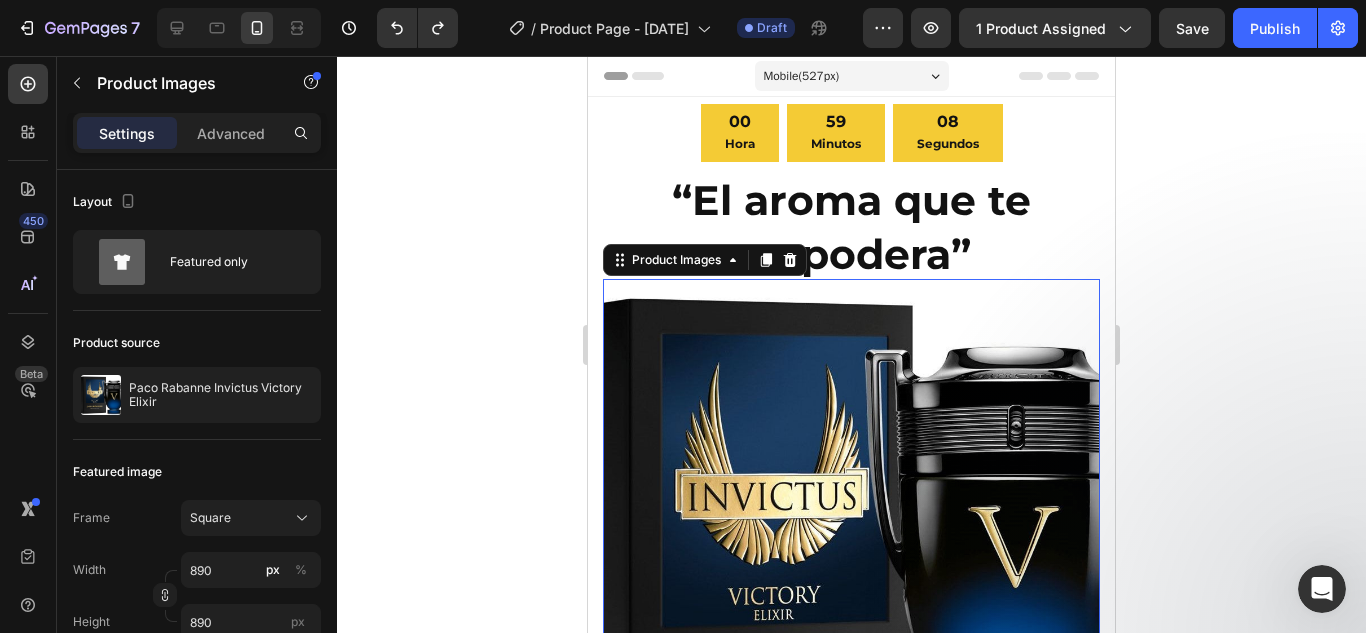 click 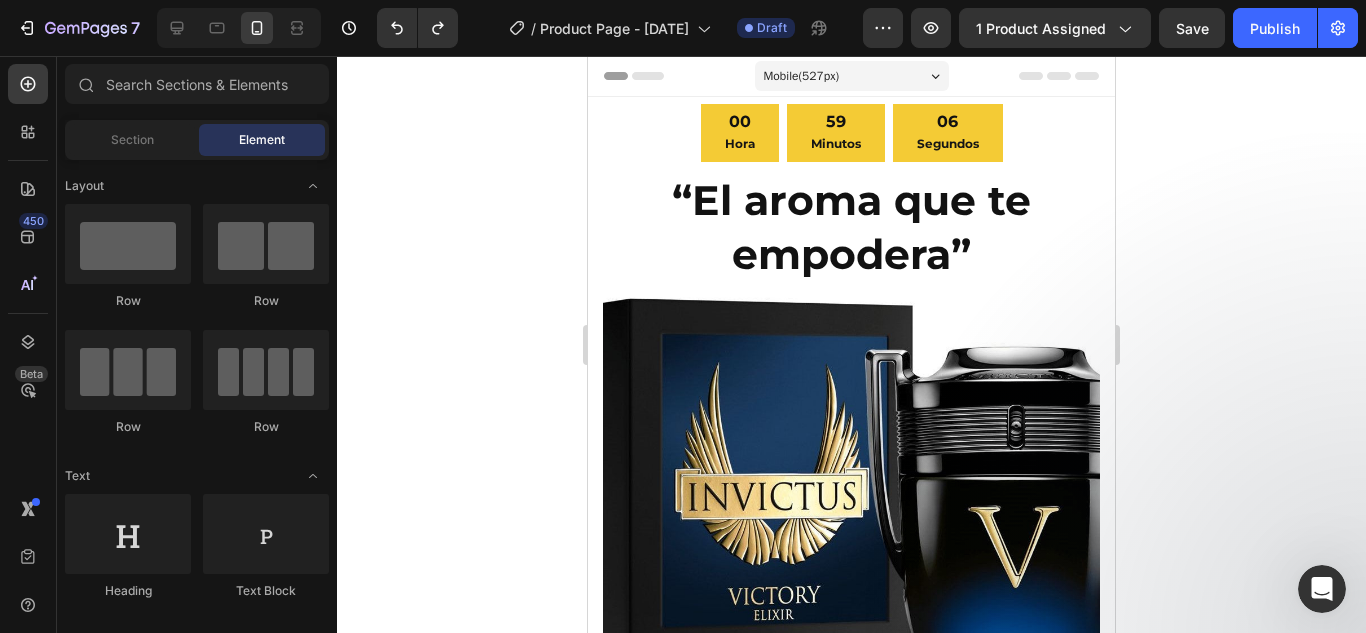 click 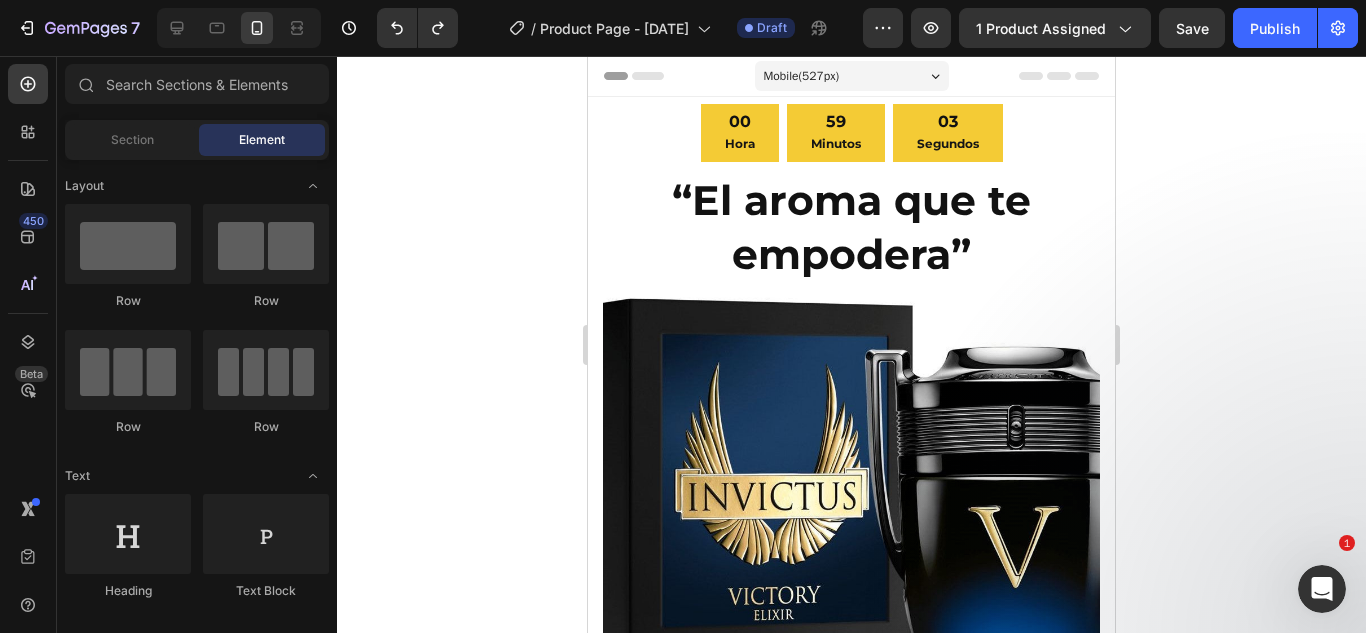 click on "Mobile  ( 527 px)" at bounding box center (852, 76) 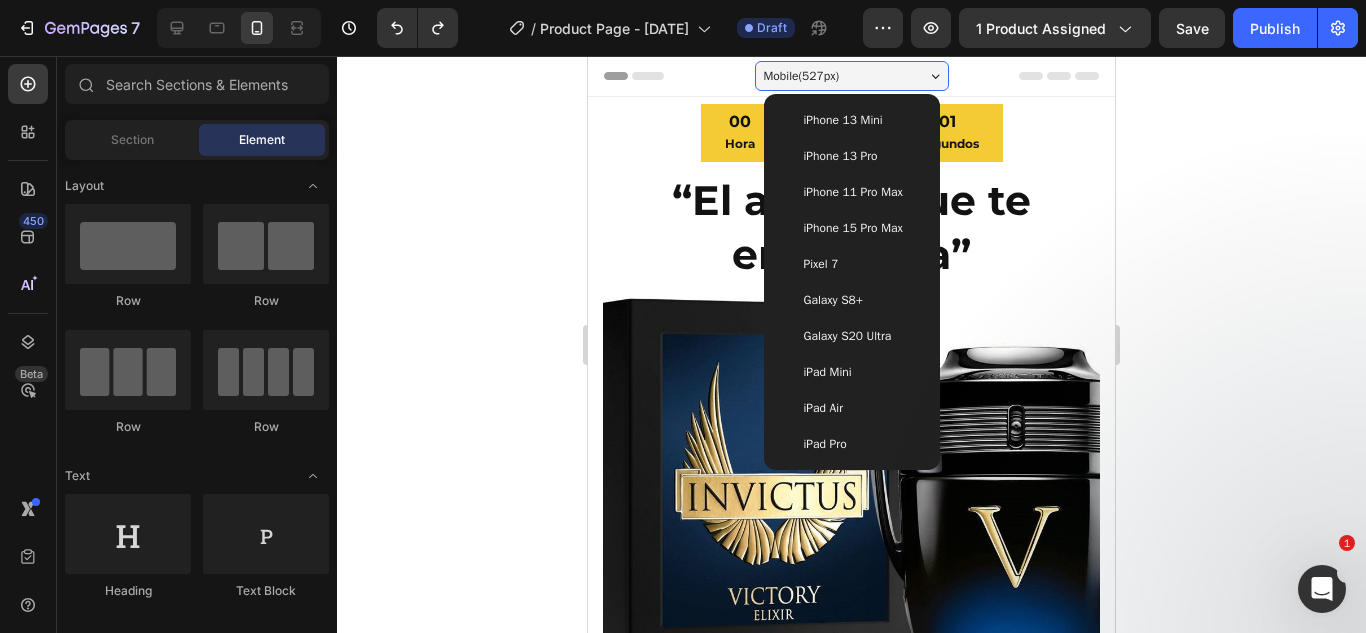 click on "iPhone 13 Mini" at bounding box center [843, 120] 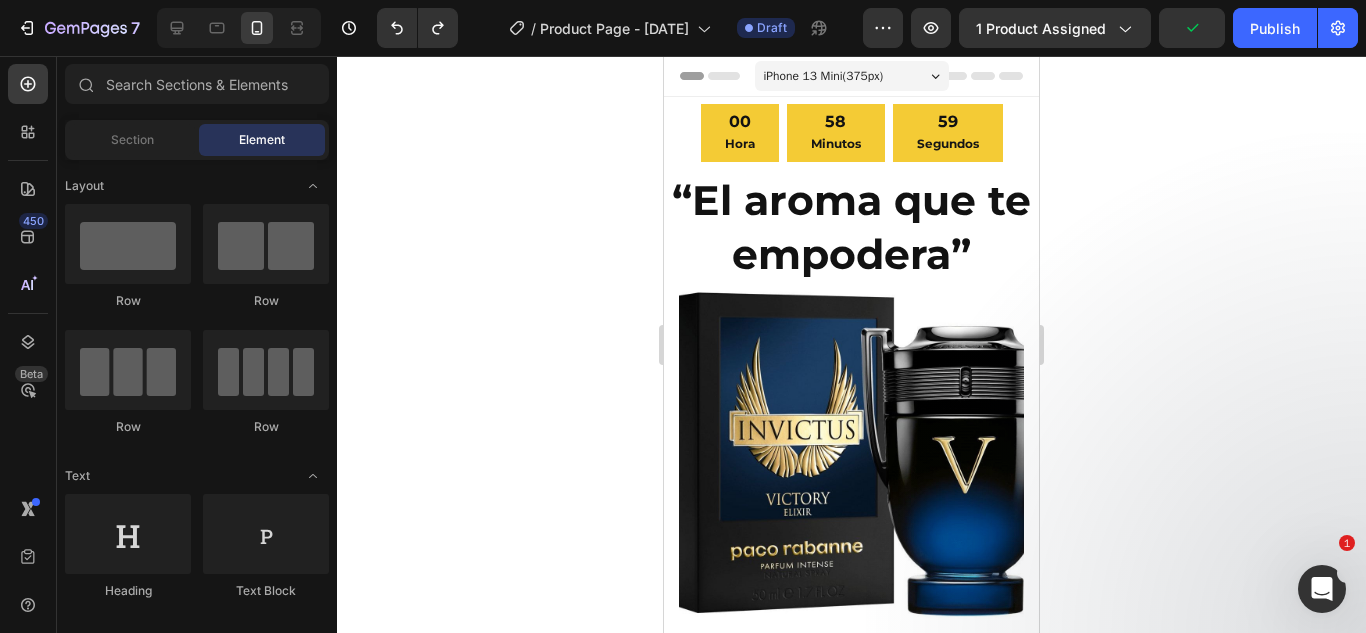 click on "iPhone 13 Mini  ( 375 px)" at bounding box center [824, 76] 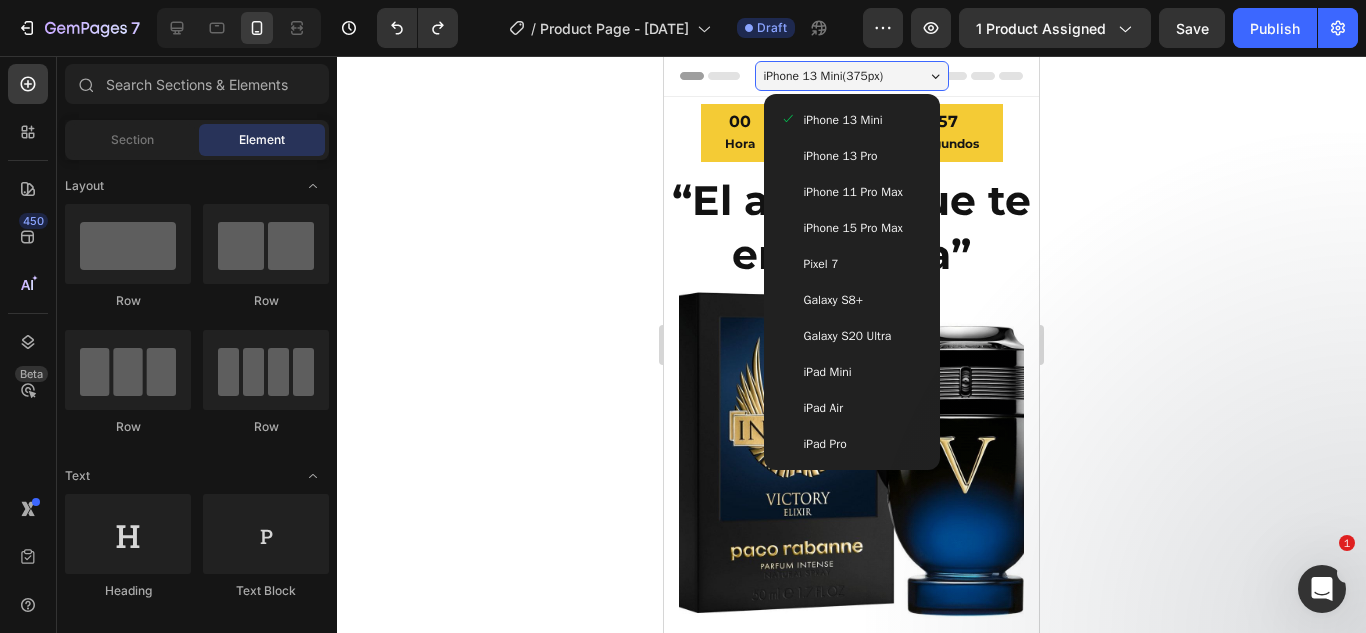 click on "iPhone 13 Pro" at bounding box center [841, 156] 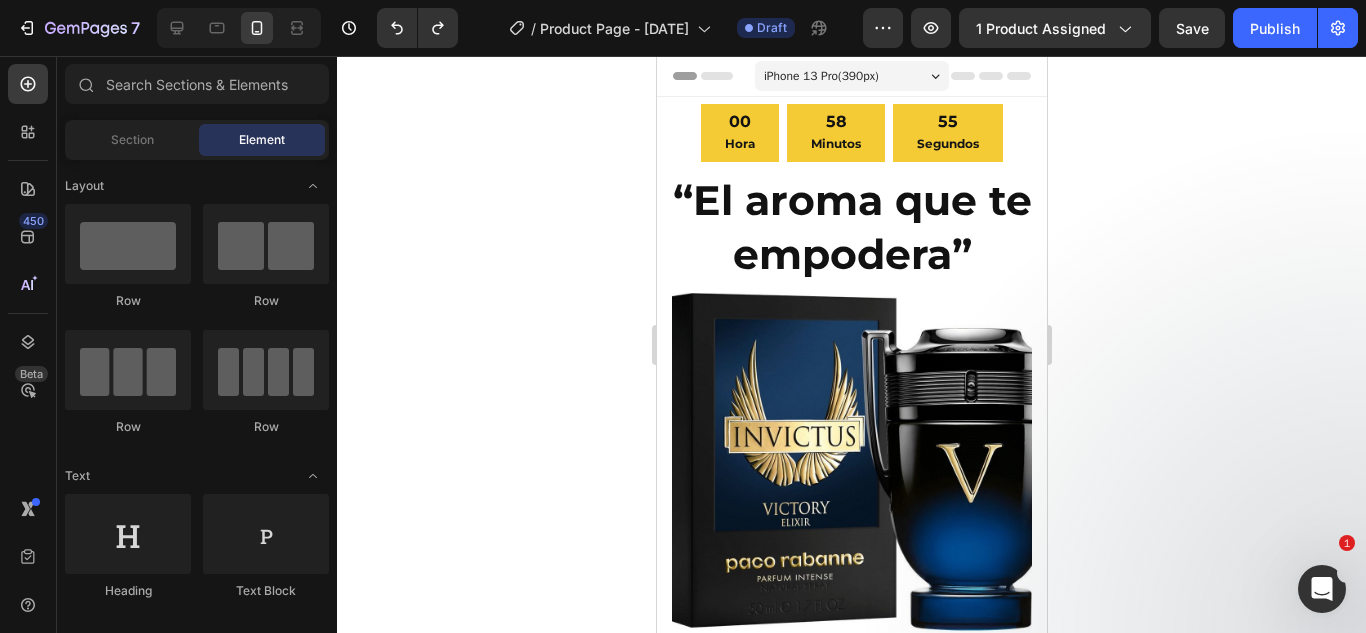 click on "iPhone 13 Pro  ( 390 px)" at bounding box center [820, 76] 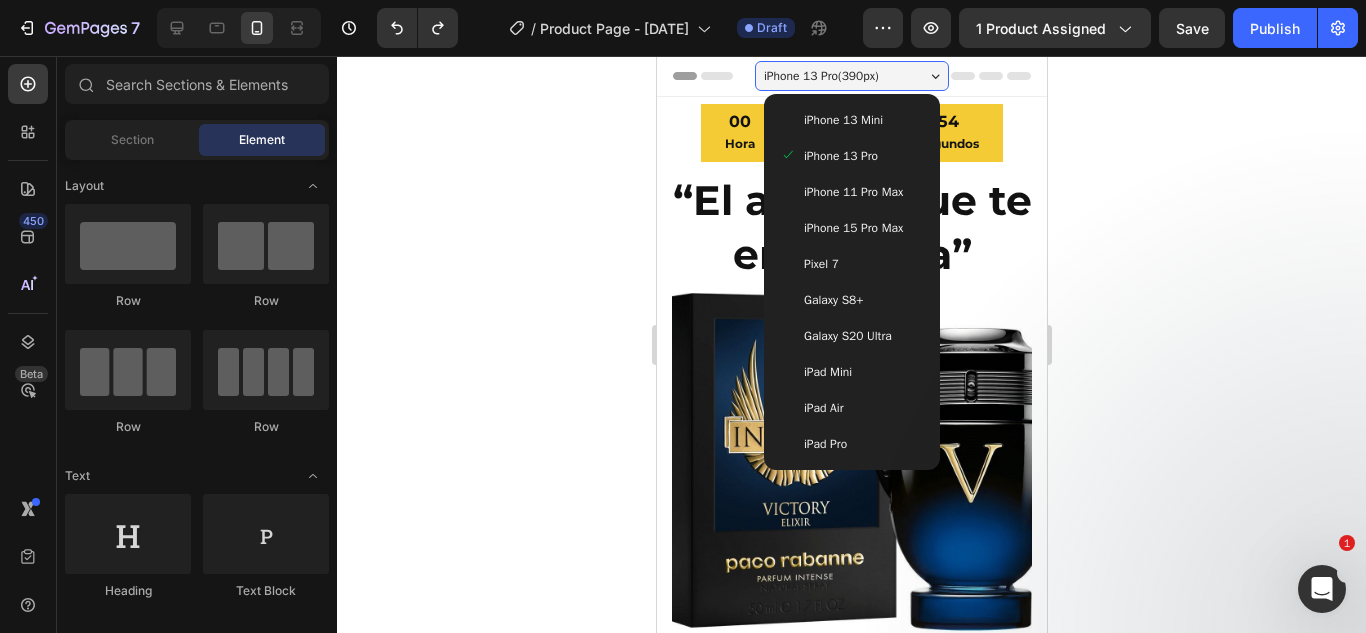 click on "iPhone 13 Mini" at bounding box center (842, 120) 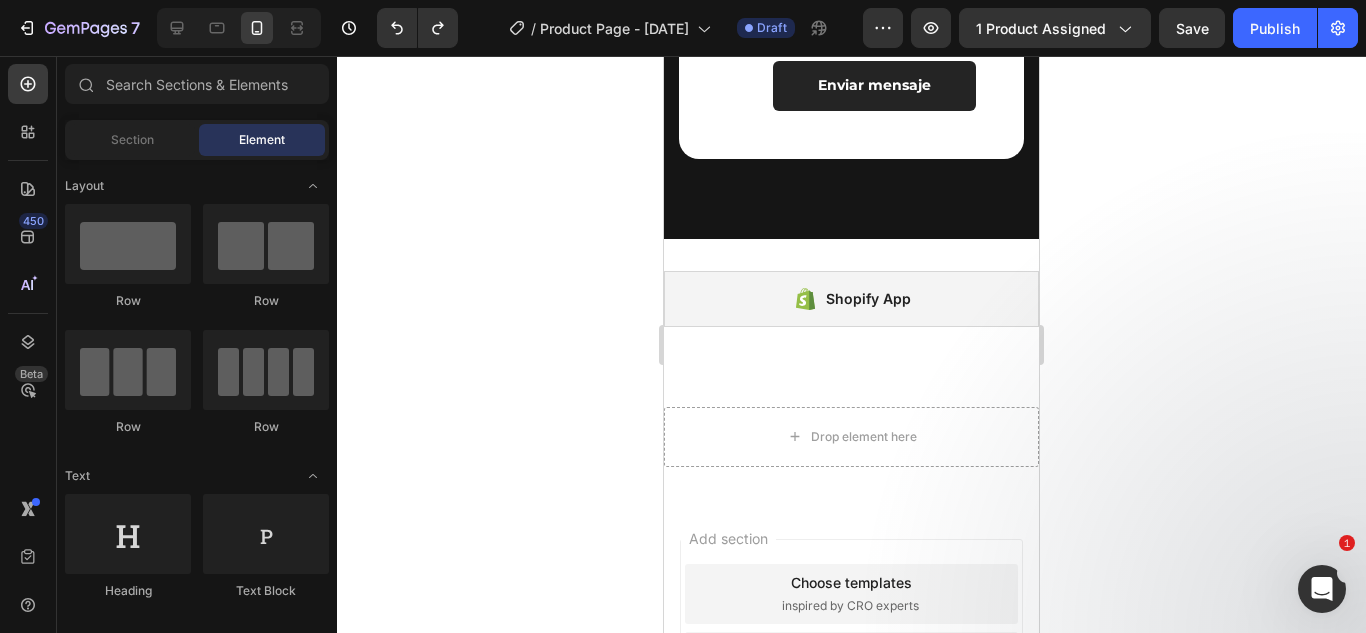 scroll, scrollTop: 4185, scrollLeft: 0, axis: vertical 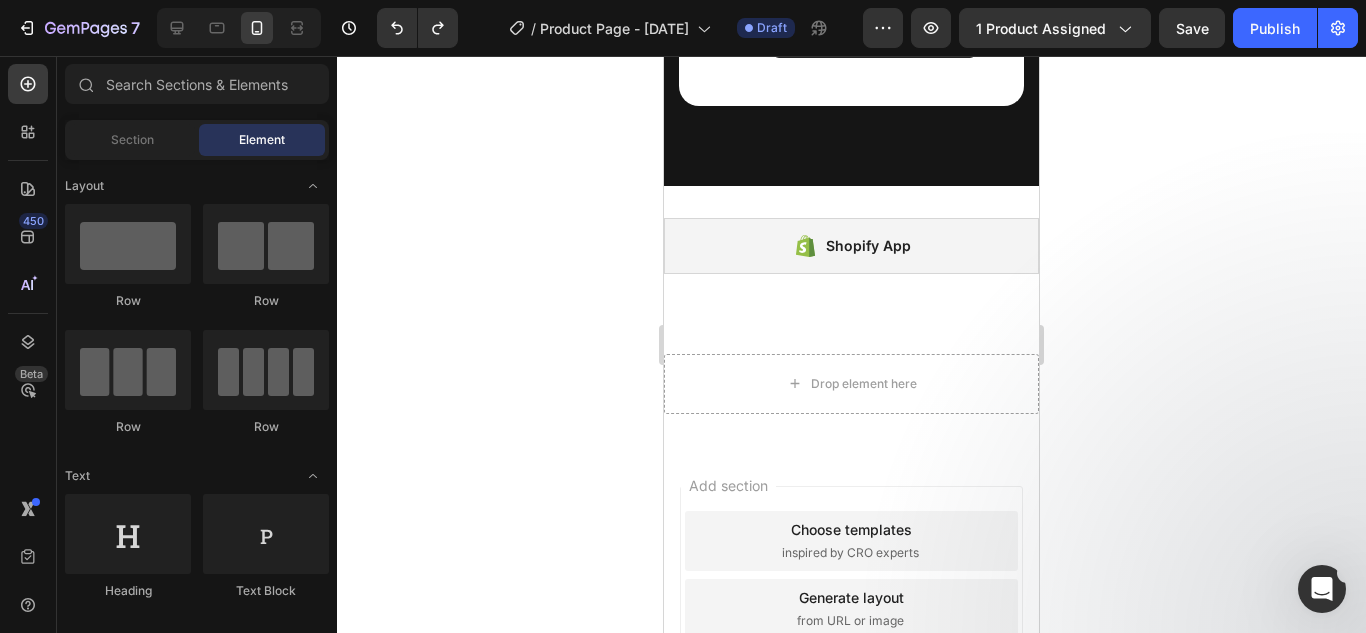 click 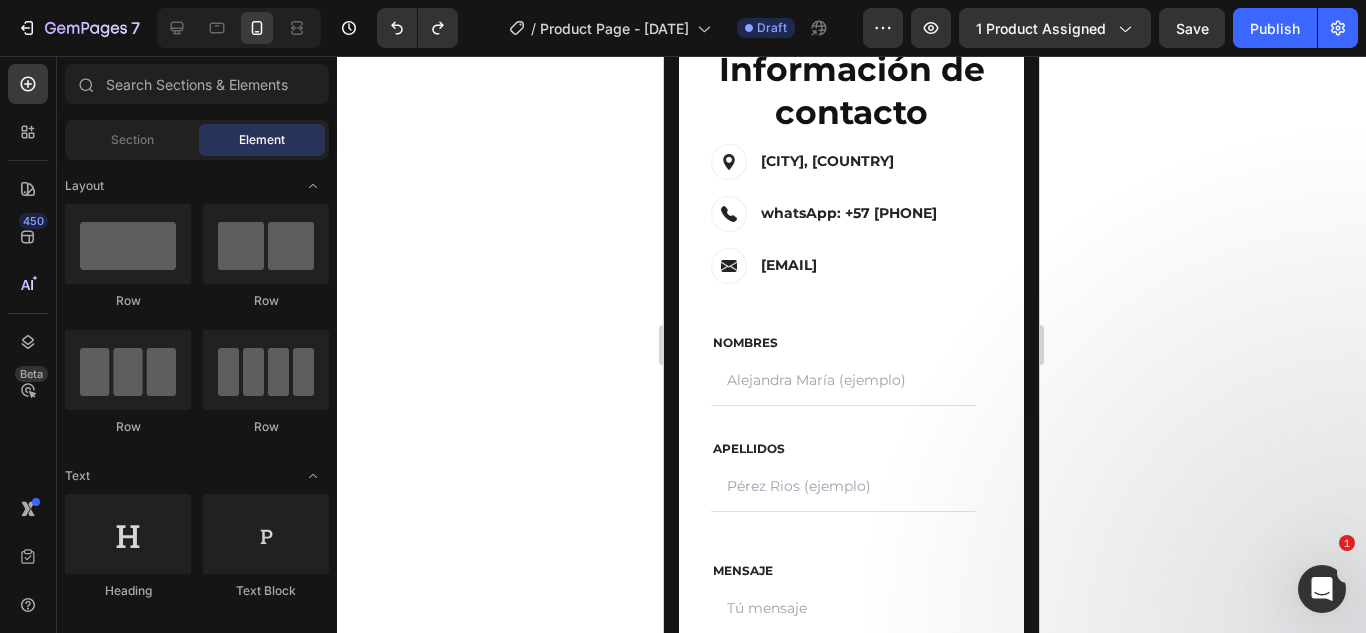 scroll, scrollTop: 3327, scrollLeft: 0, axis: vertical 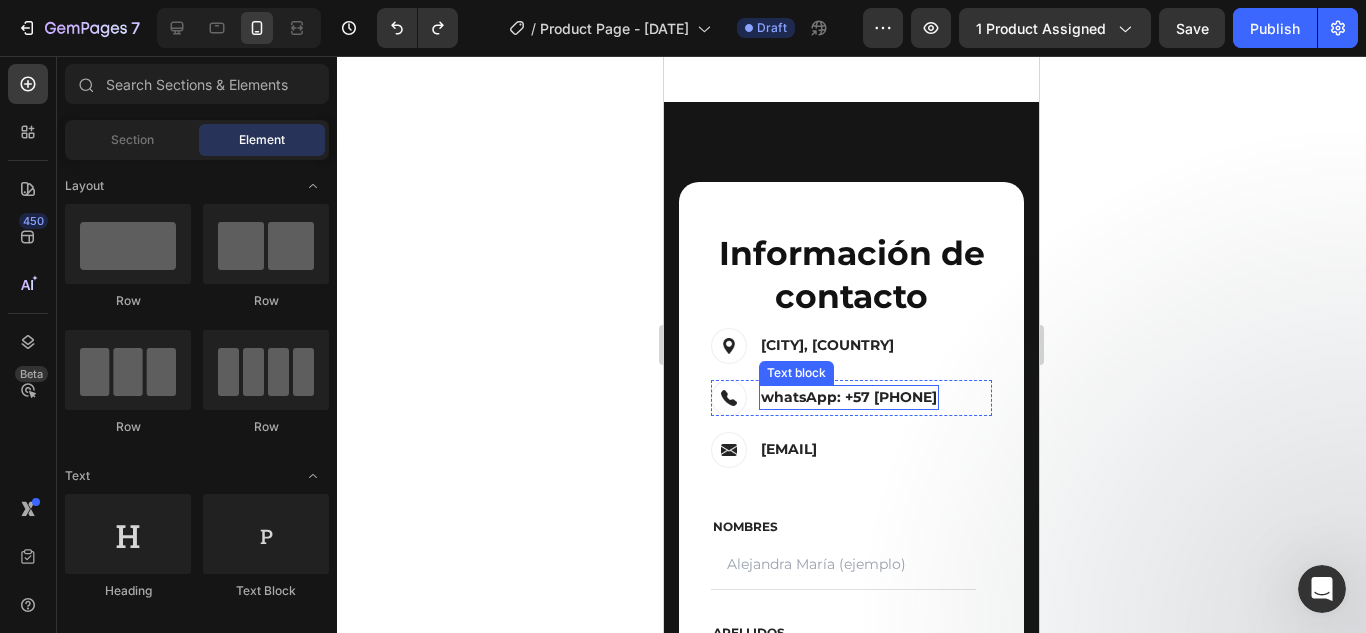 click on "whatsApp: +57 15086122" at bounding box center [849, 397] 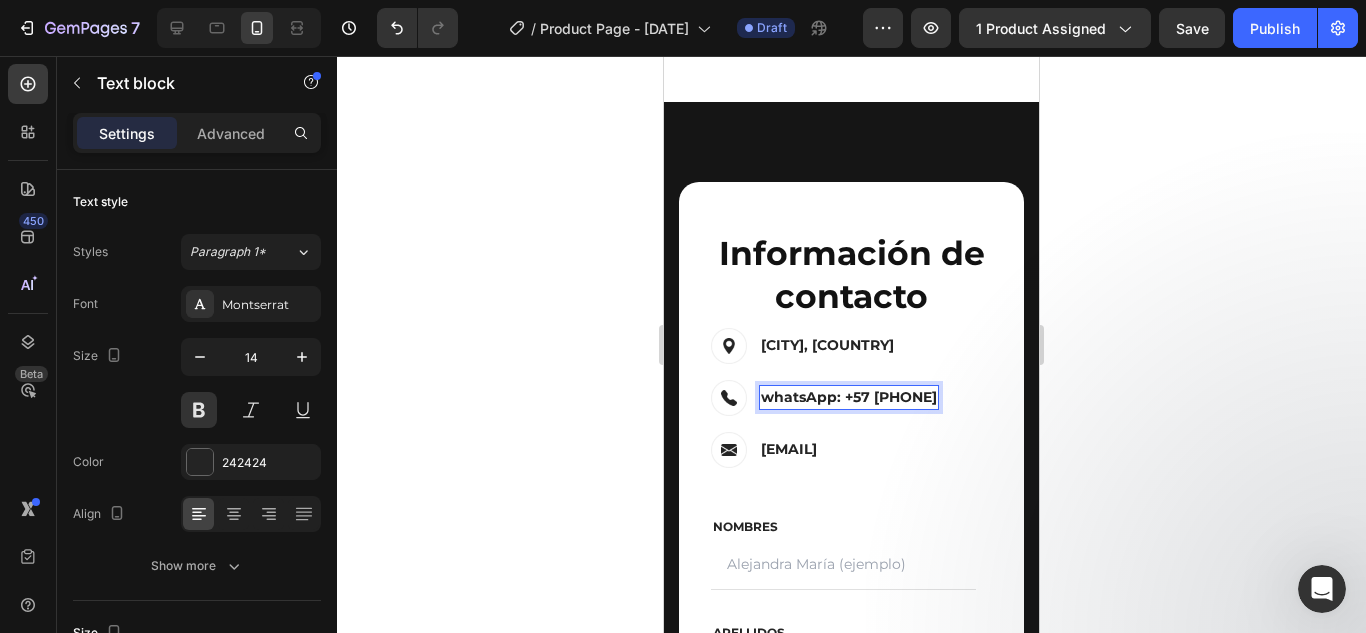 click on "whatsApp: +57  601-5086122" at bounding box center [849, 397] 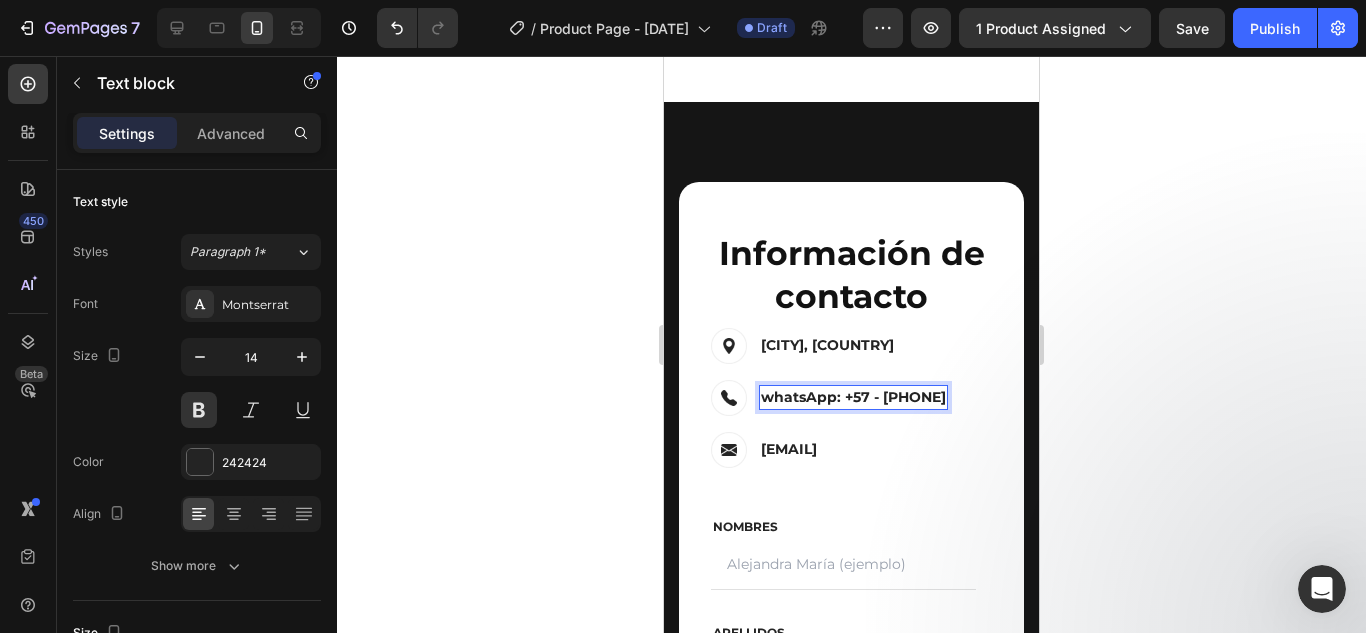 click 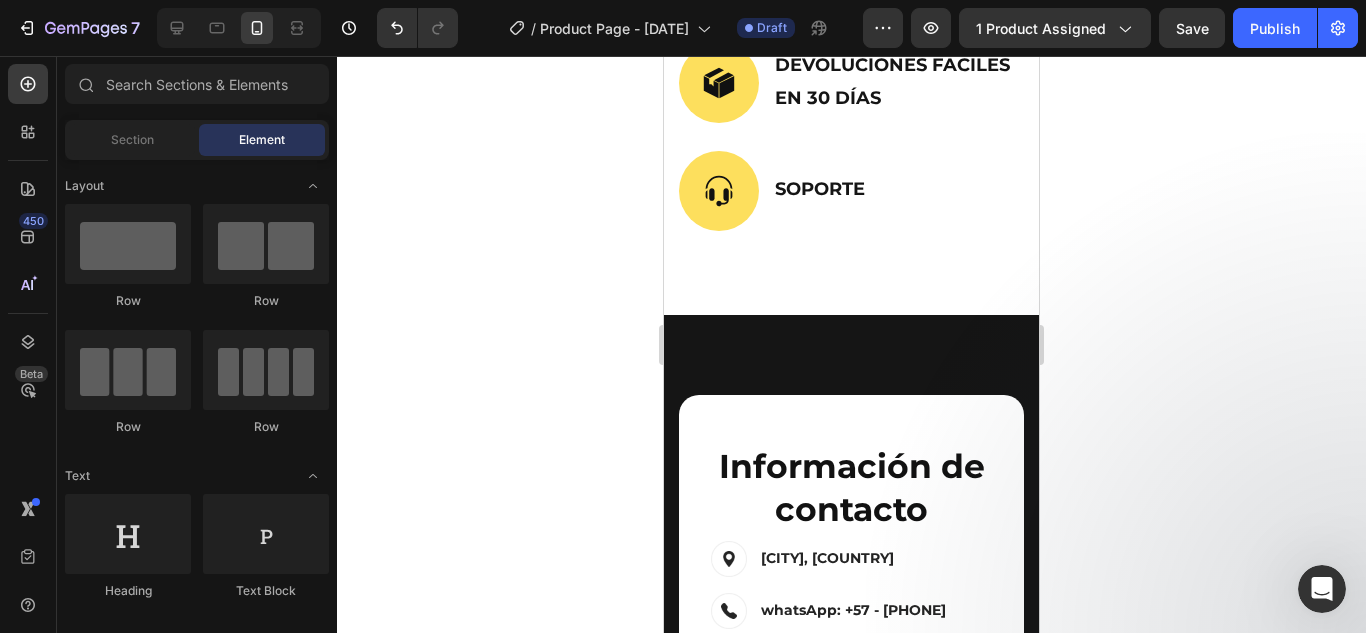 scroll, scrollTop: 2930, scrollLeft: 0, axis: vertical 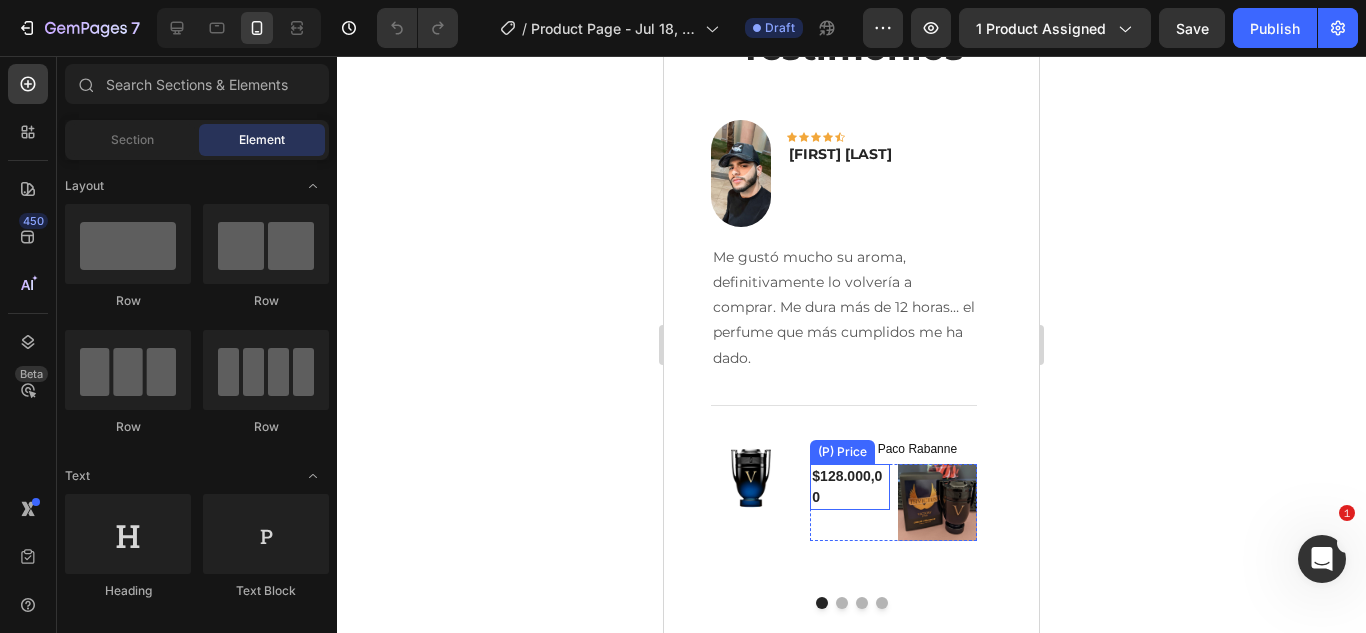 click on "$128.000,00" at bounding box center [849, 487] 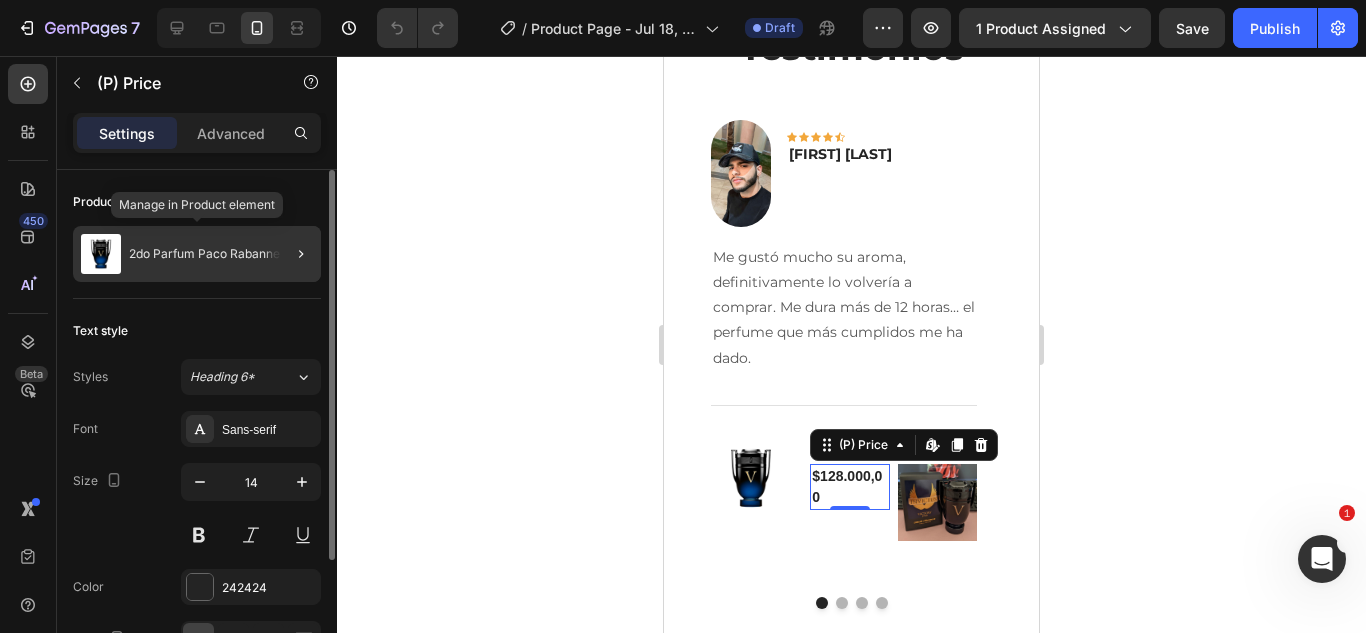 click on "2do Parfum Paco Rabanne" 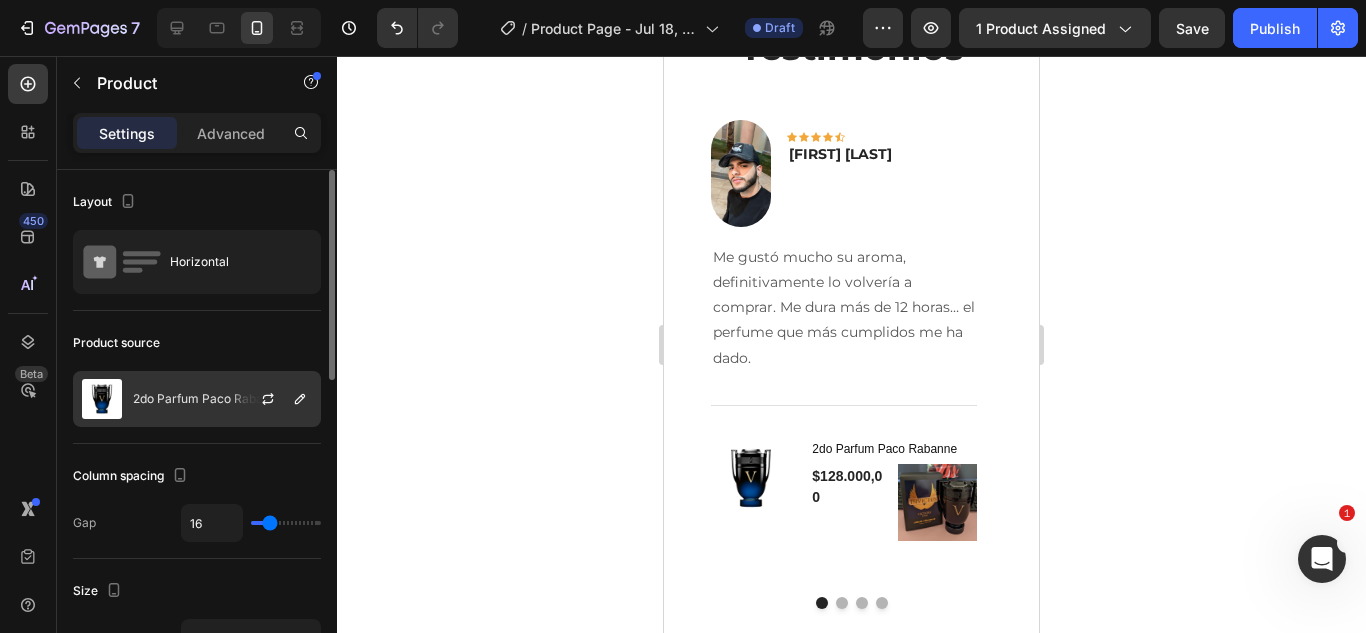 click on "2do Parfum Paco Rabanne" at bounding box center (208, 399) 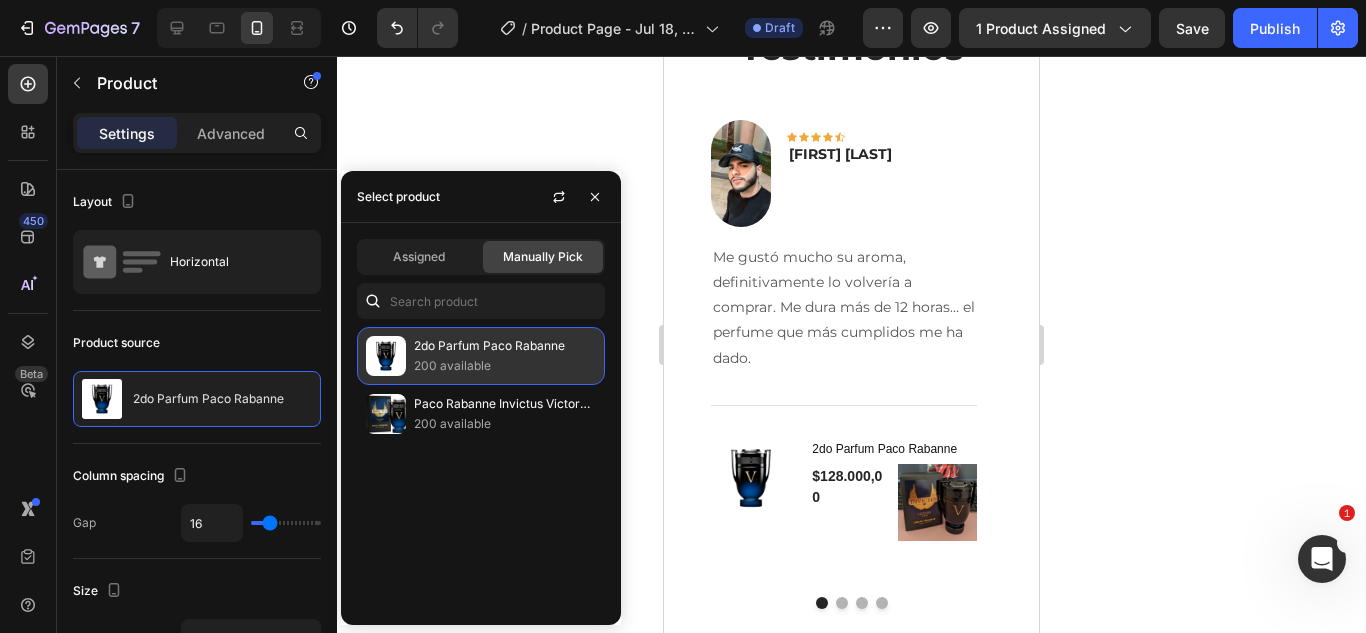 click on "200 available" at bounding box center (505, 366) 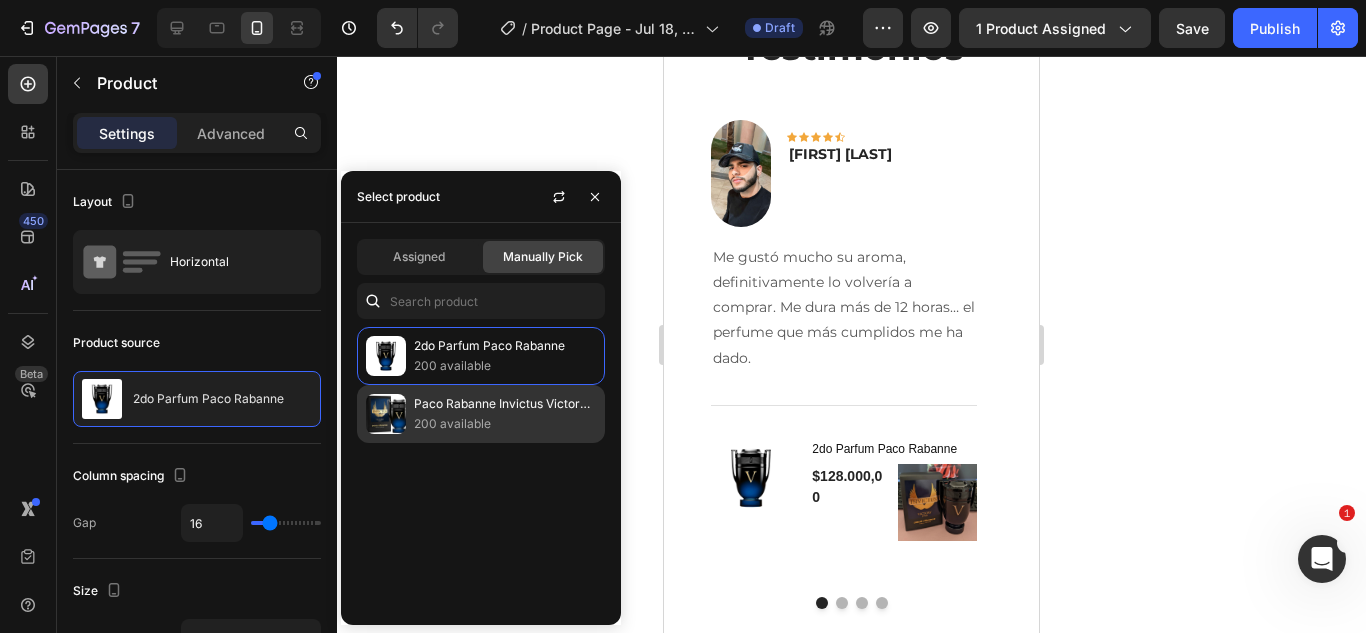 click on "200 available" at bounding box center [505, 424] 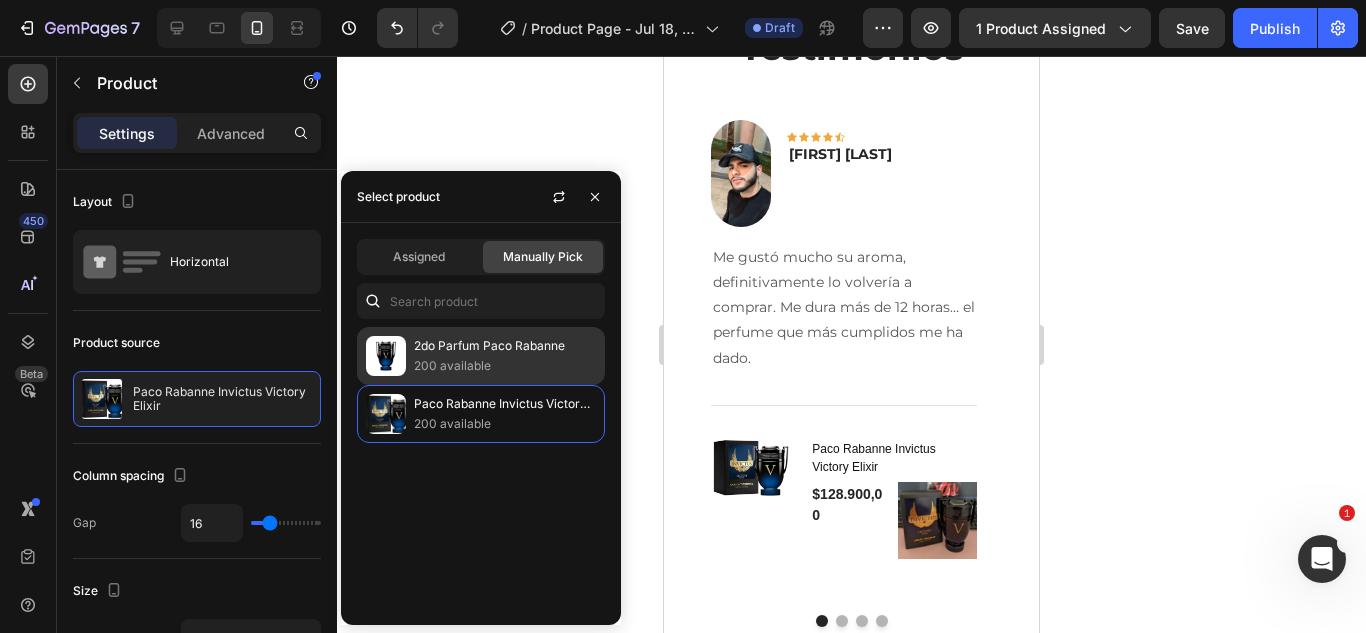 click on "200 available" at bounding box center [505, 366] 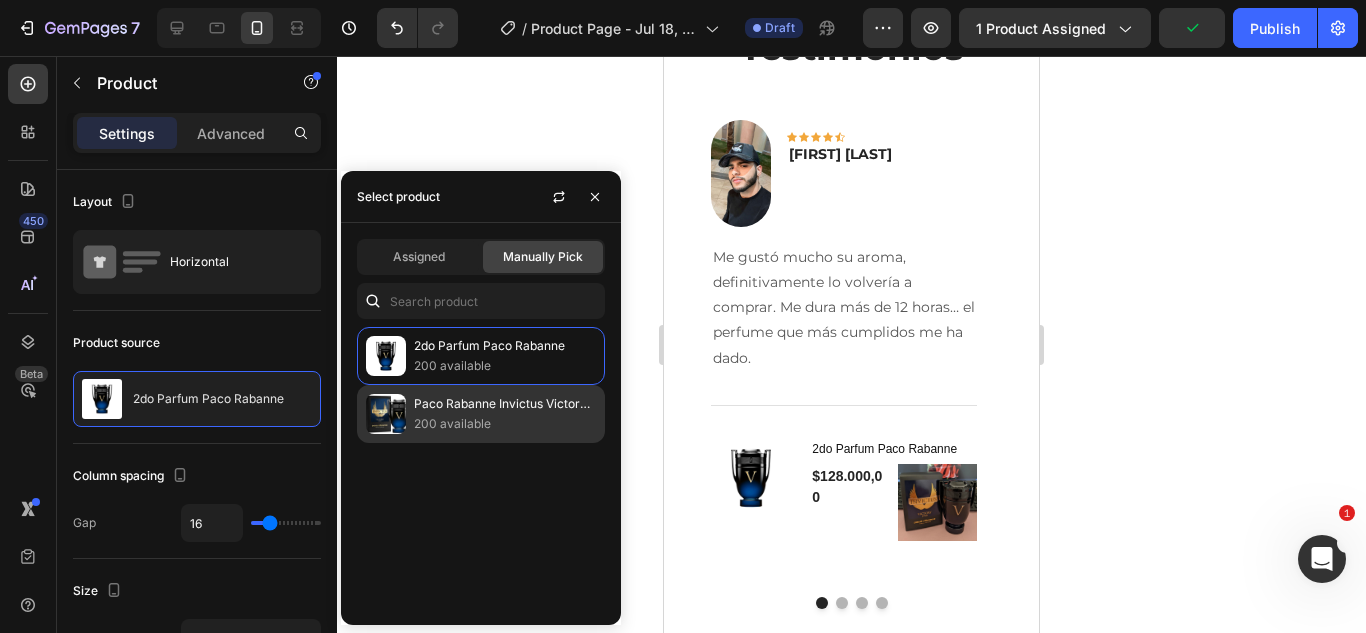 click on "Paco Rabanne Invictus Victory Elixir 200 available" 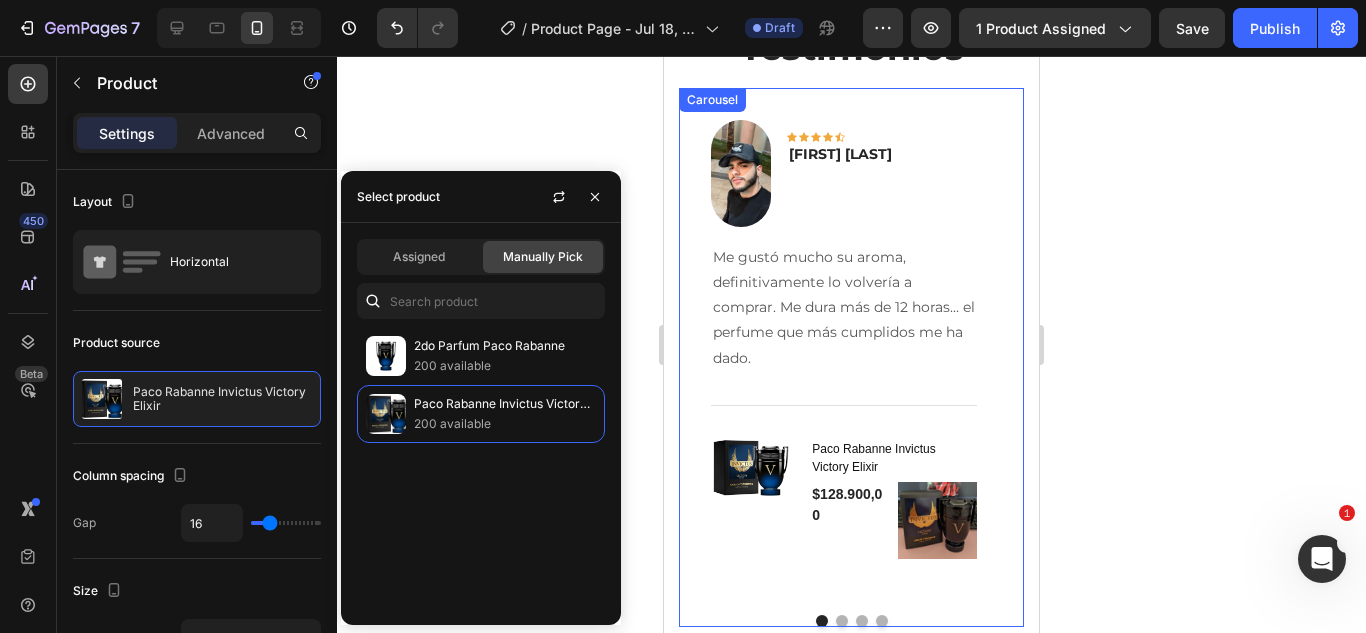 click at bounding box center (842, 621) 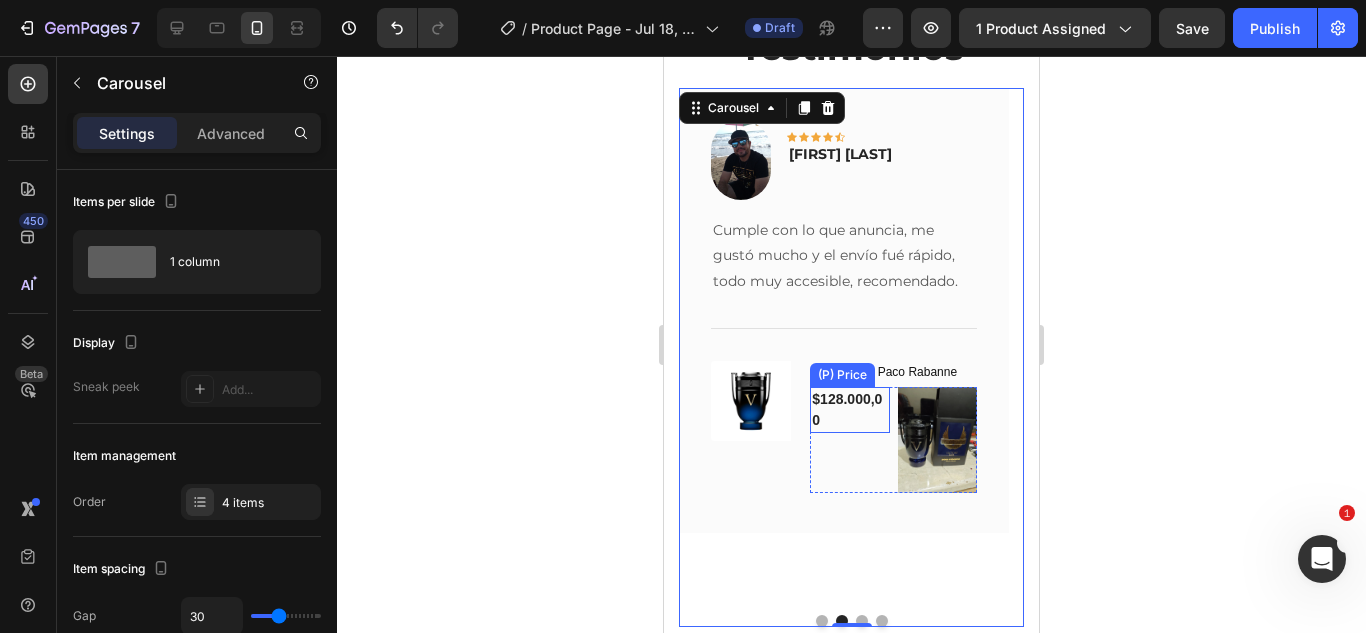 click on "$128.000,00" at bounding box center (849, 410) 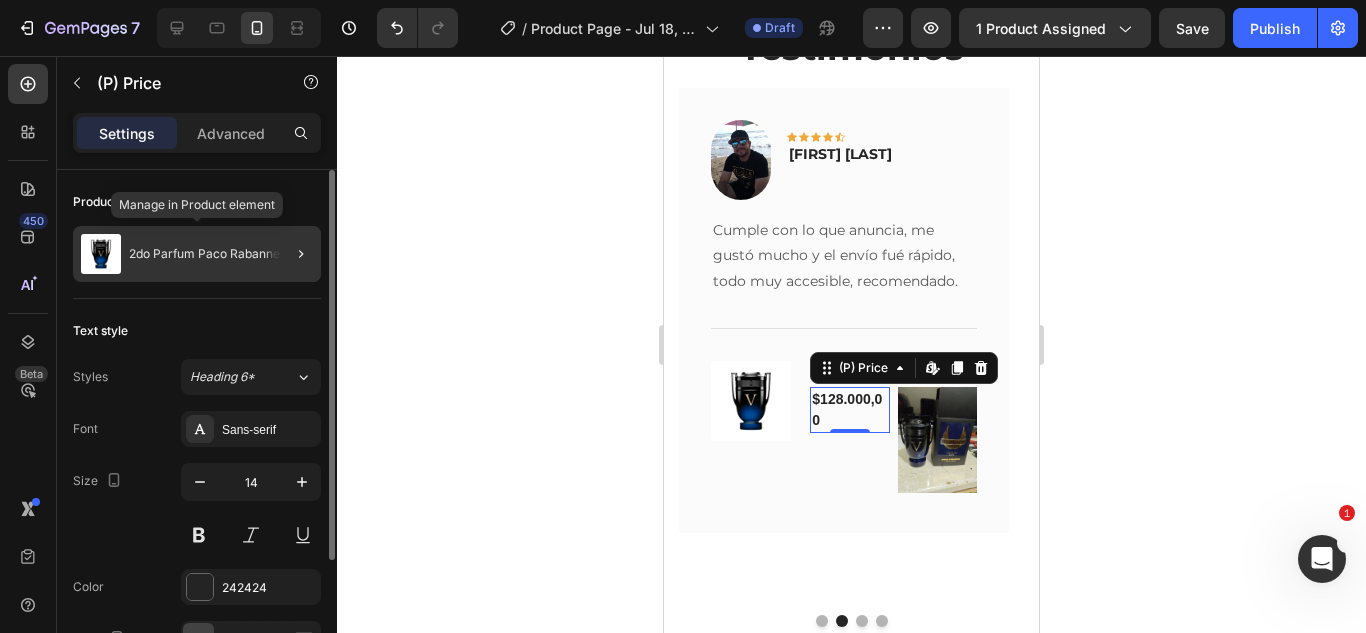 click on "2do Parfum Paco Rabanne" 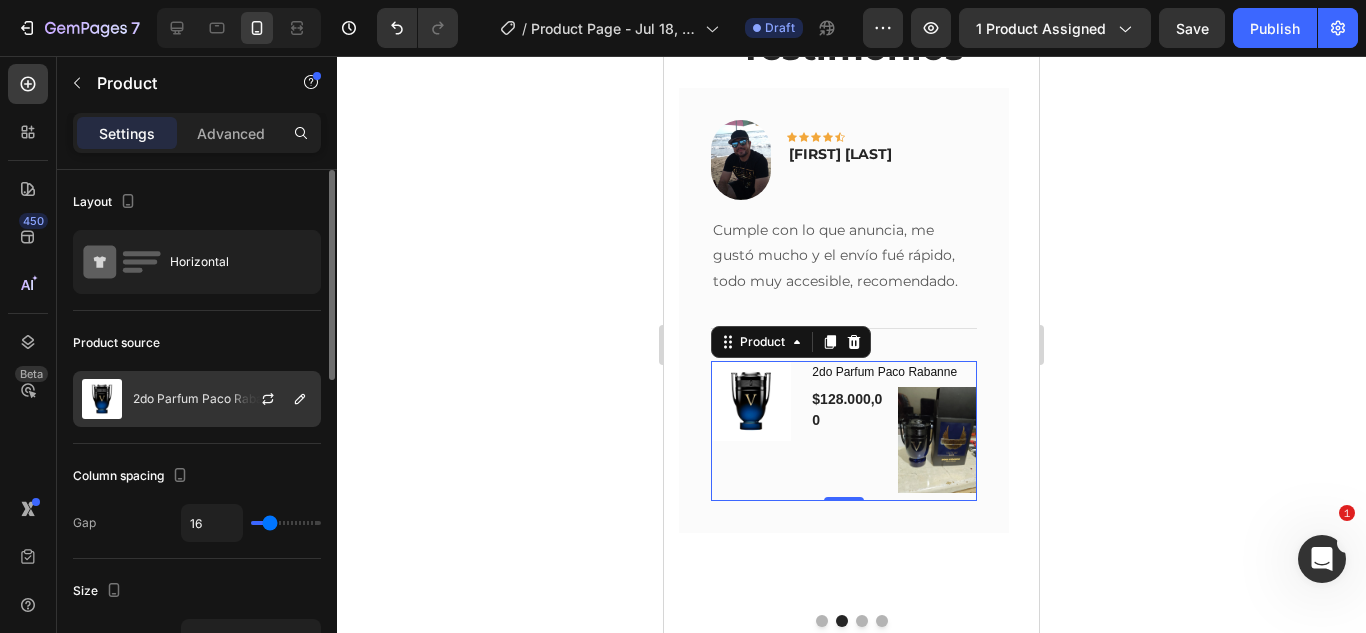 click on "2do Parfum Paco Rabanne" 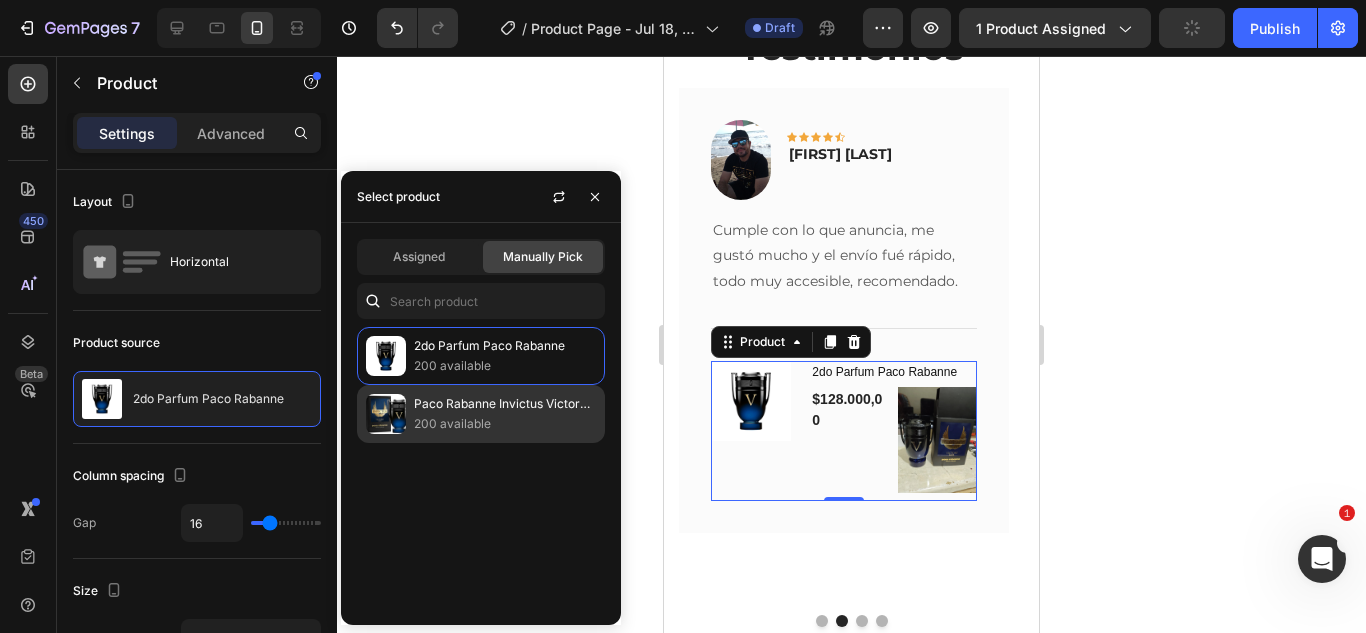click at bounding box center [386, 414] 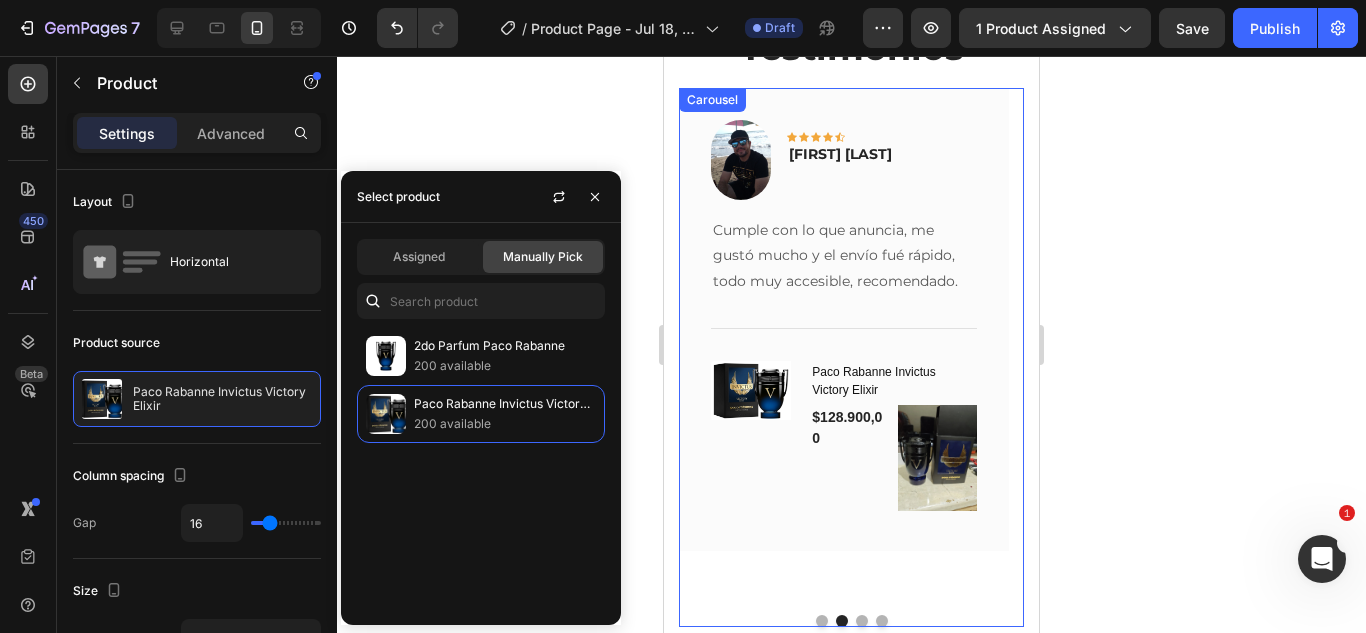 click at bounding box center (862, 621) 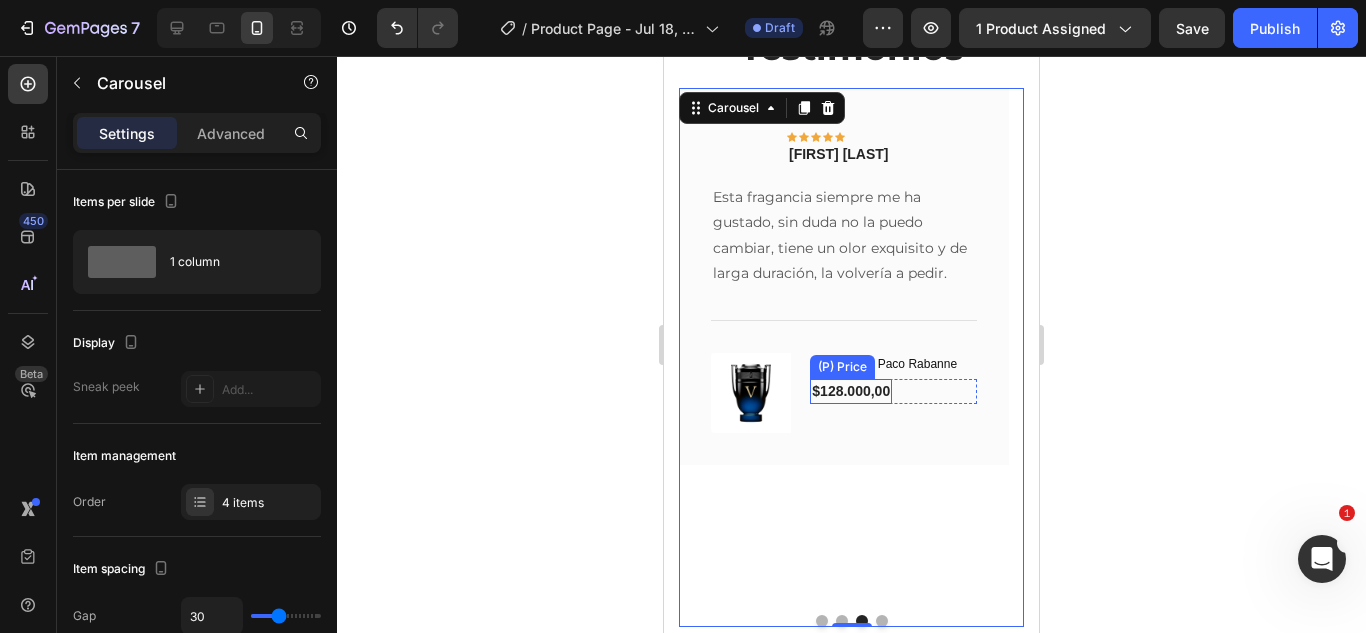 click on "$128.000,00" at bounding box center (849, 430) 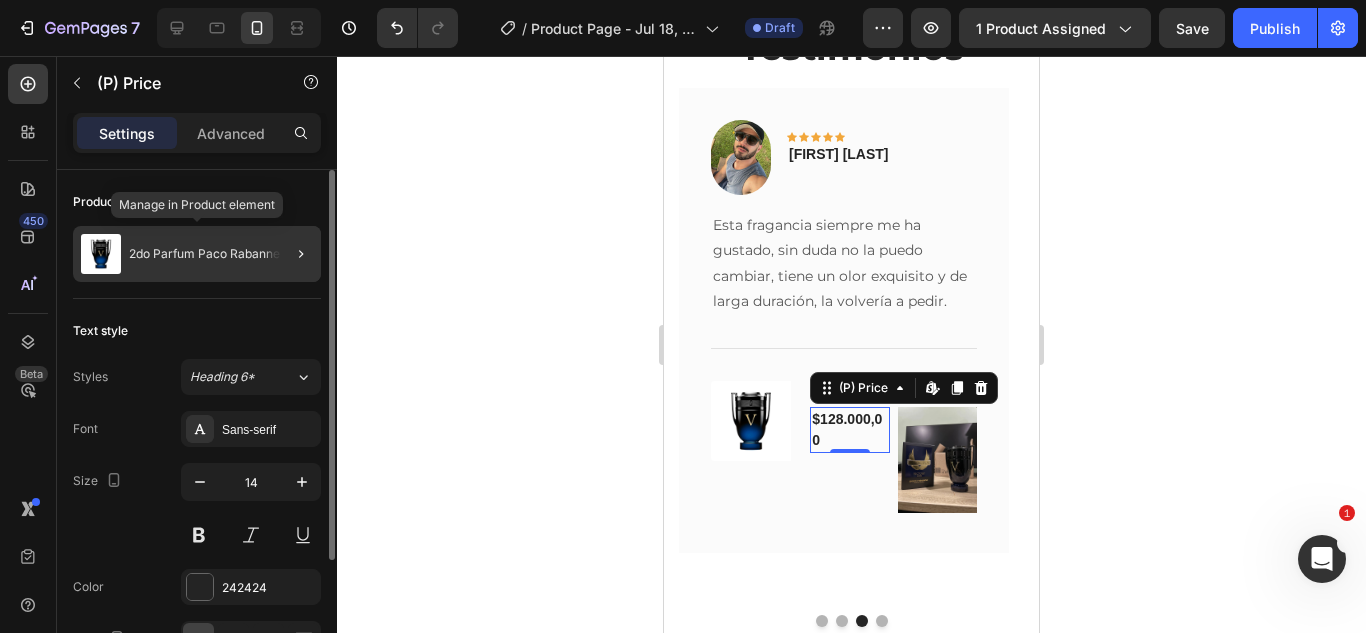 click on "2do Parfum Paco Rabanne" at bounding box center (204, 254) 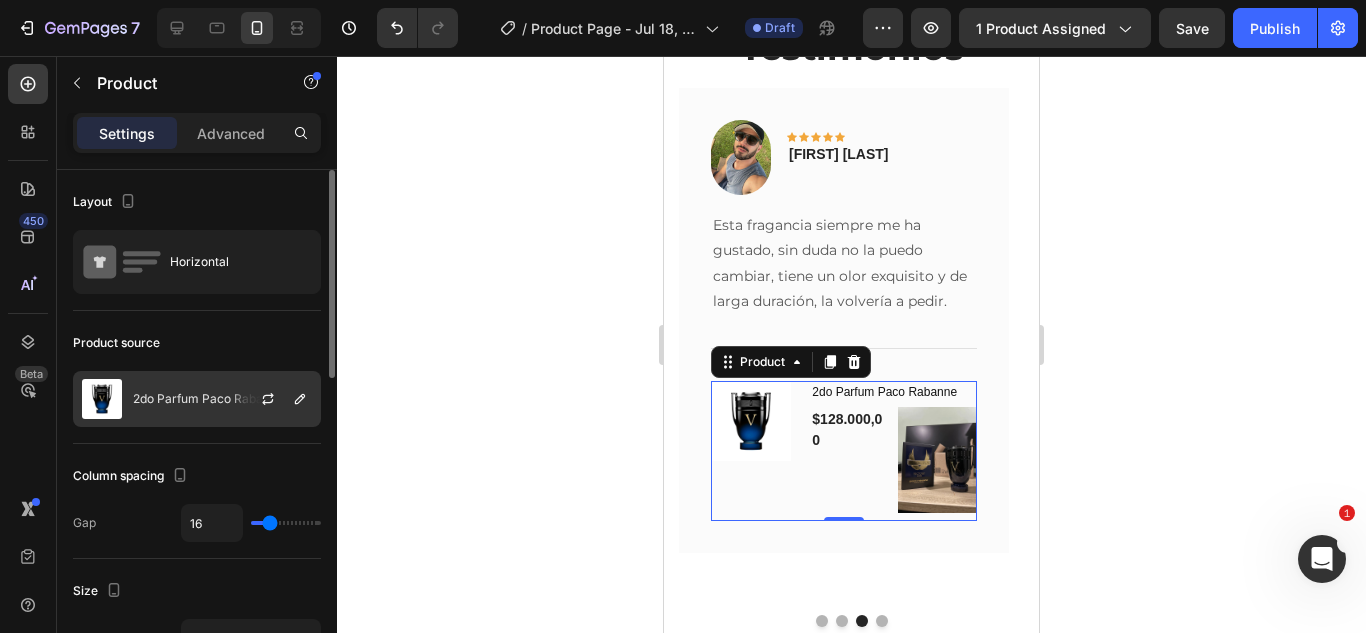 click on "2do Parfum Paco Rabanne" 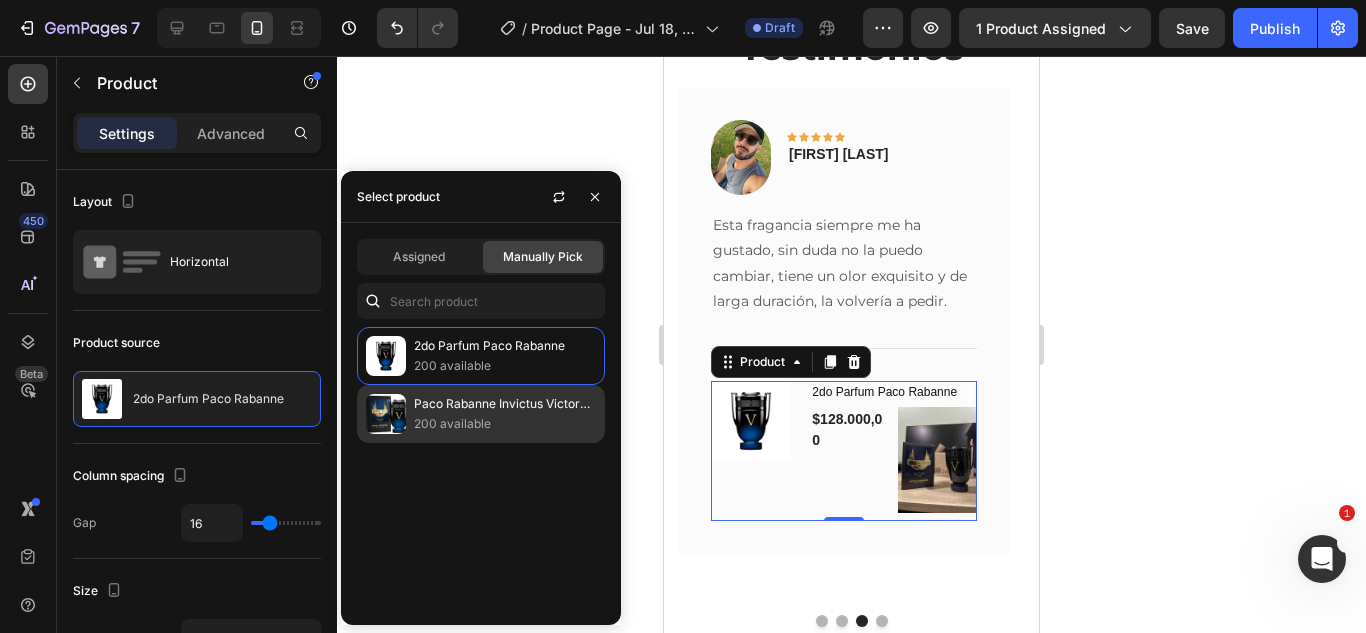 click on "Paco Rabanne Invictus Victory Elixir" at bounding box center (505, 404) 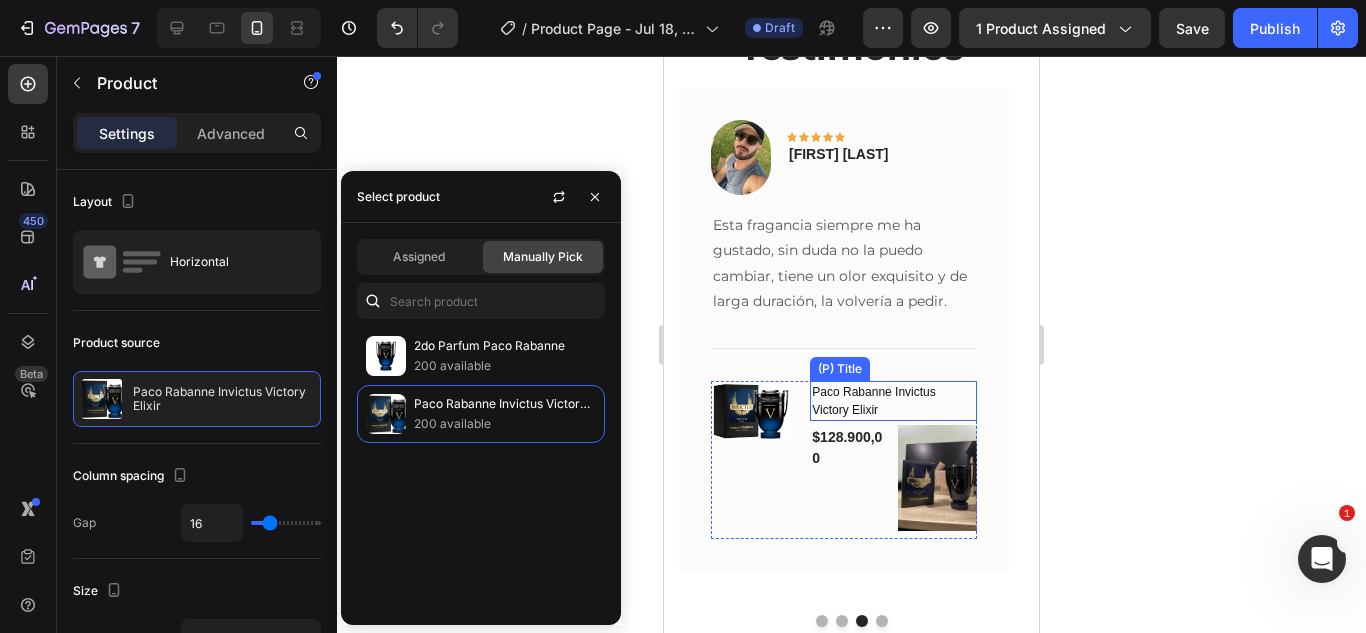 click on "Paco Rabanne Invictus Victory Elixir" at bounding box center [893, 401] 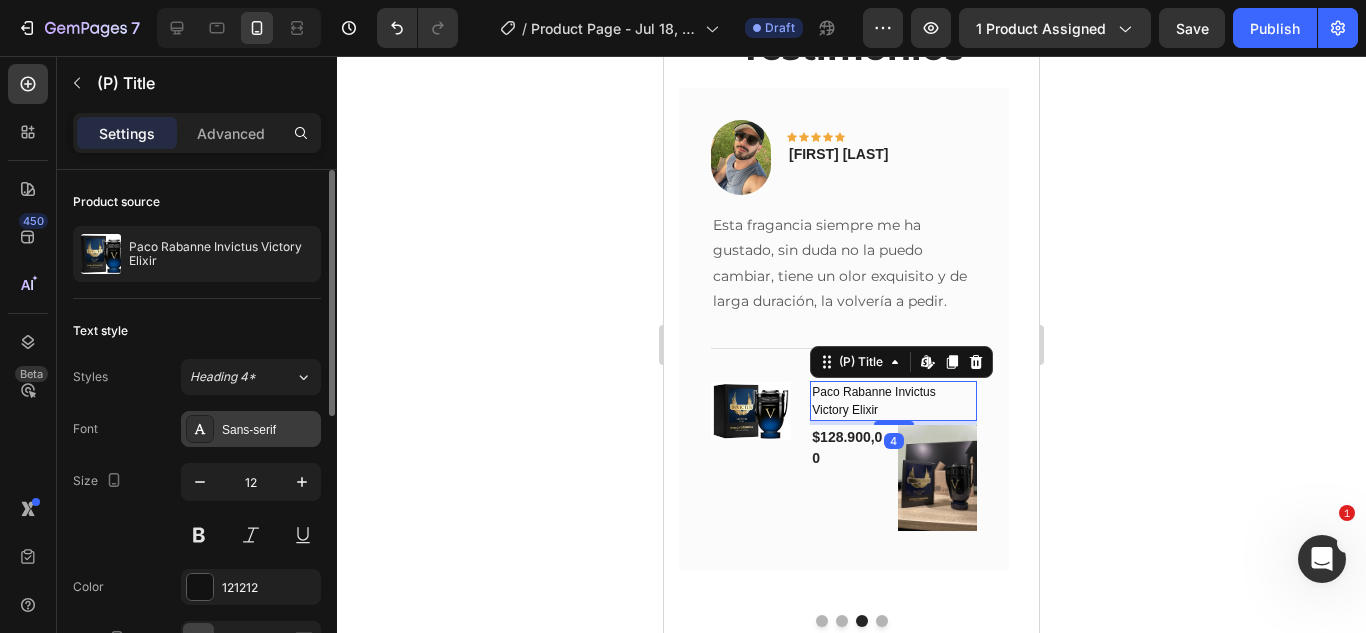 click on "Sans-serif" at bounding box center [269, 430] 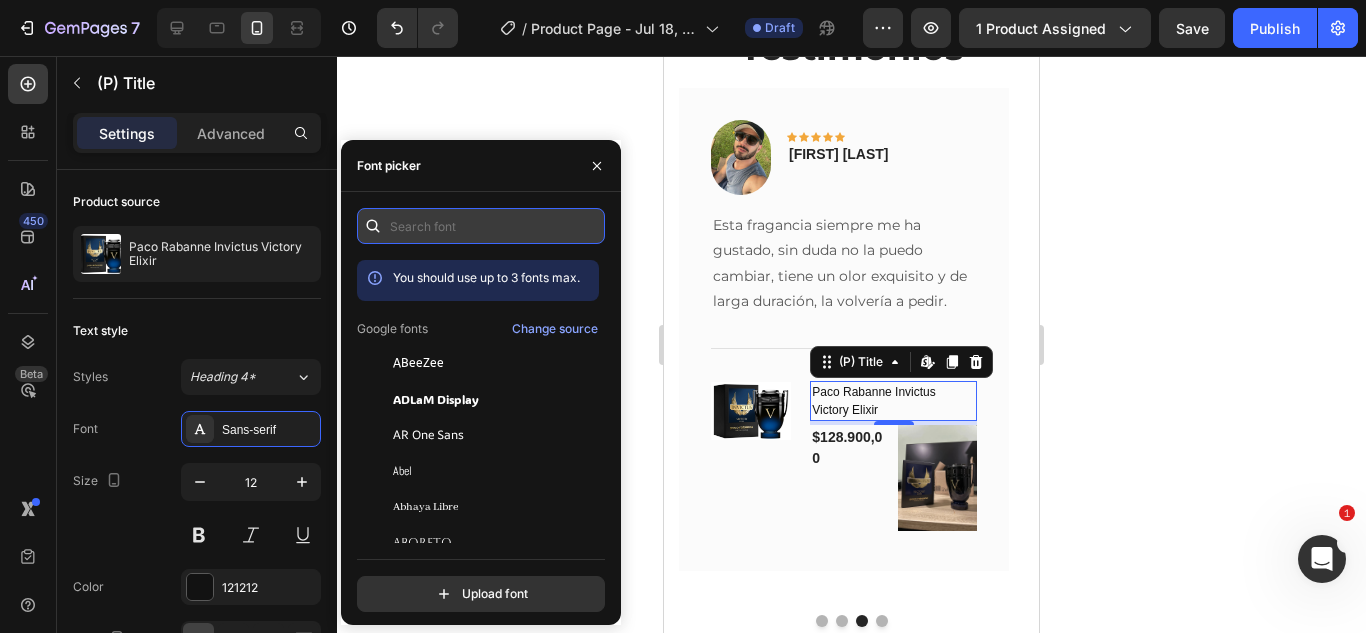 click at bounding box center [481, 226] 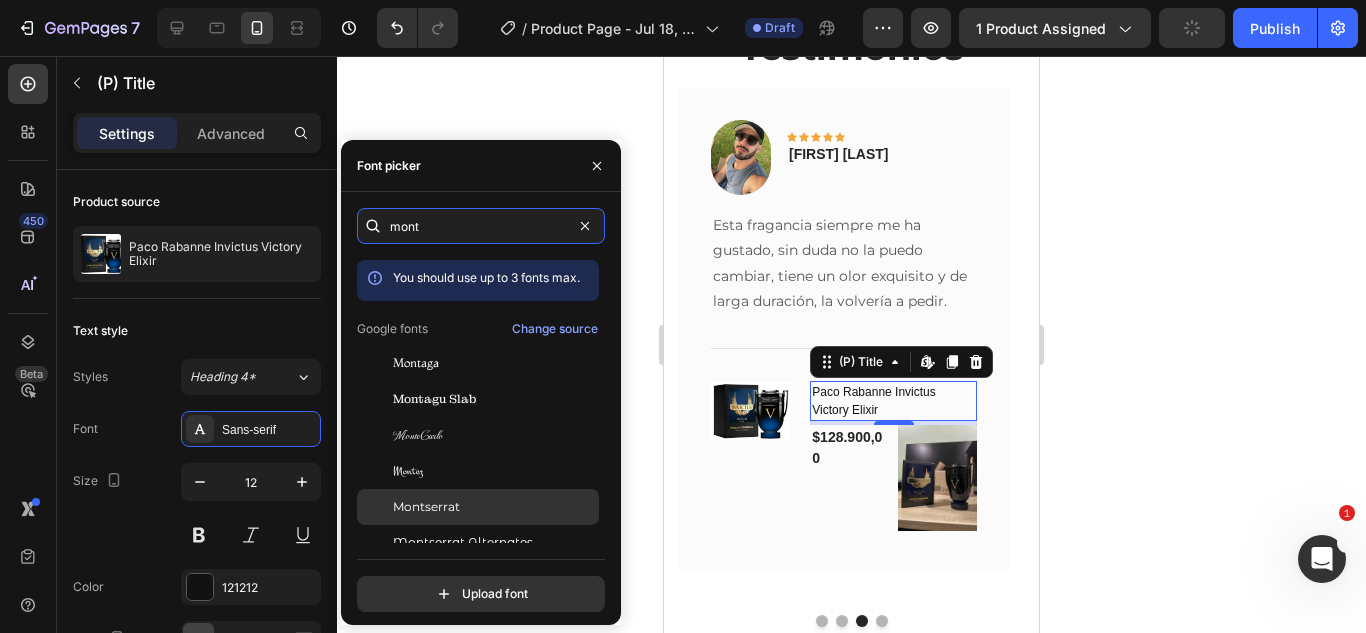 type on "mont" 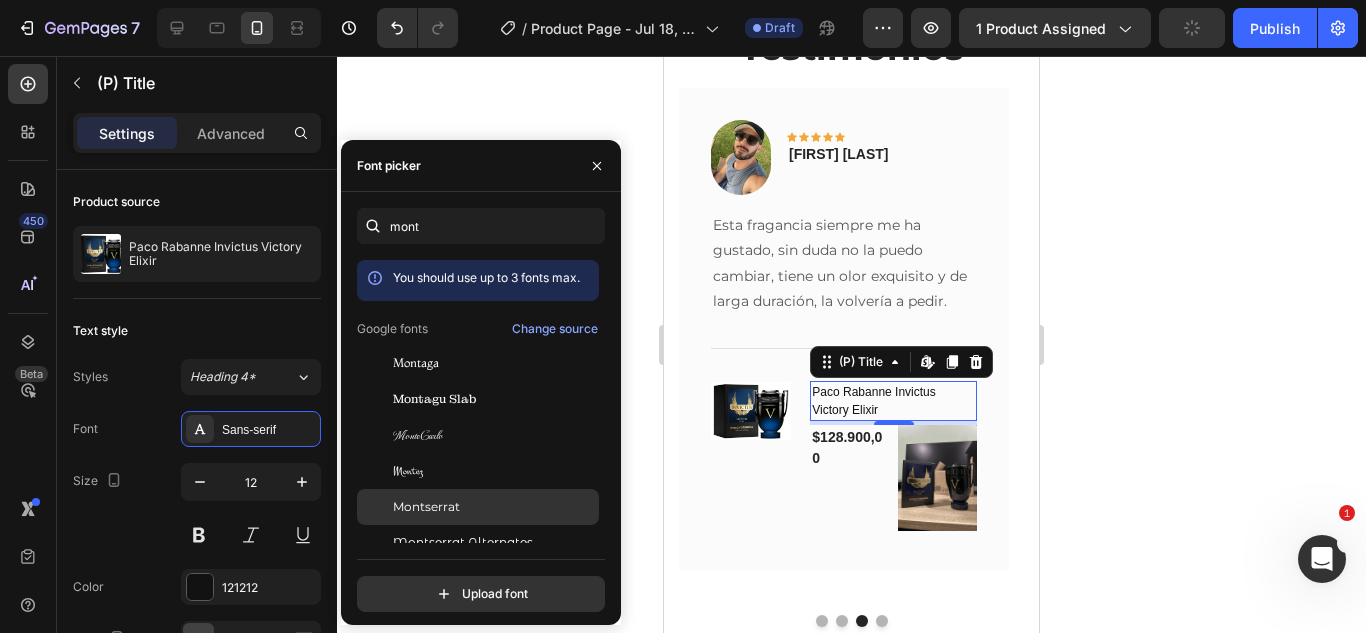 click on "Montserrat" at bounding box center [426, 507] 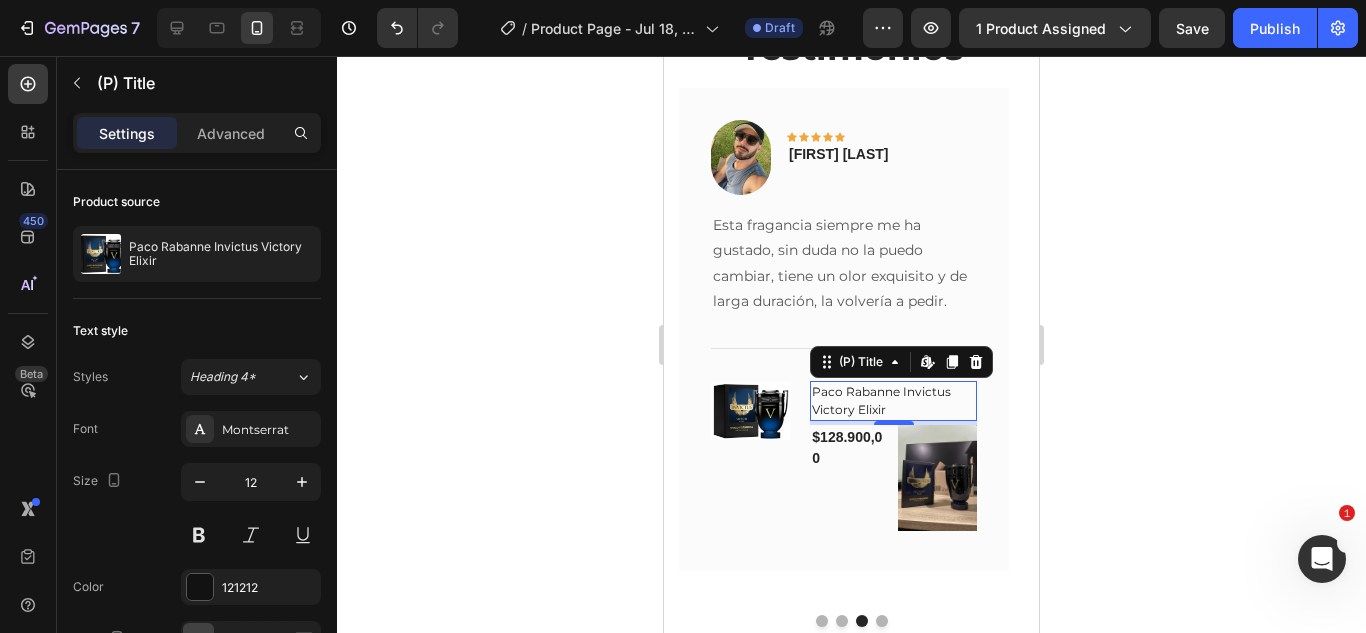 click 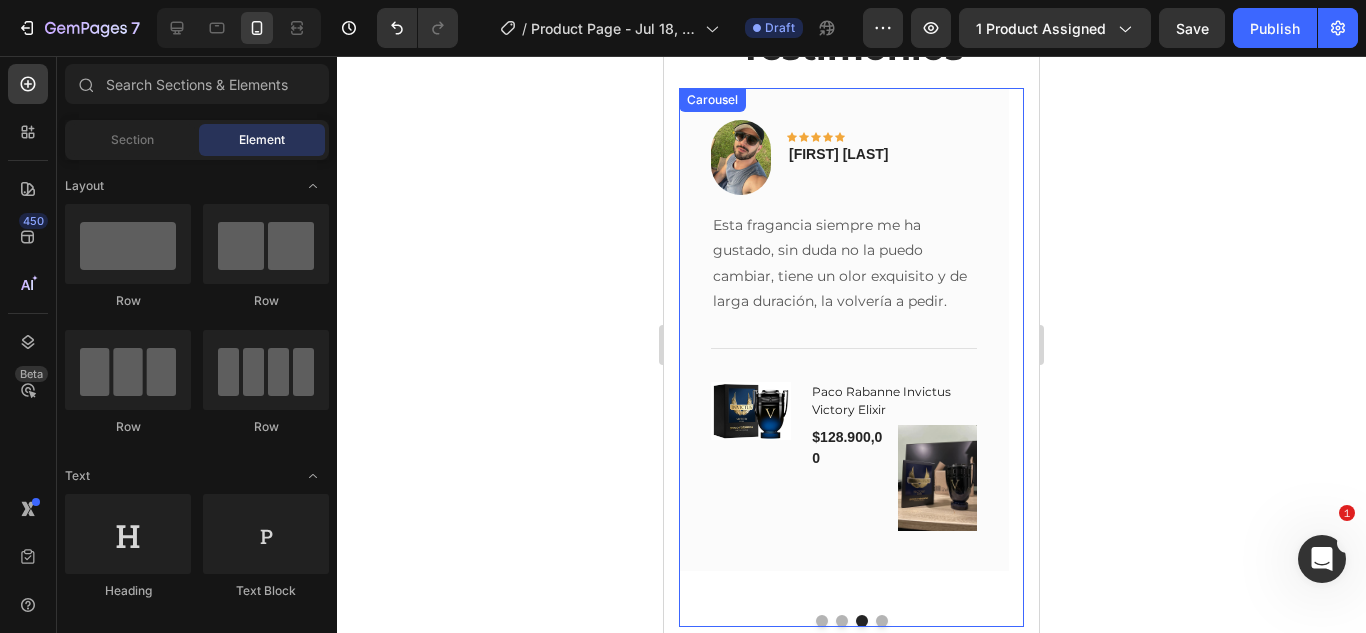 click at bounding box center [882, 621] 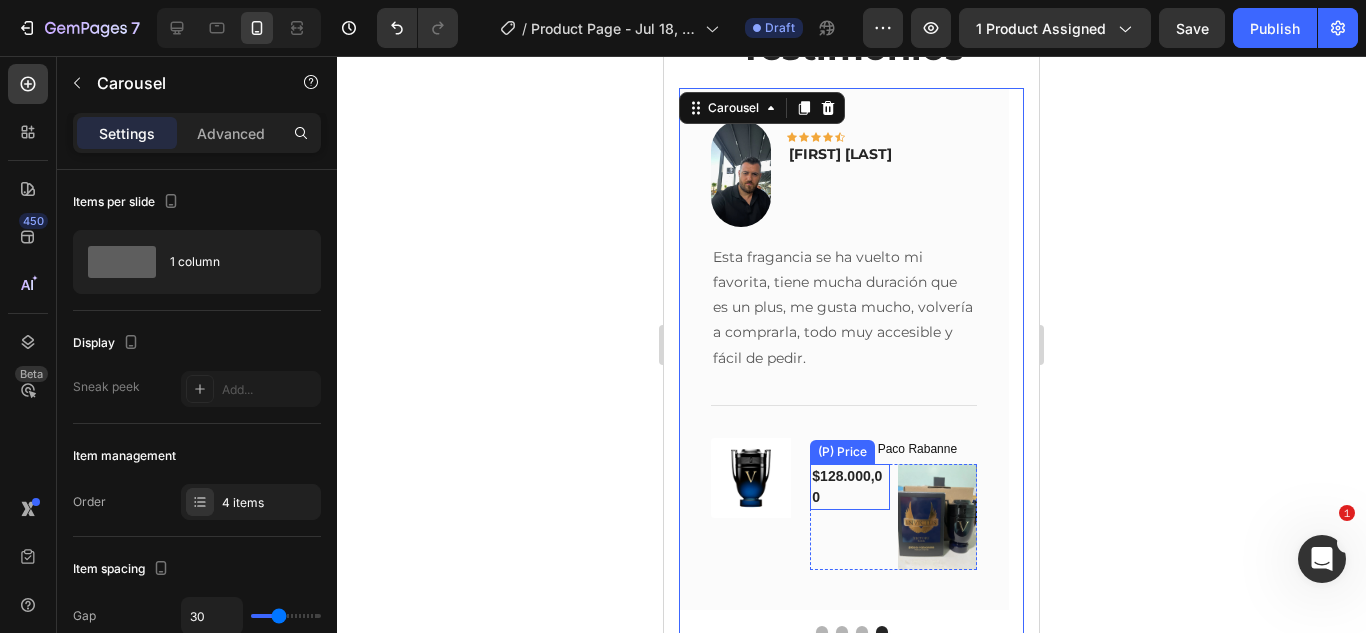 click on "$128.000,00" at bounding box center (849, 487) 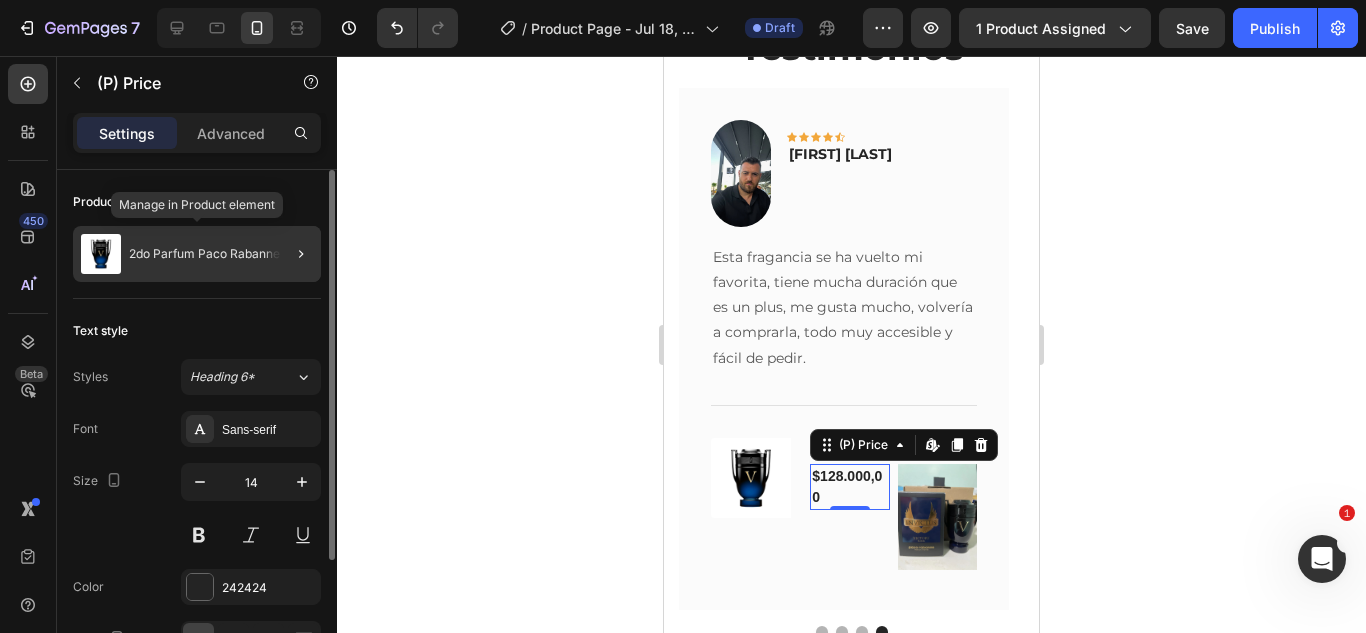 click on "2do Parfum Paco Rabanne" 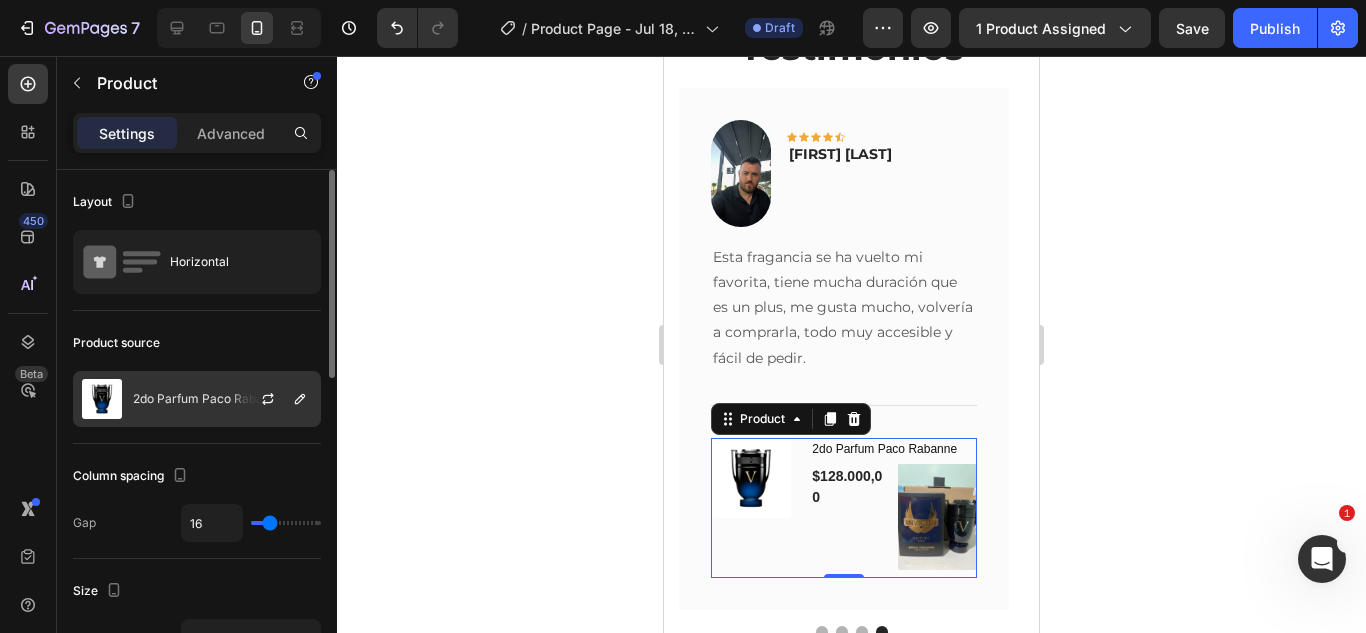 click on "2do Parfum Paco Rabanne" 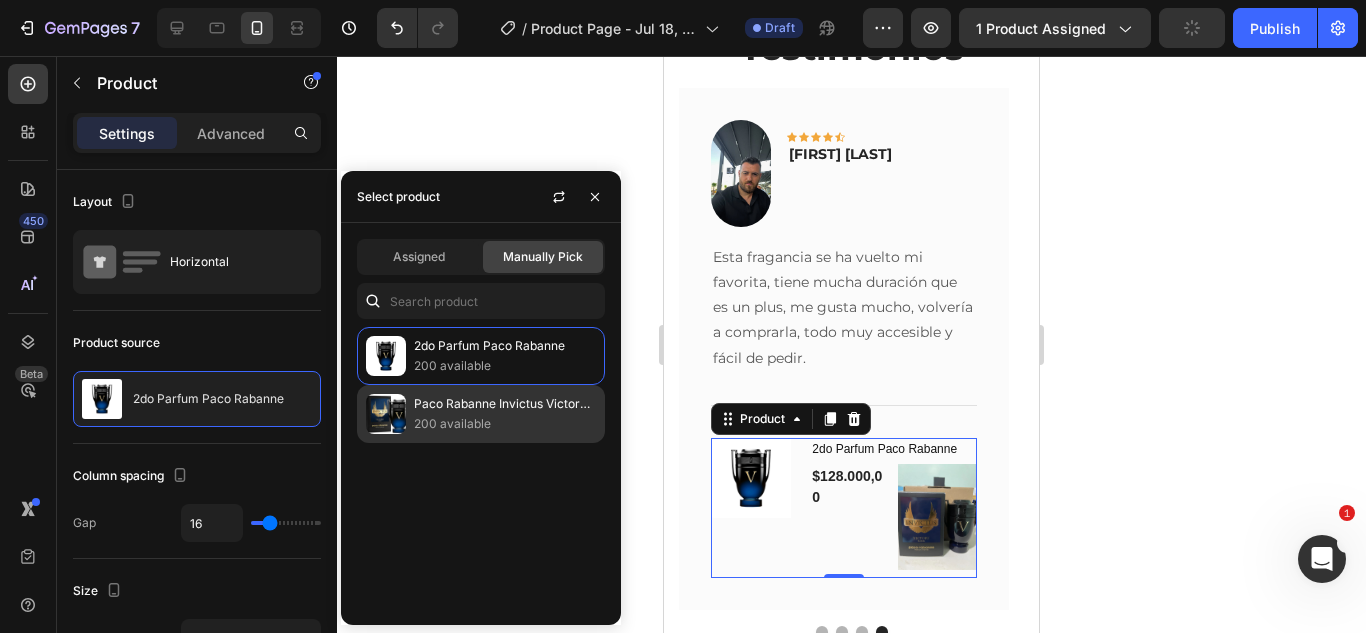 click on "Paco Rabanne Invictus Victory Elixir" at bounding box center (505, 404) 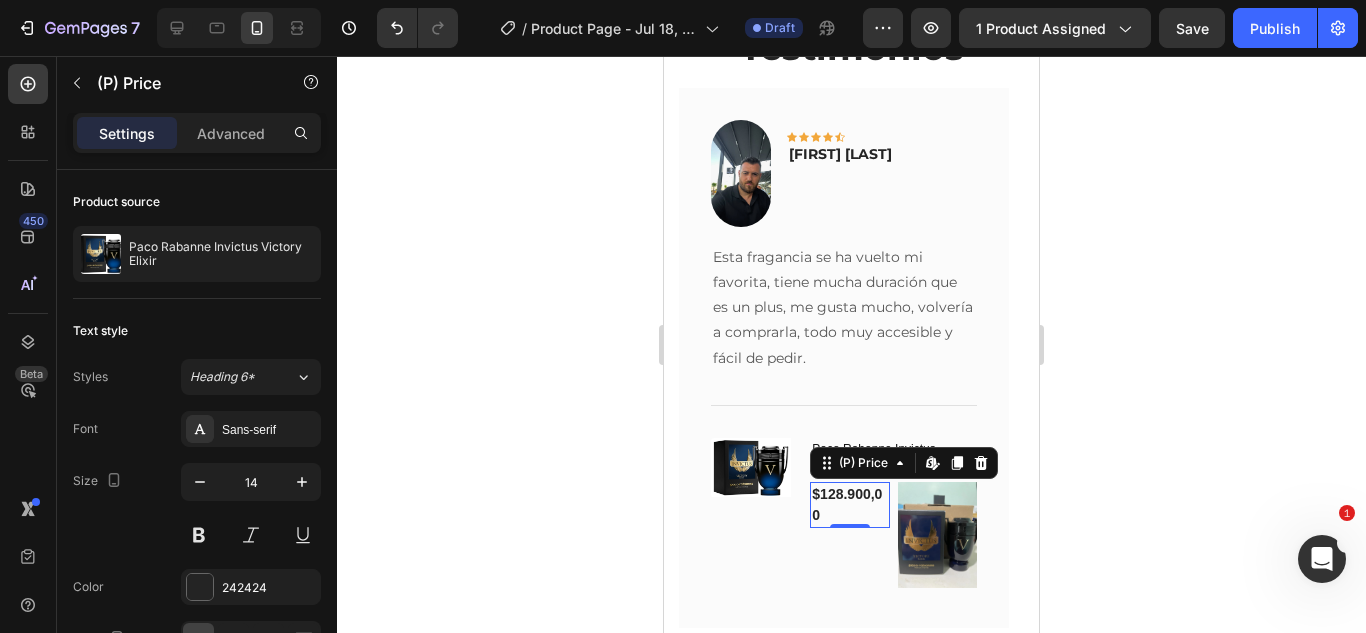 click 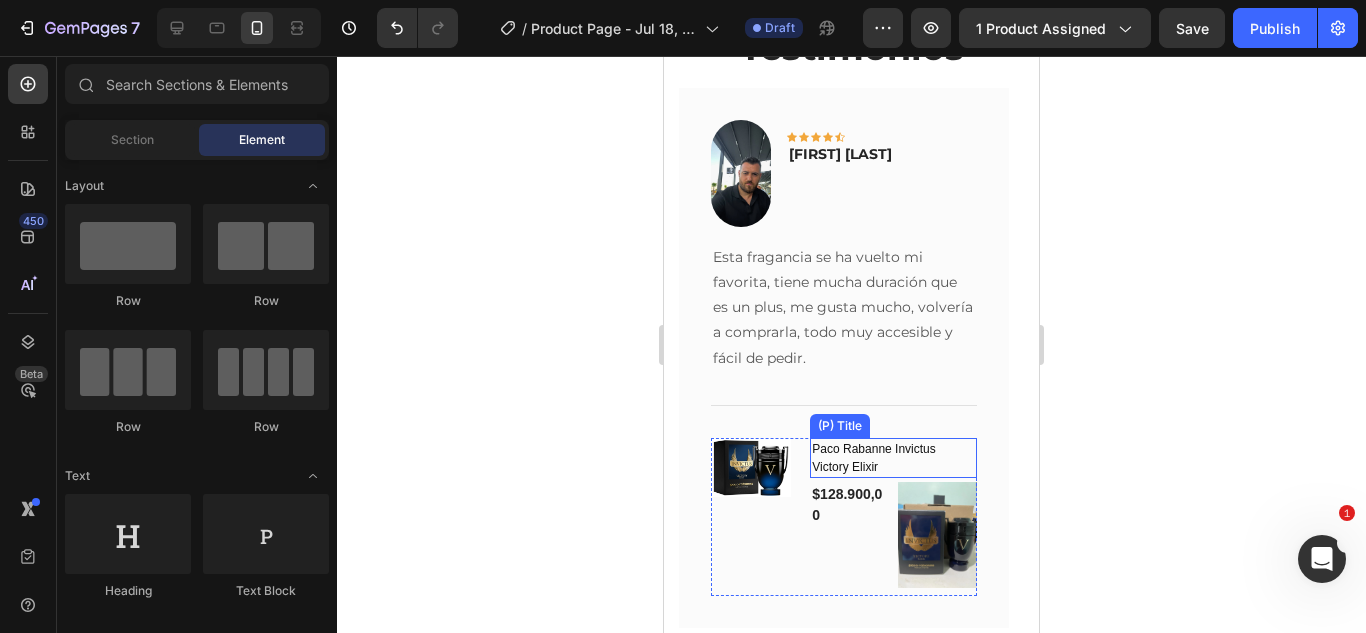click on "Paco Rabanne Invictus Victory Elixir" at bounding box center (893, 458) 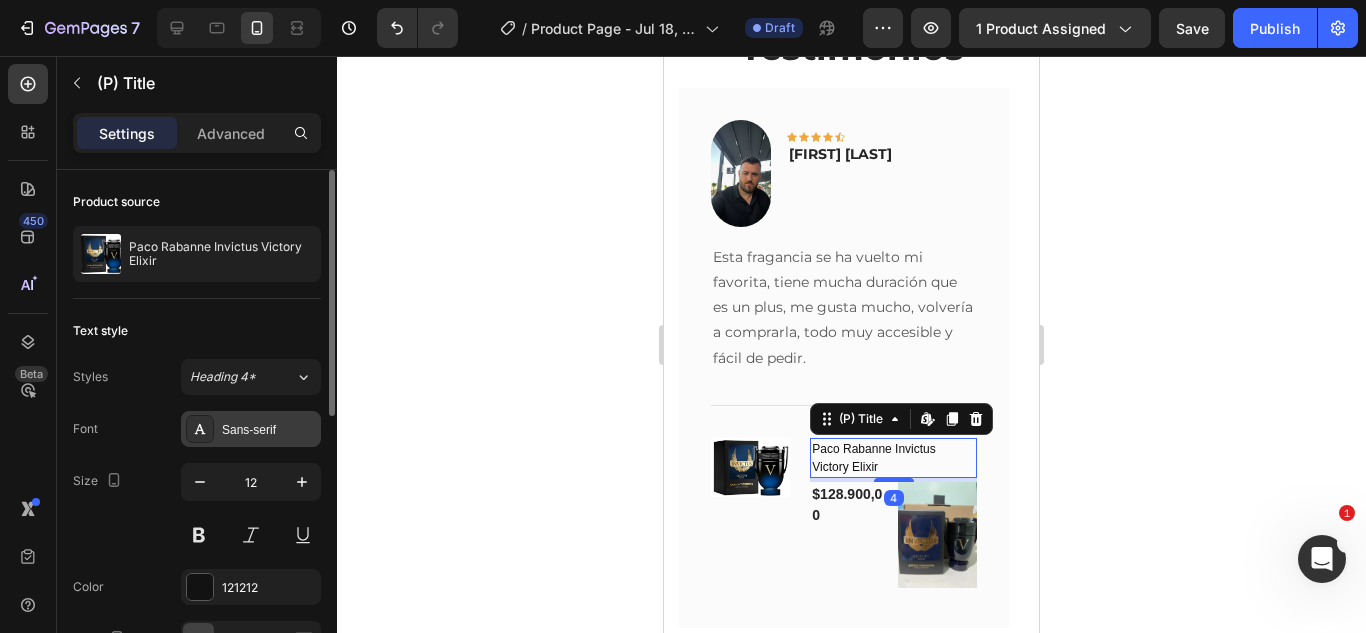 click on "Sans-serif" at bounding box center [251, 429] 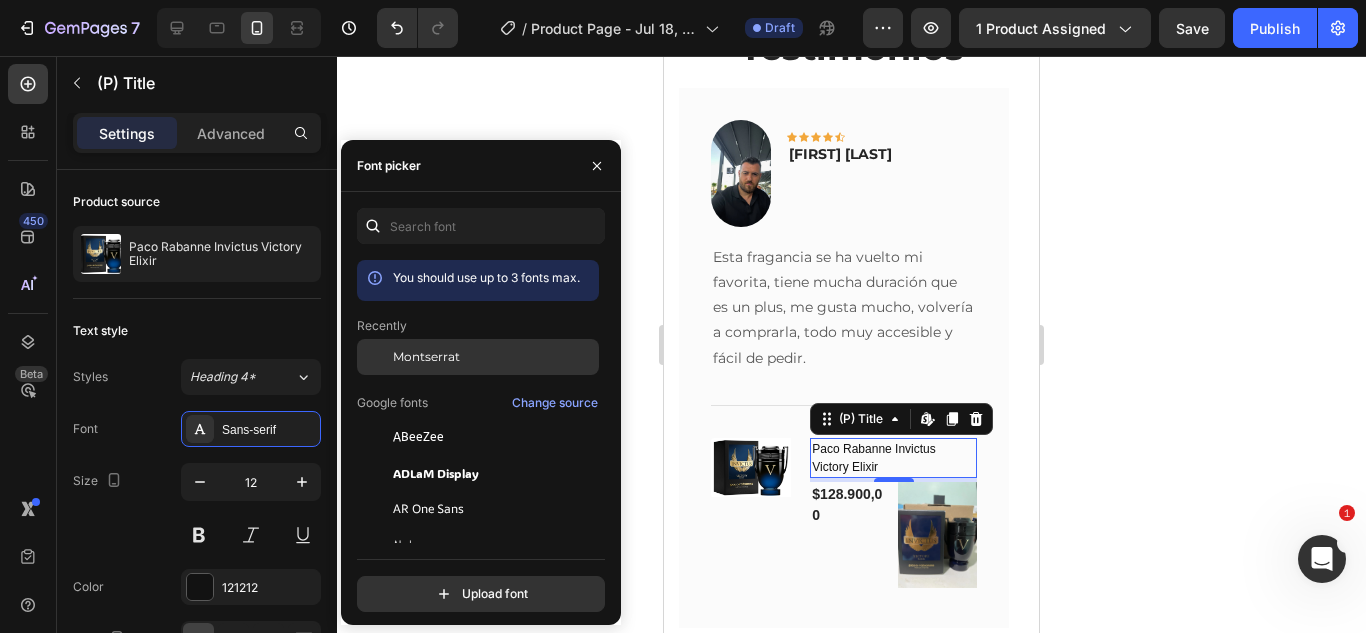 click on "Montserrat" at bounding box center (426, 357) 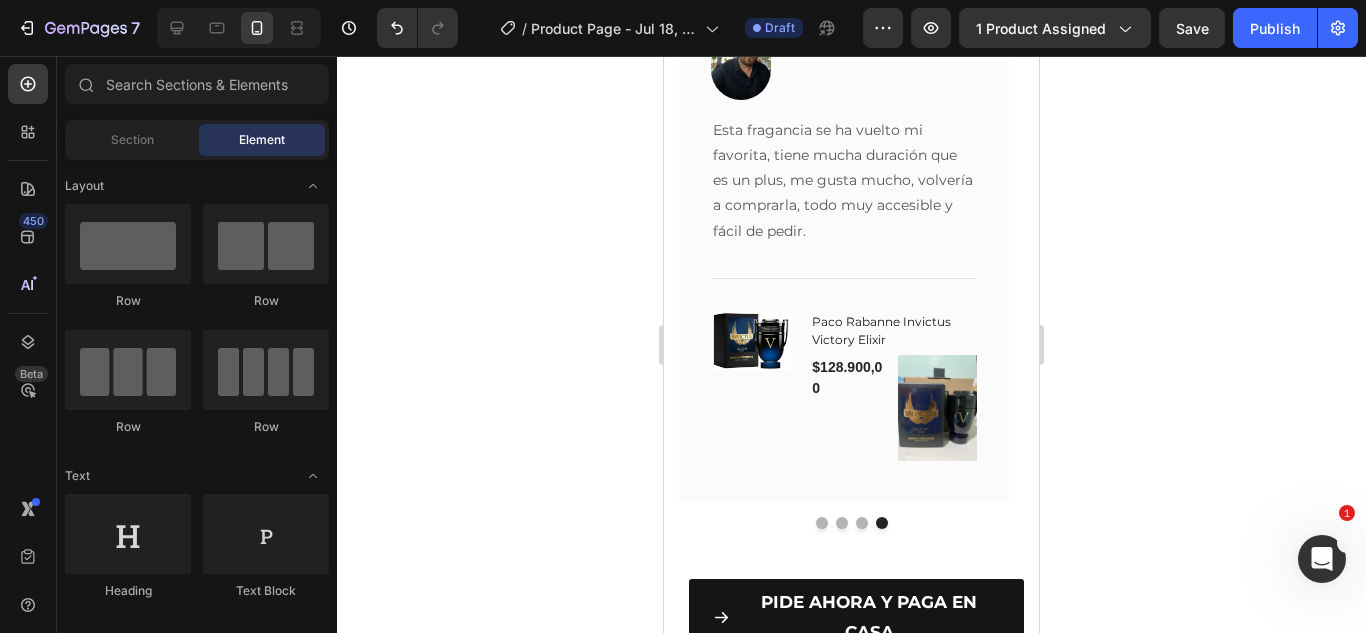 scroll, scrollTop: 2430, scrollLeft: 0, axis: vertical 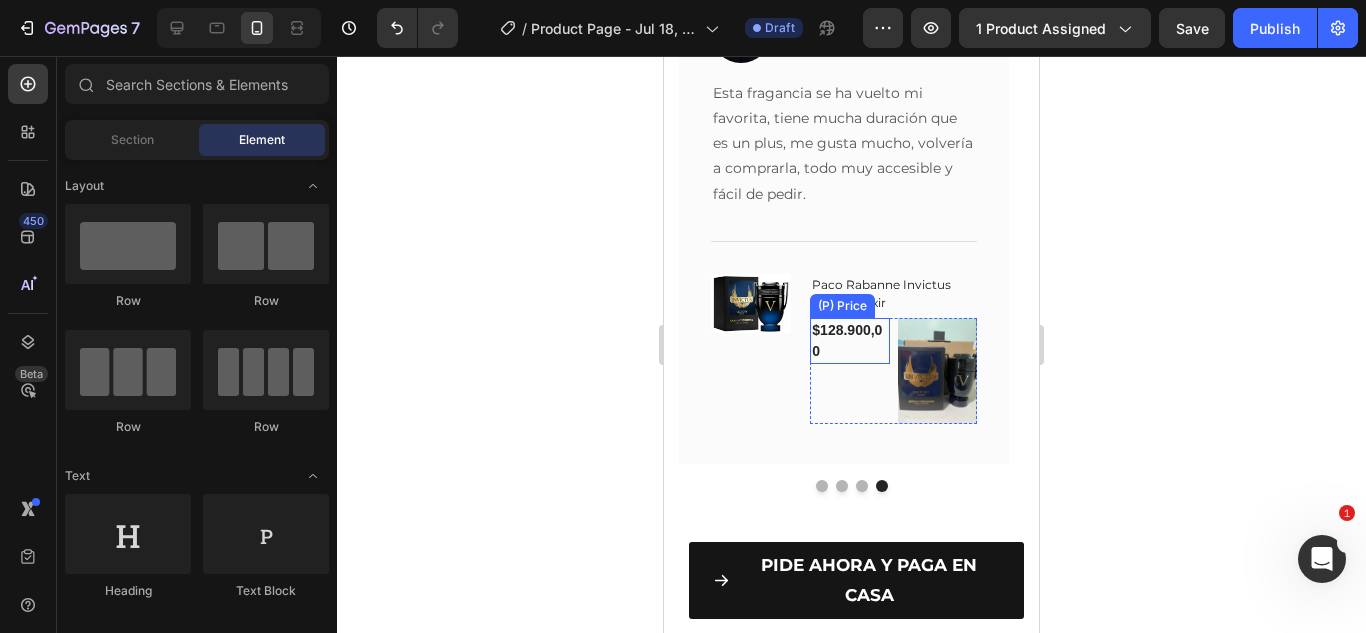 click on "$128.900,00" at bounding box center (849, 341) 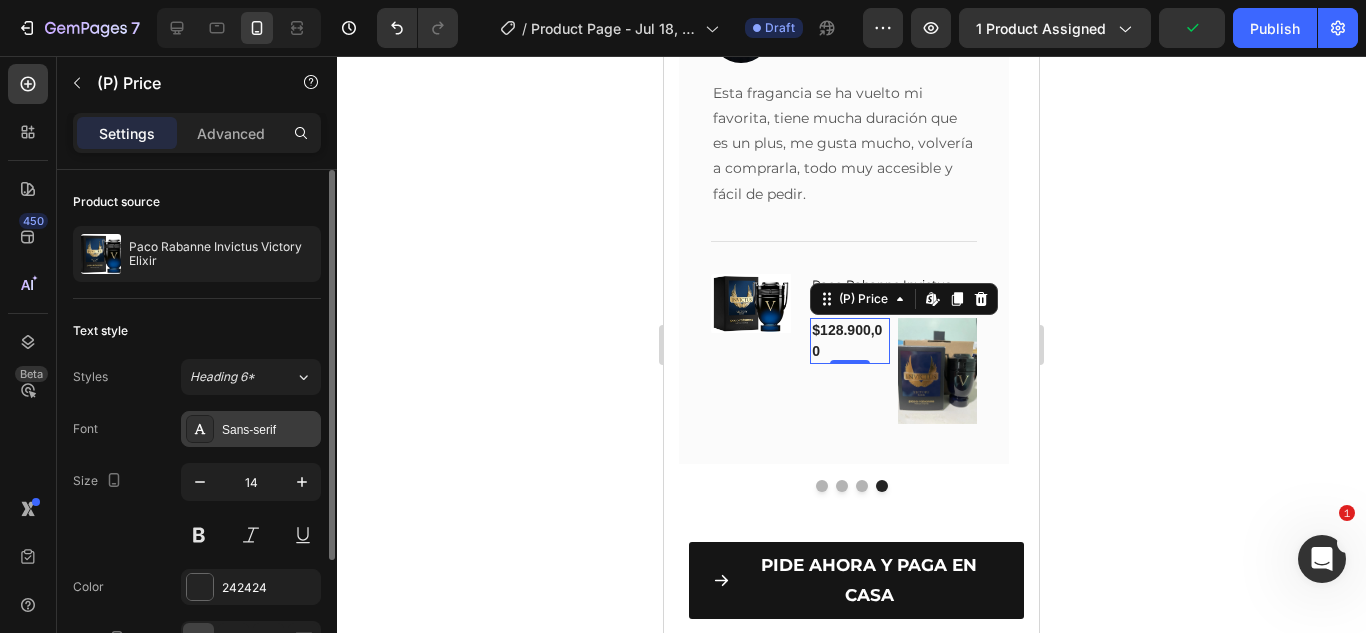 click on "Sans-serif" at bounding box center [251, 429] 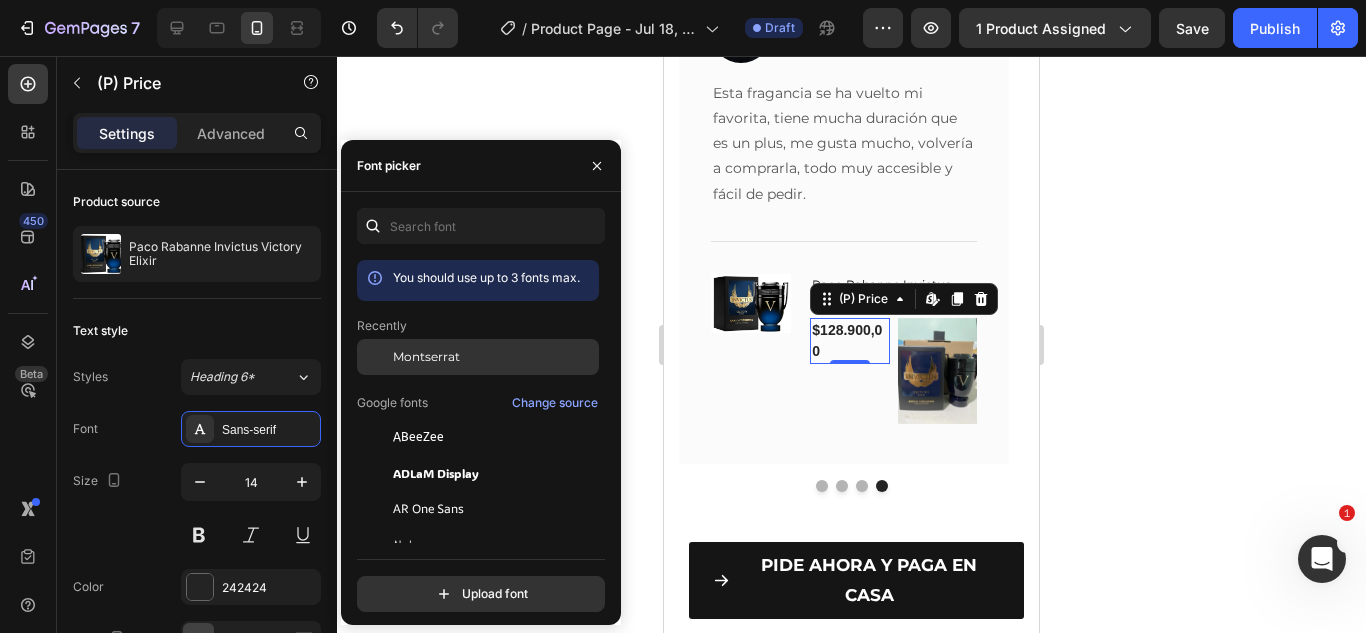 click on "Montserrat" at bounding box center (426, 357) 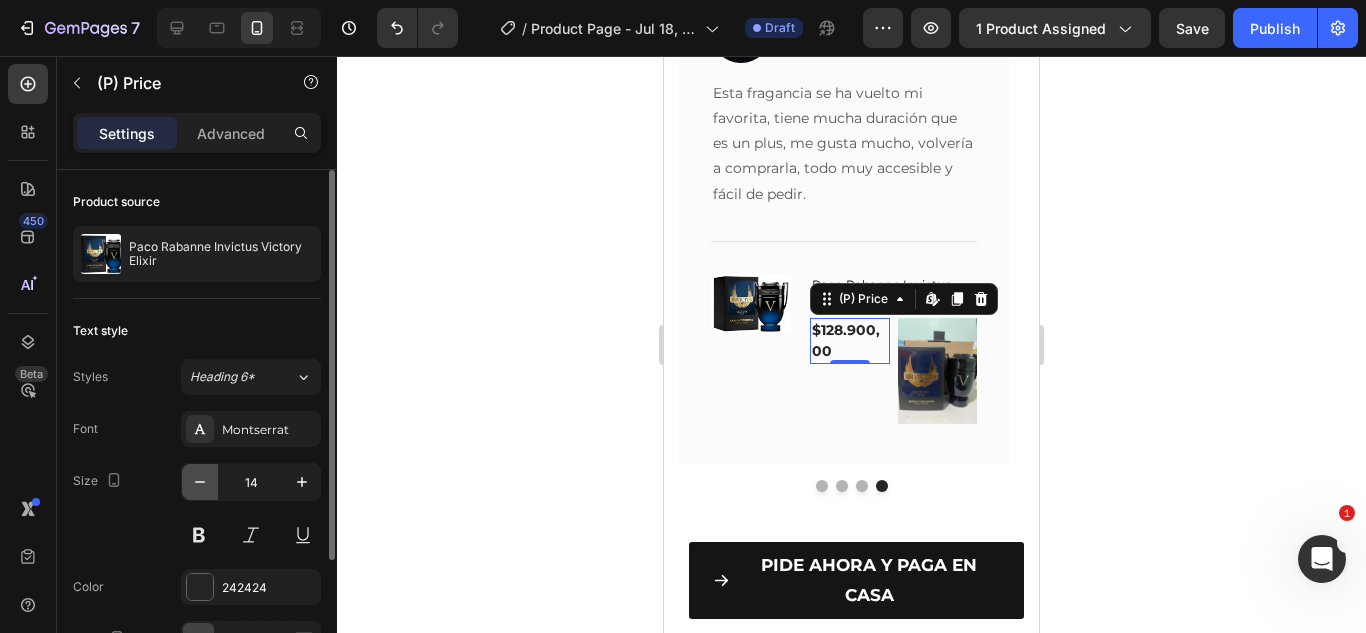 click 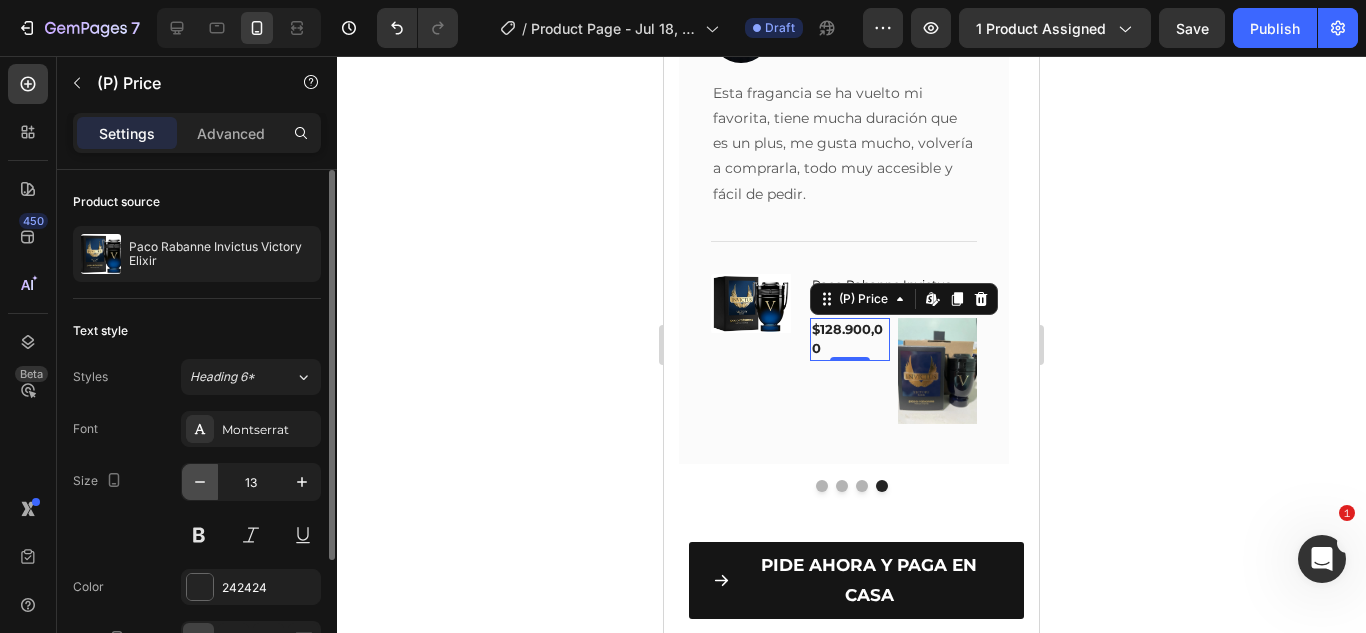click 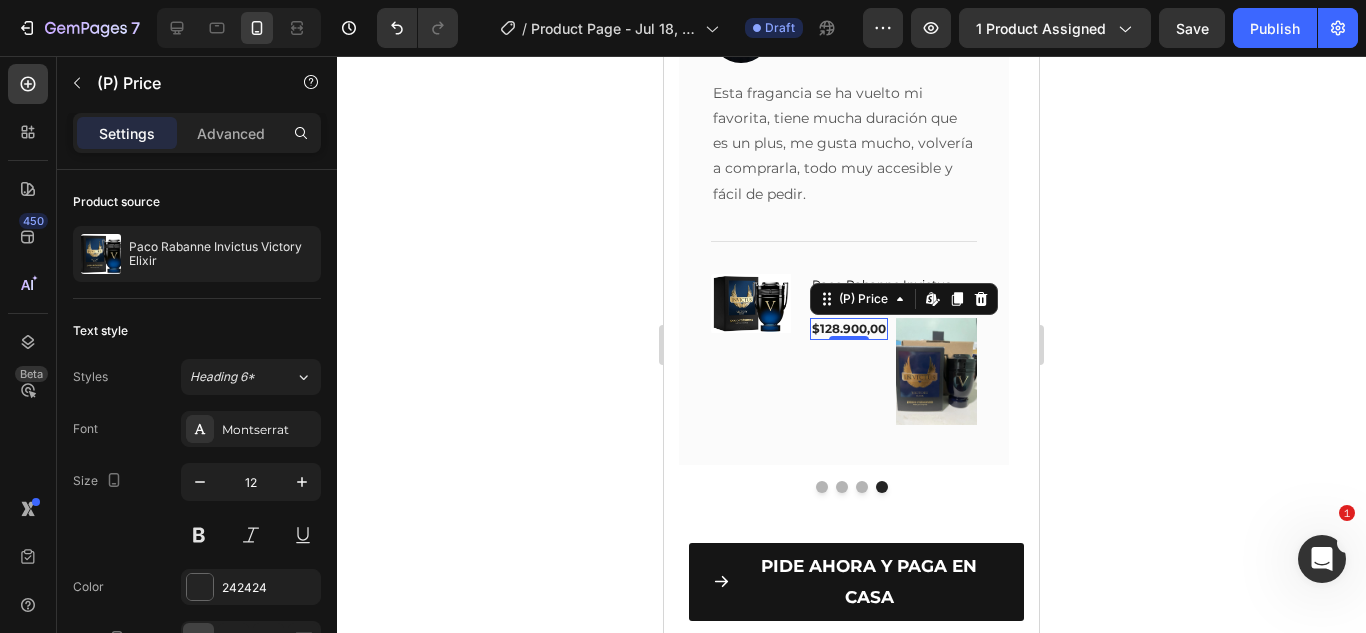 click 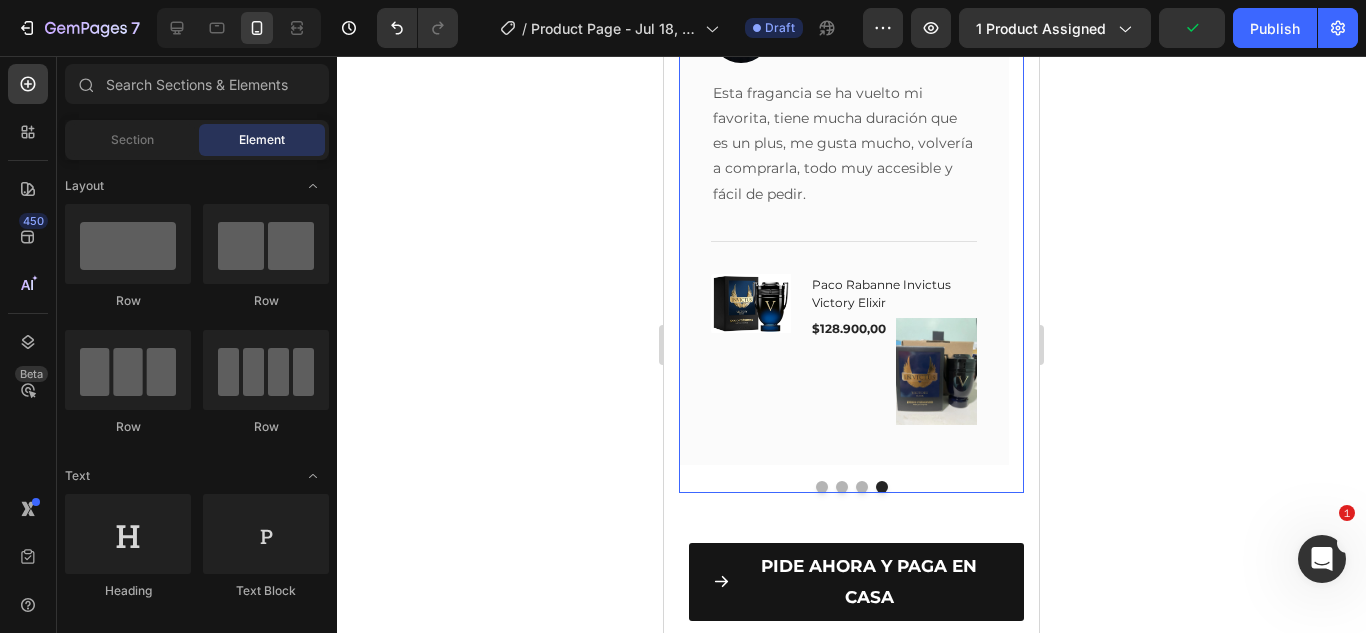 click at bounding box center (862, 487) 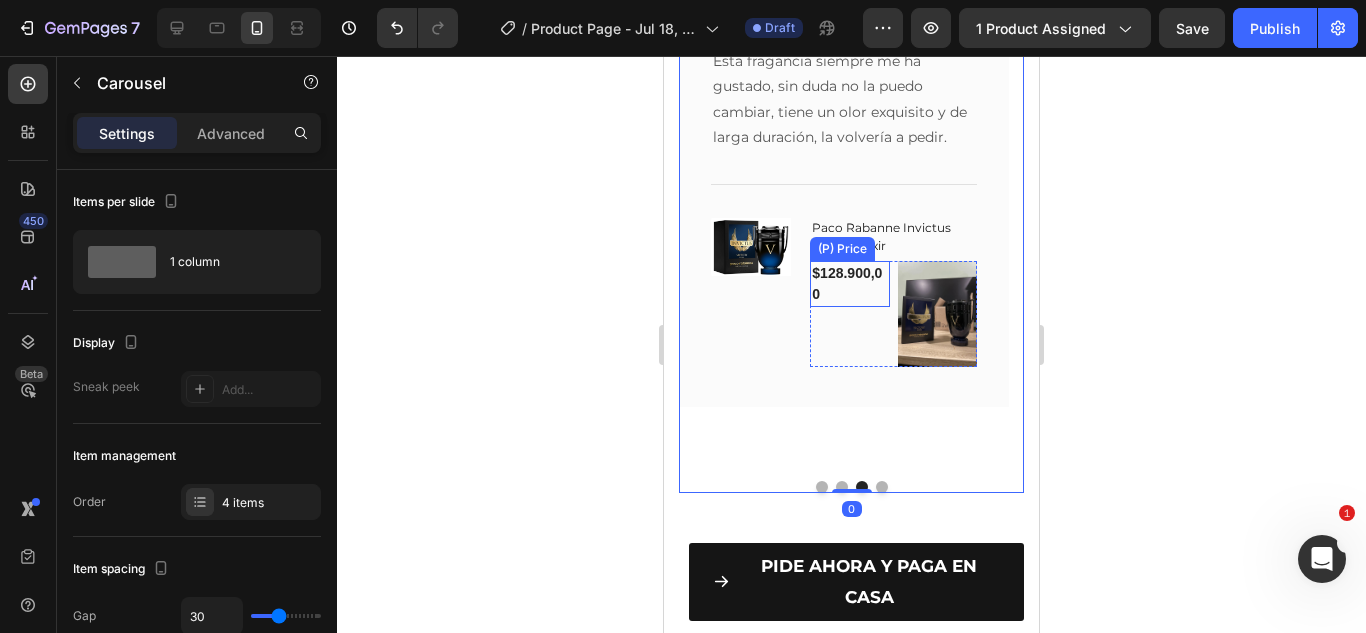 click on "$128.900,00" at bounding box center (849, 284) 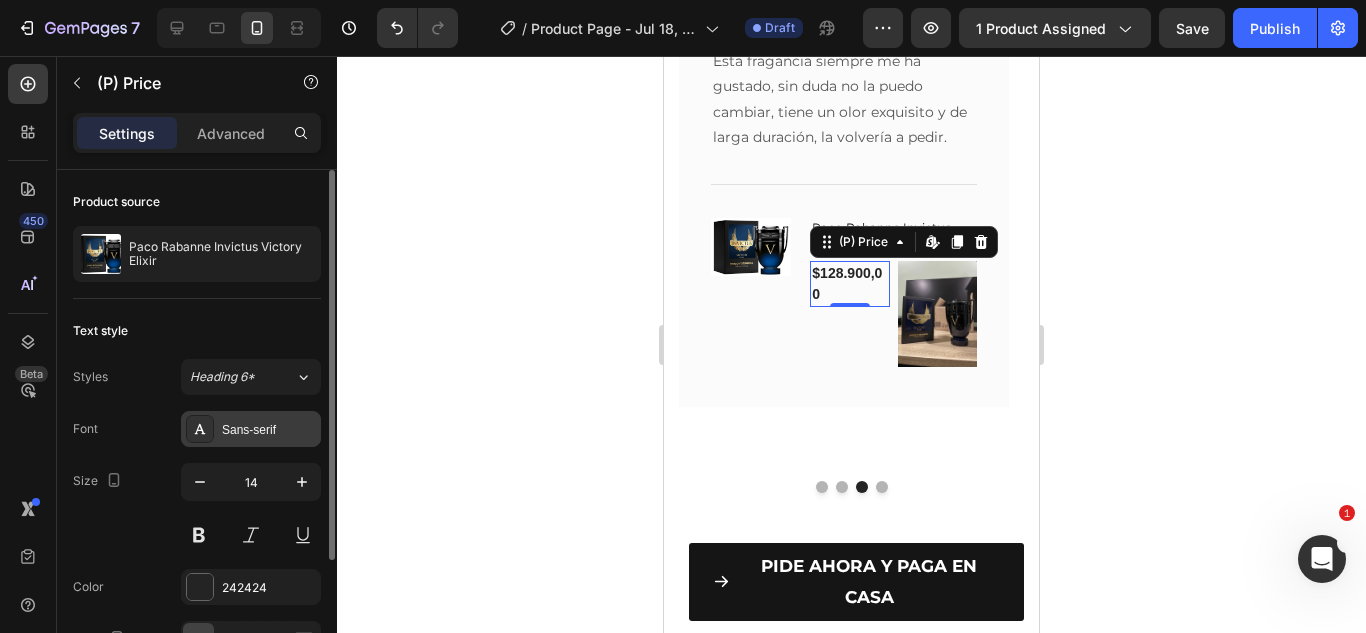 click on "Sans-serif" at bounding box center [251, 429] 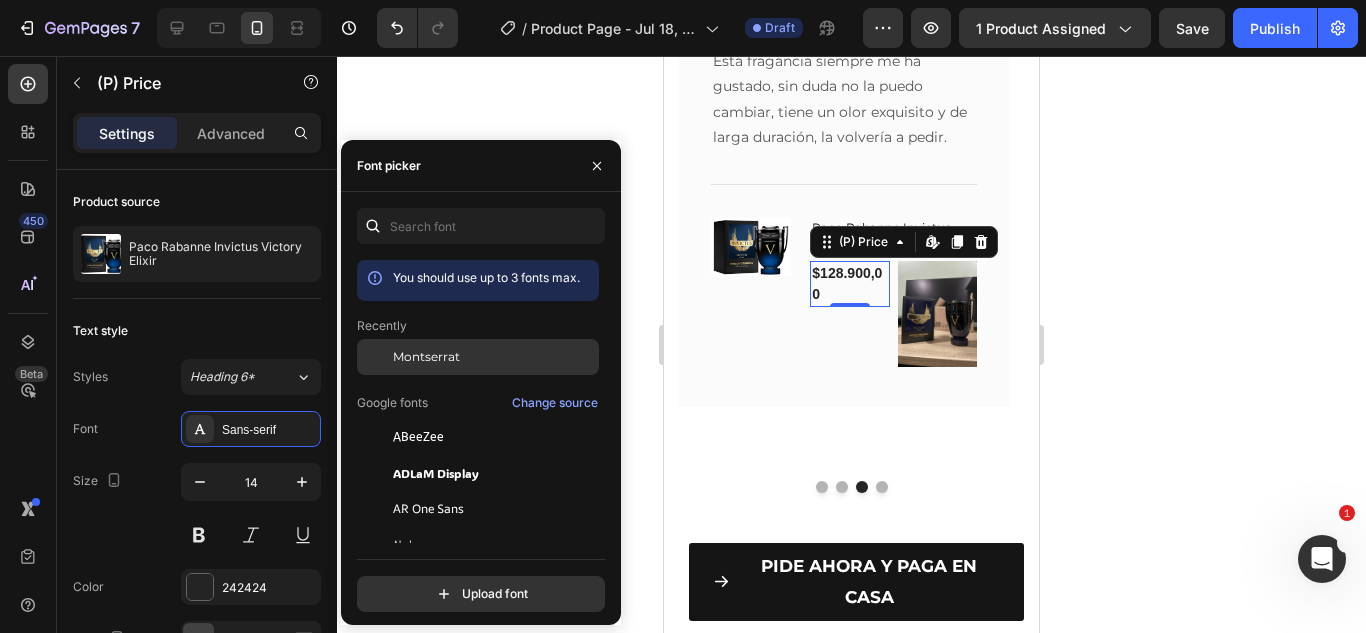 click on "Montserrat" at bounding box center (426, 357) 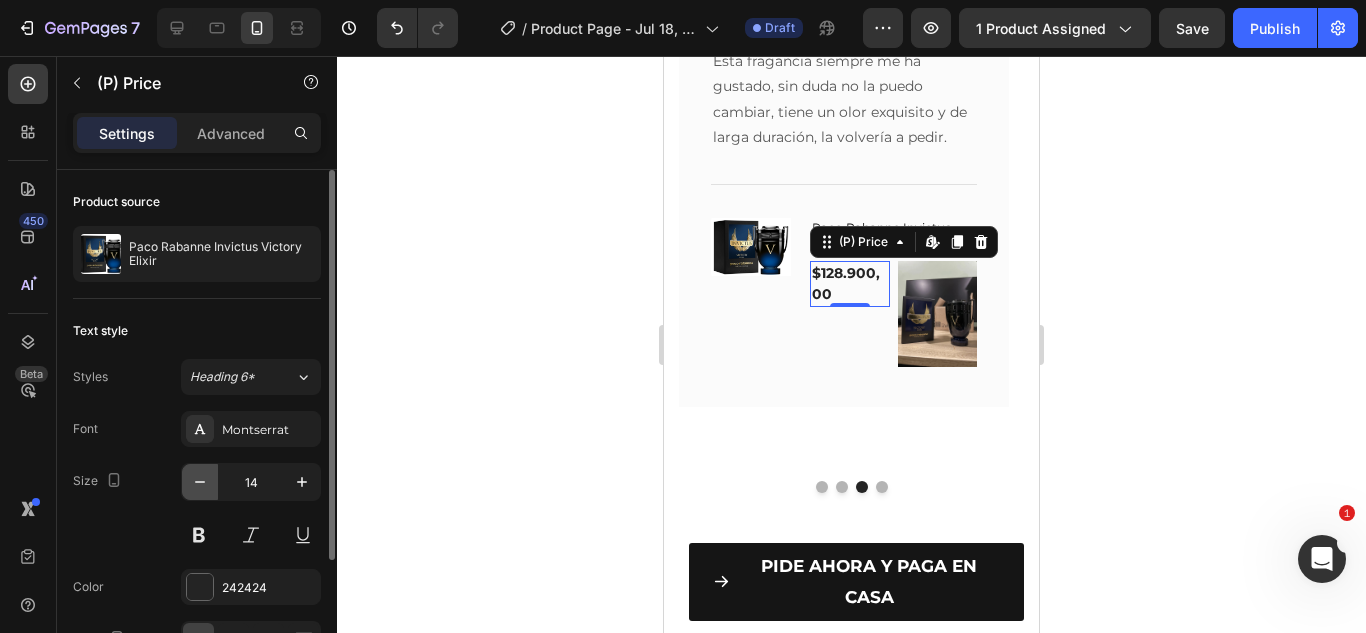 click 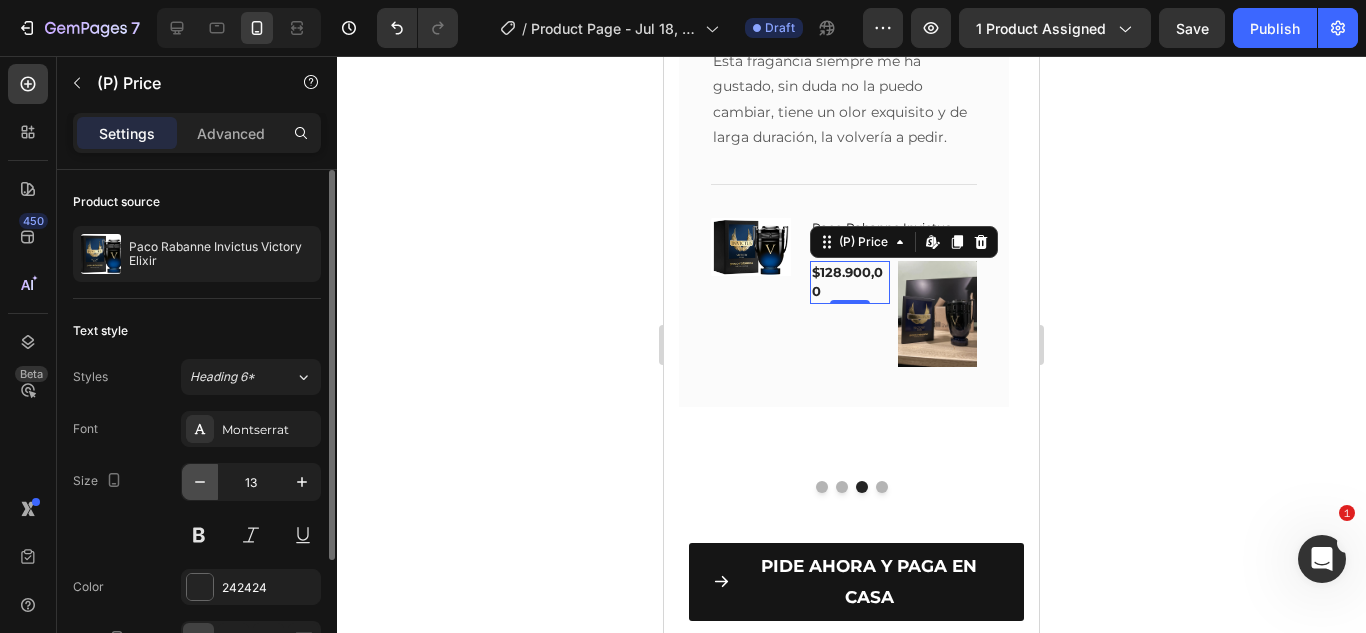 click 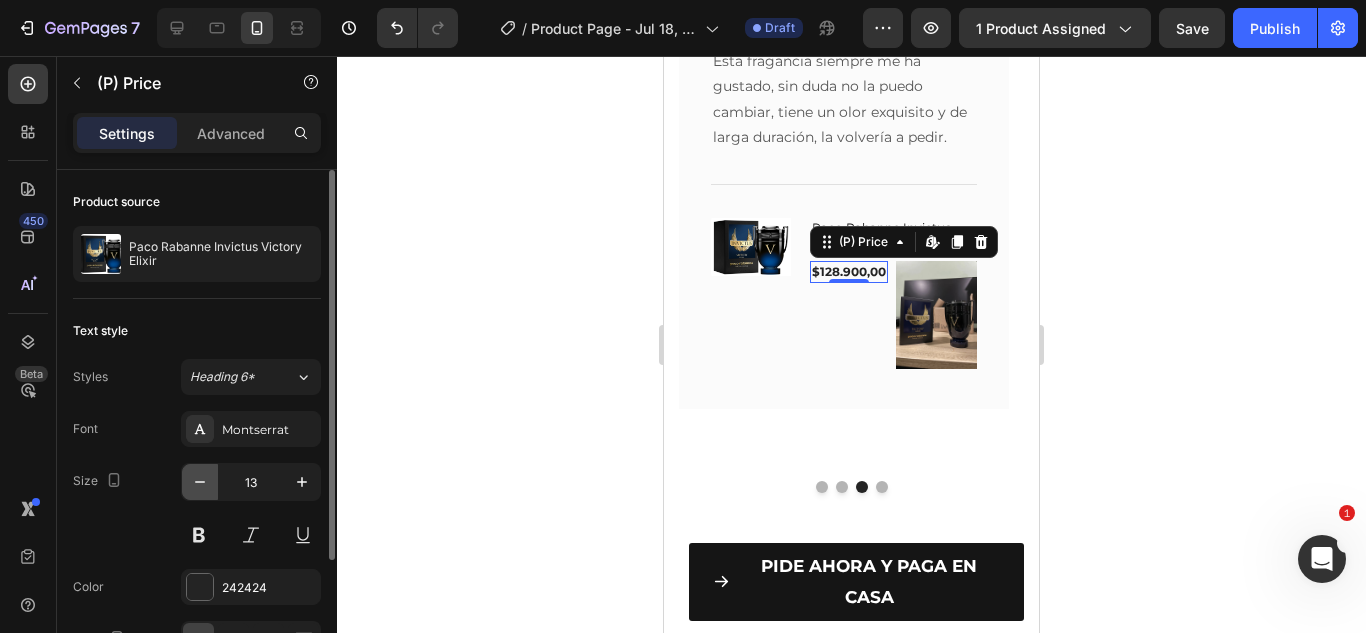 type on "12" 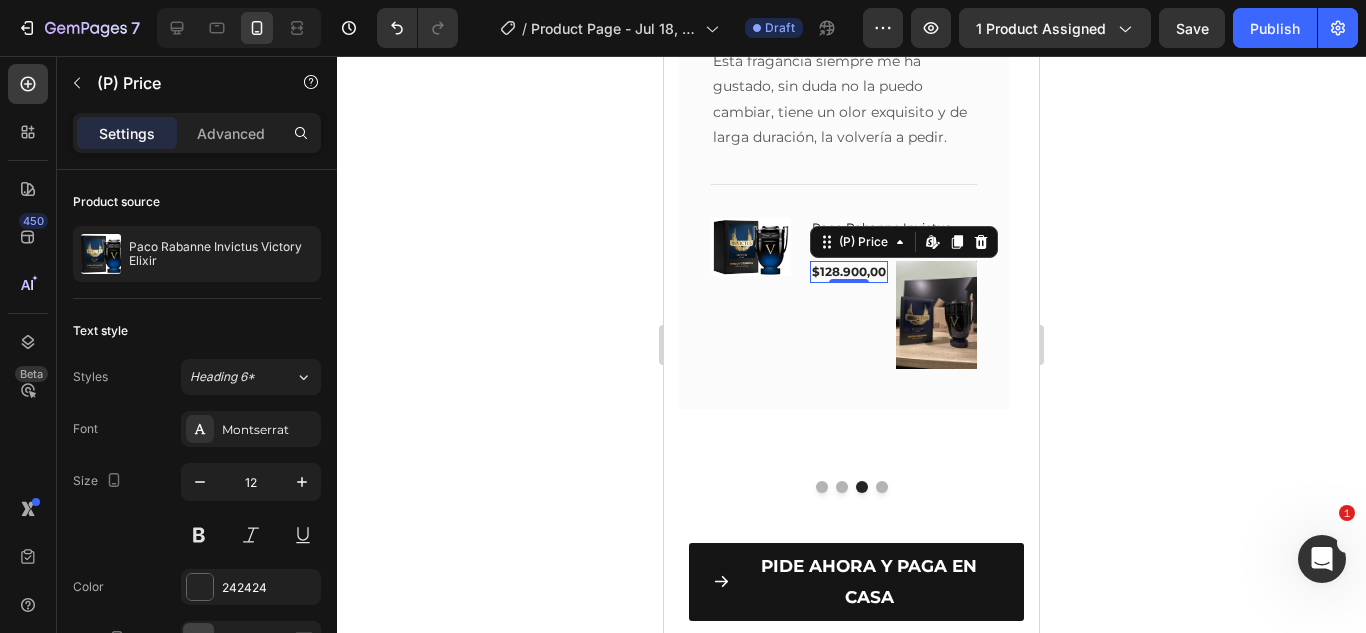 click 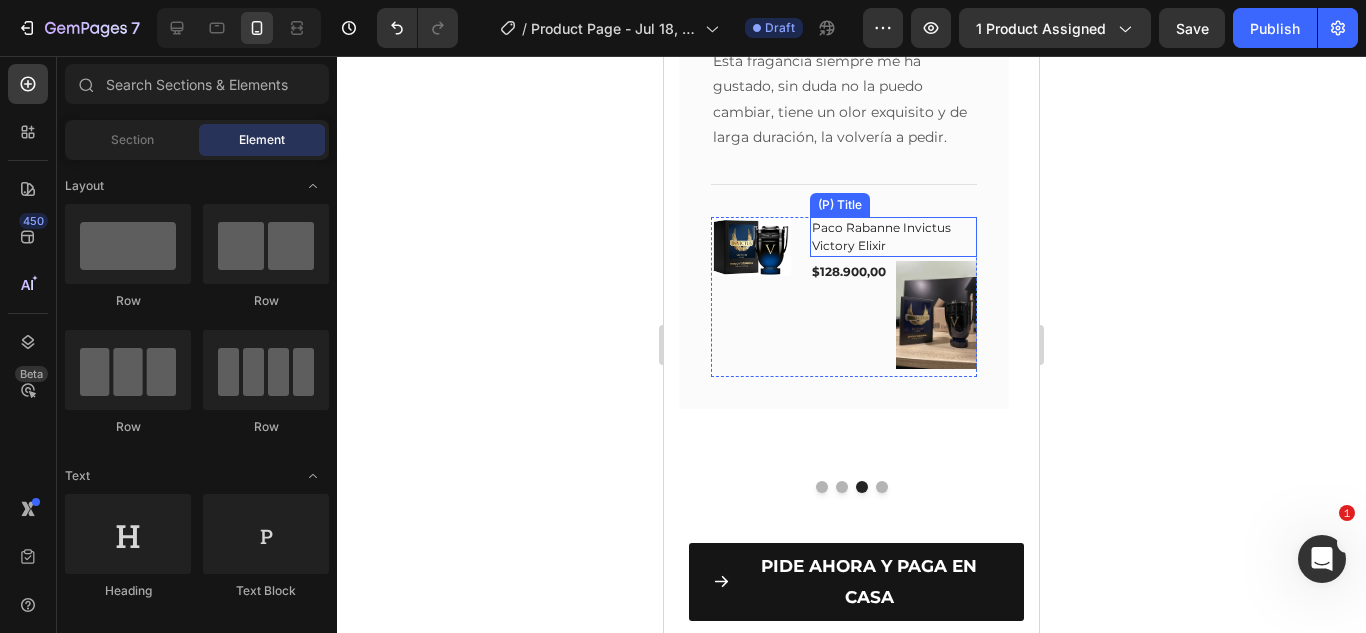 click on "Paco Rabanne Invictus Victory Elixir" at bounding box center (893, 237) 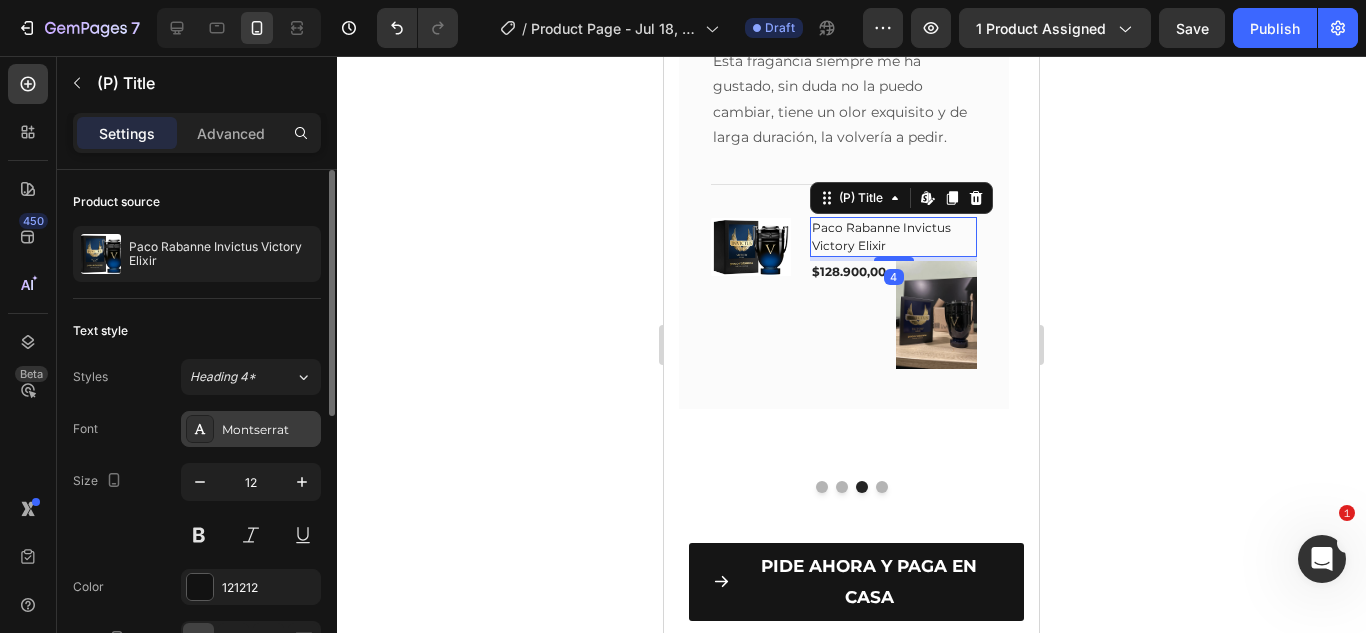 click on "Montserrat" at bounding box center [251, 429] 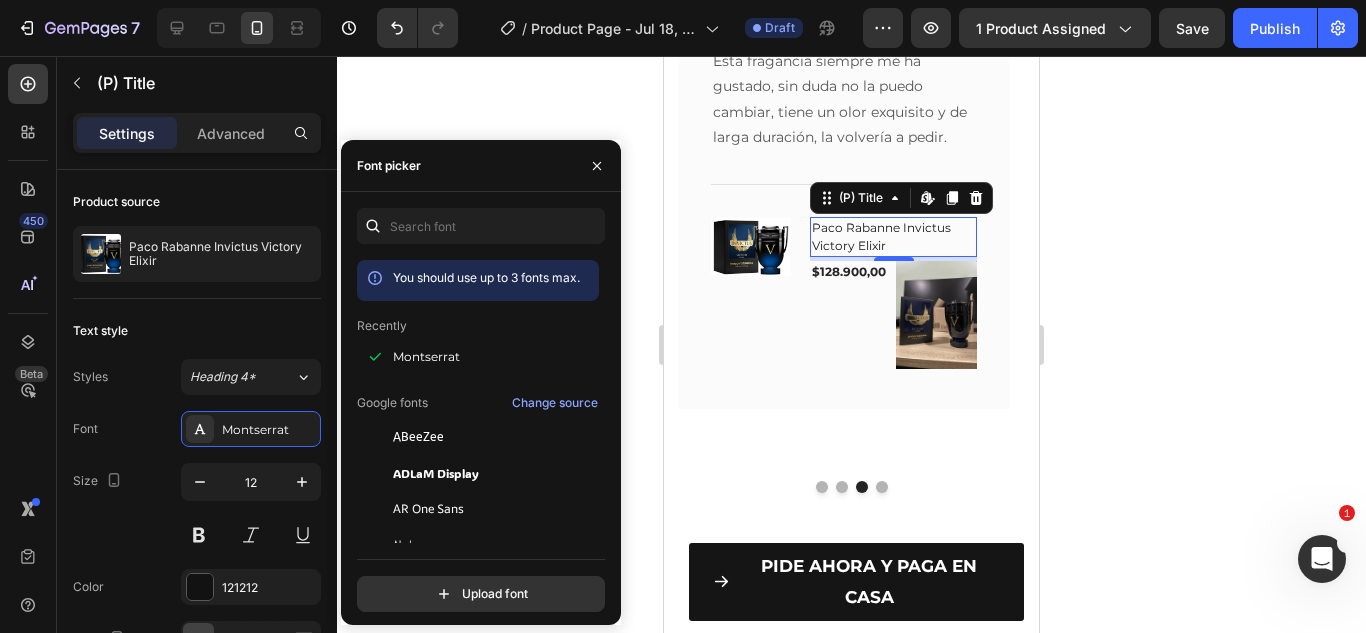 click 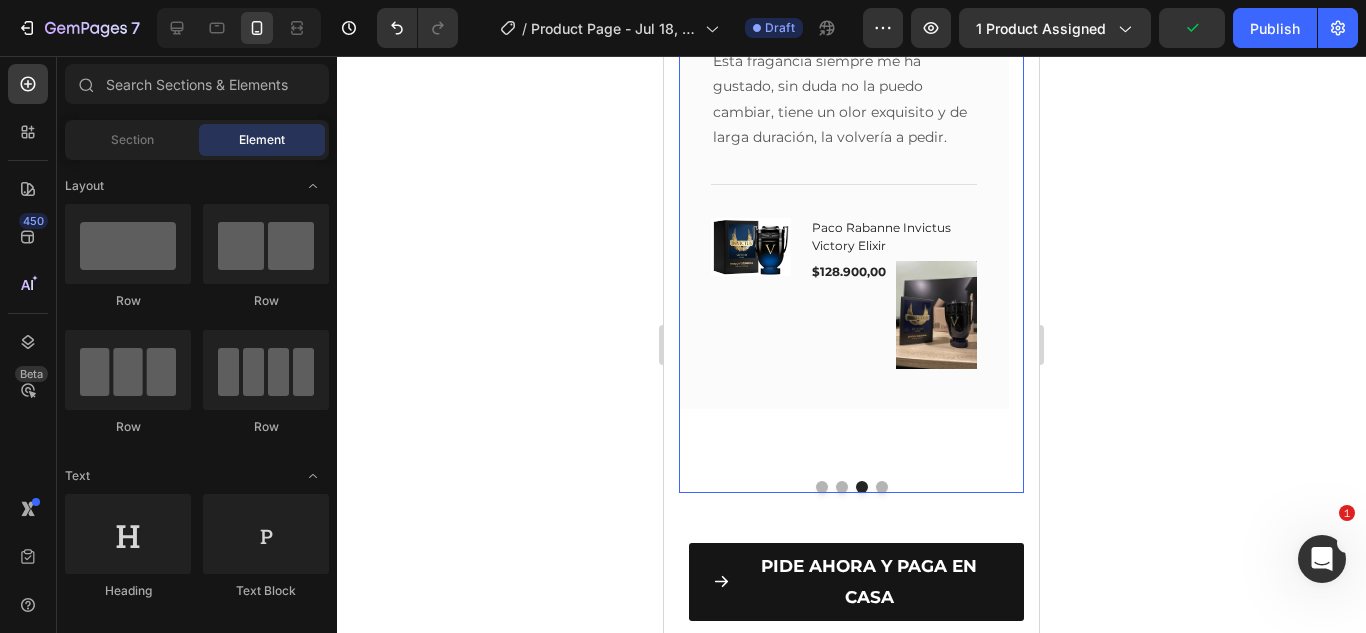 click at bounding box center [882, 487] 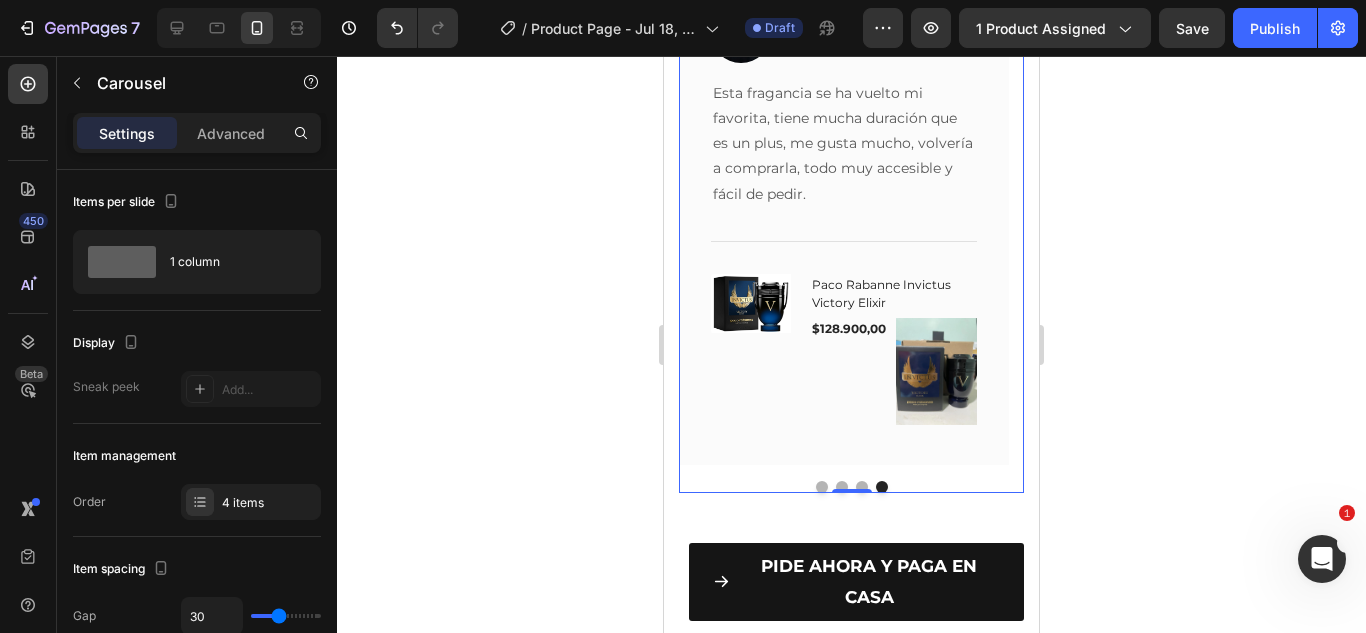 click at bounding box center (842, 487) 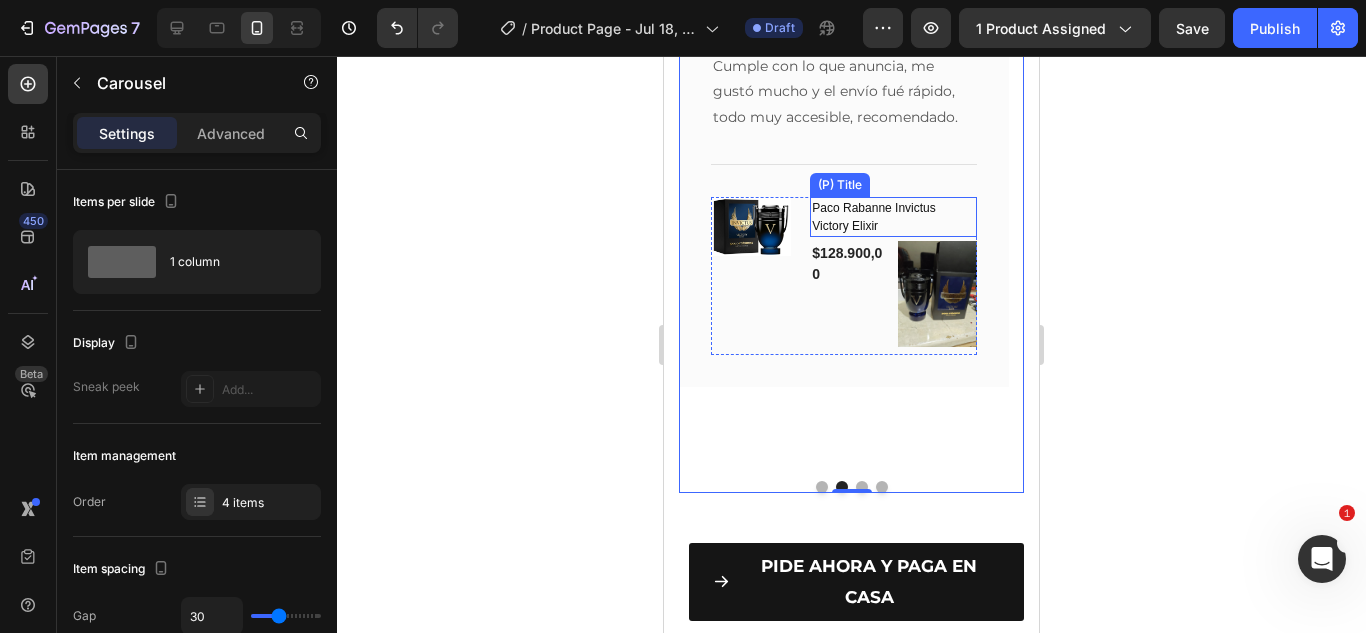 click on "Paco Rabanne Invictus Victory Elixir" at bounding box center (893, 217) 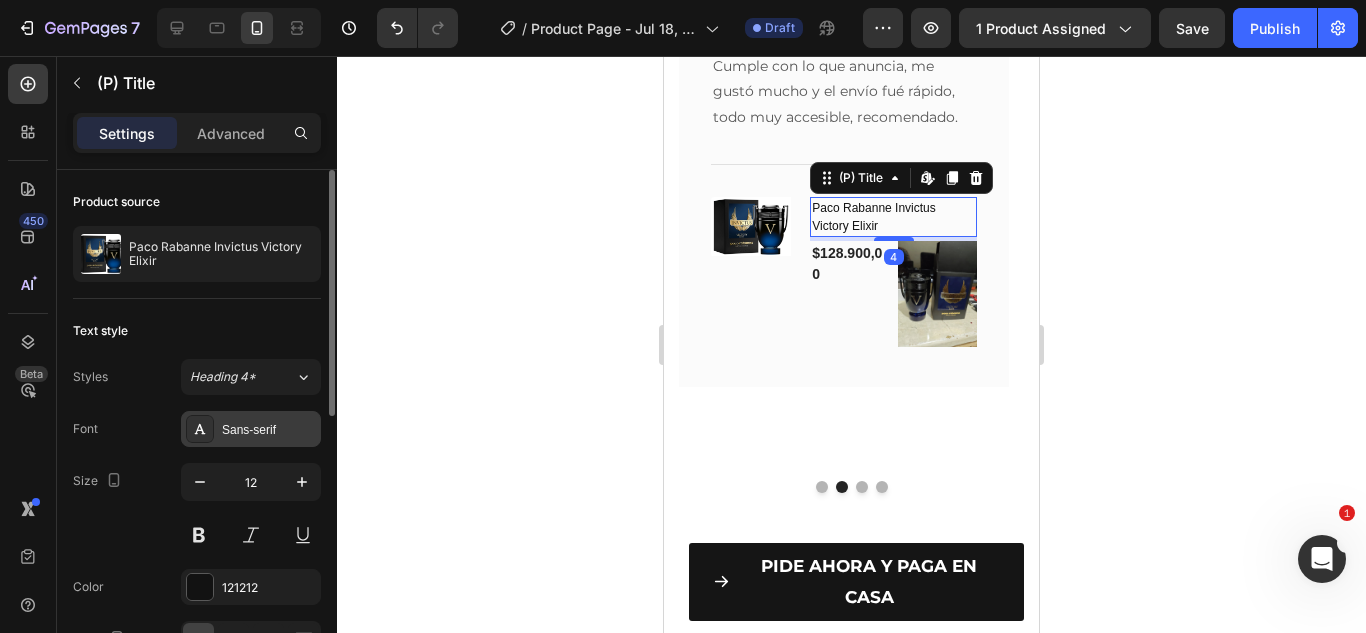 click on "Sans-serif" at bounding box center (269, 430) 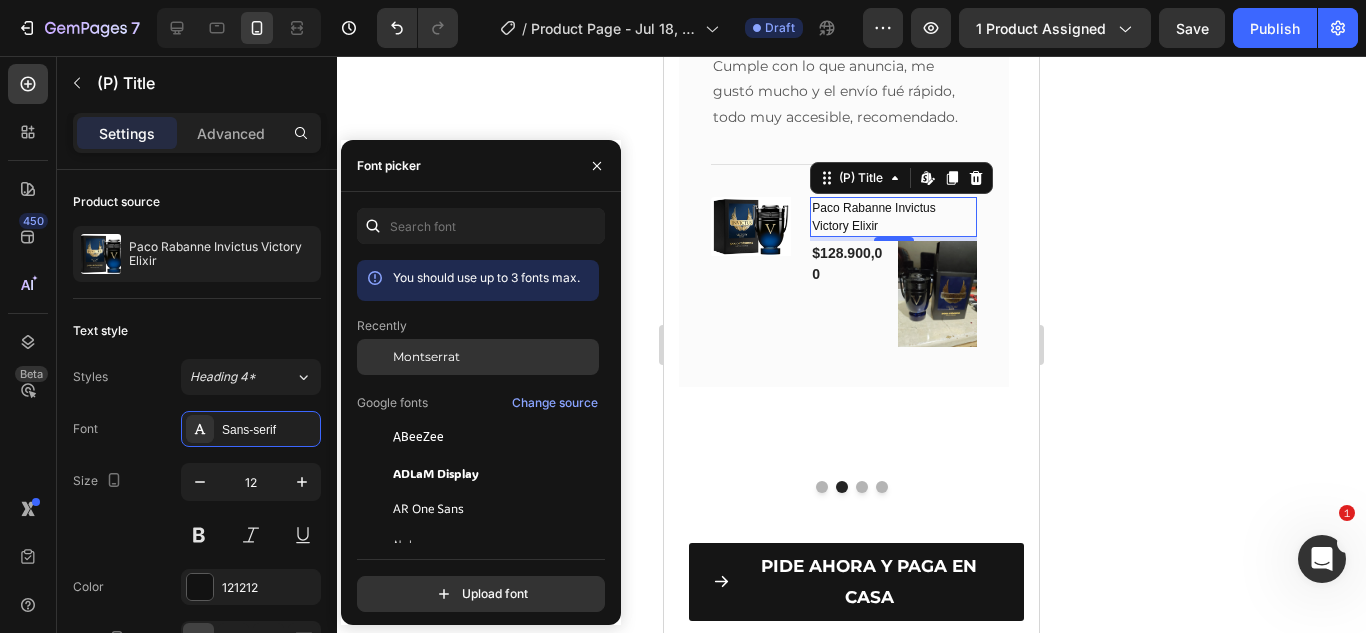 click on "Montserrat" at bounding box center (426, 357) 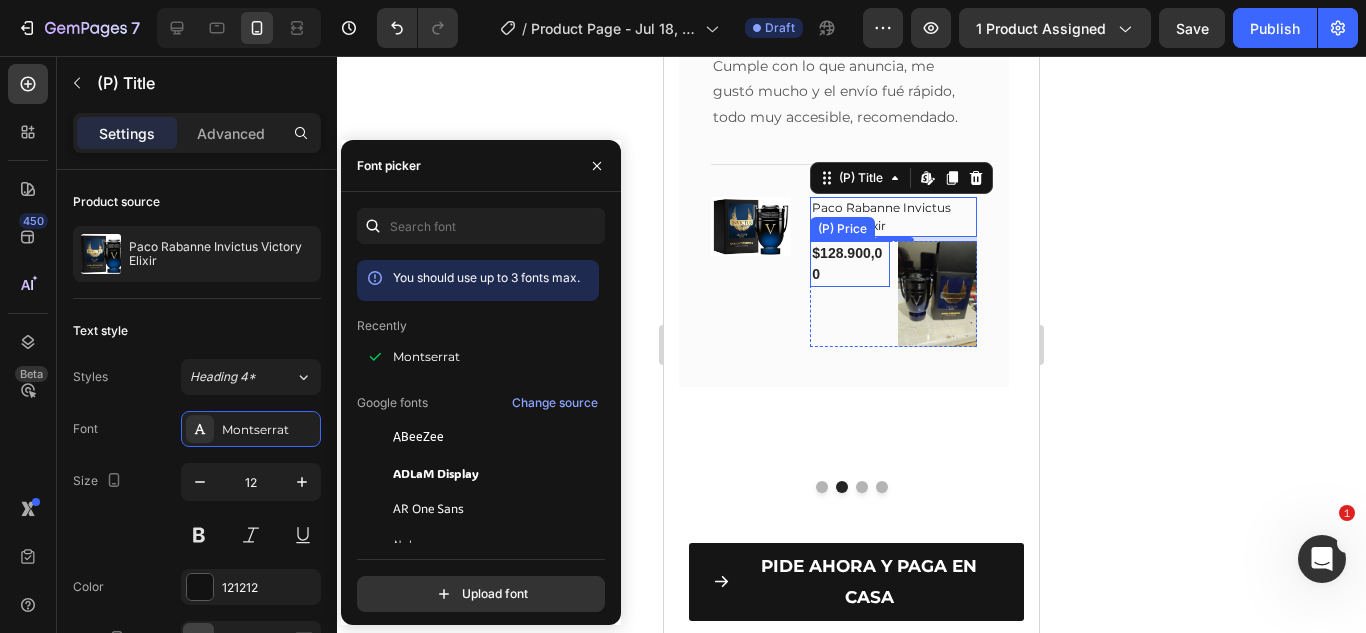 click on "$128.900,00" at bounding box center [849, 264] 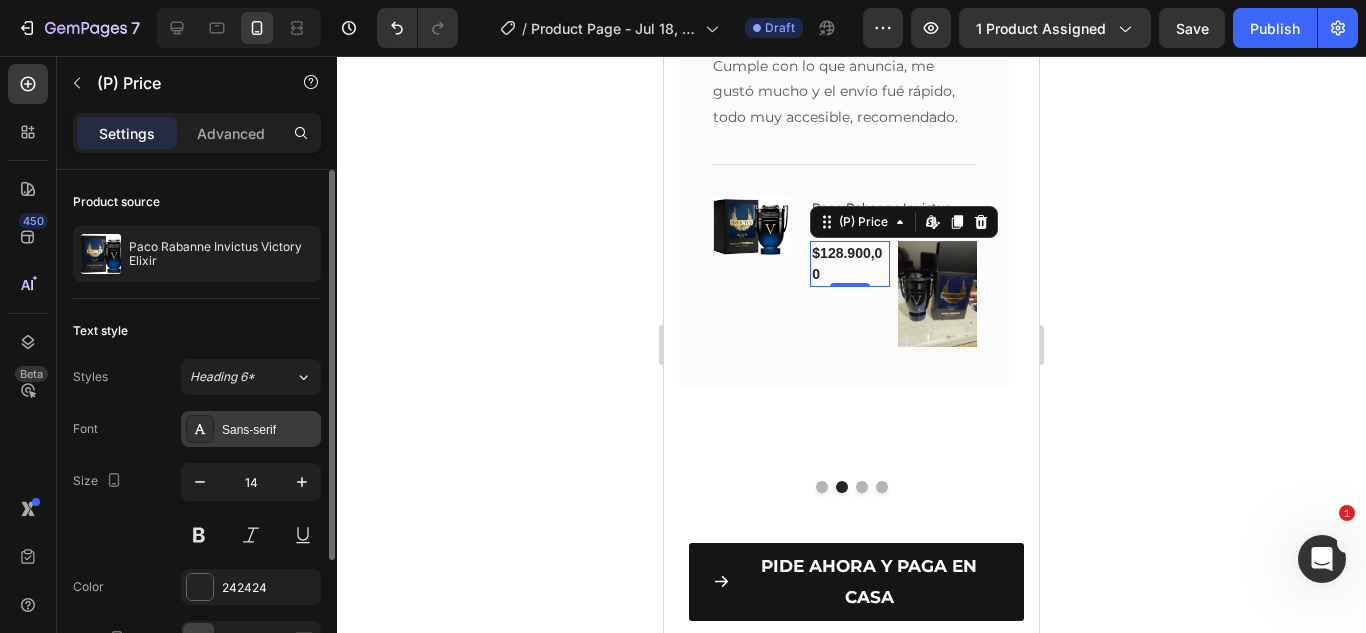 click on "Sans-serif" at bounding box center (269, 430) 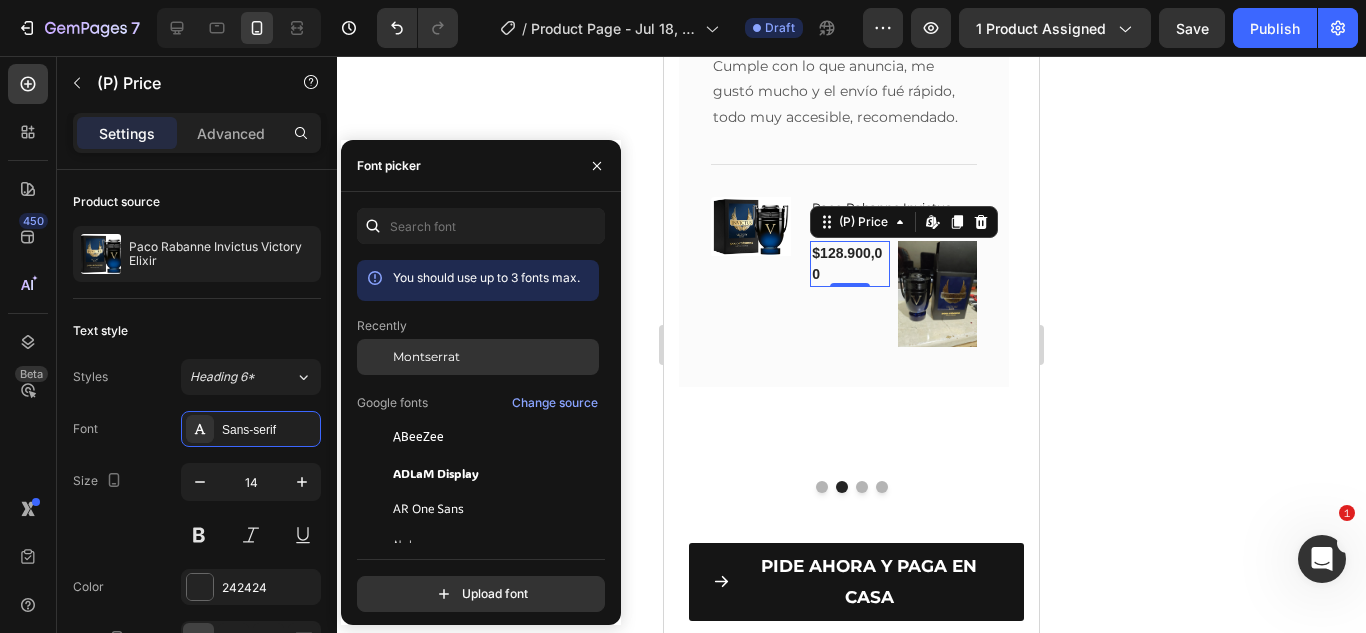click on "Montserrat" 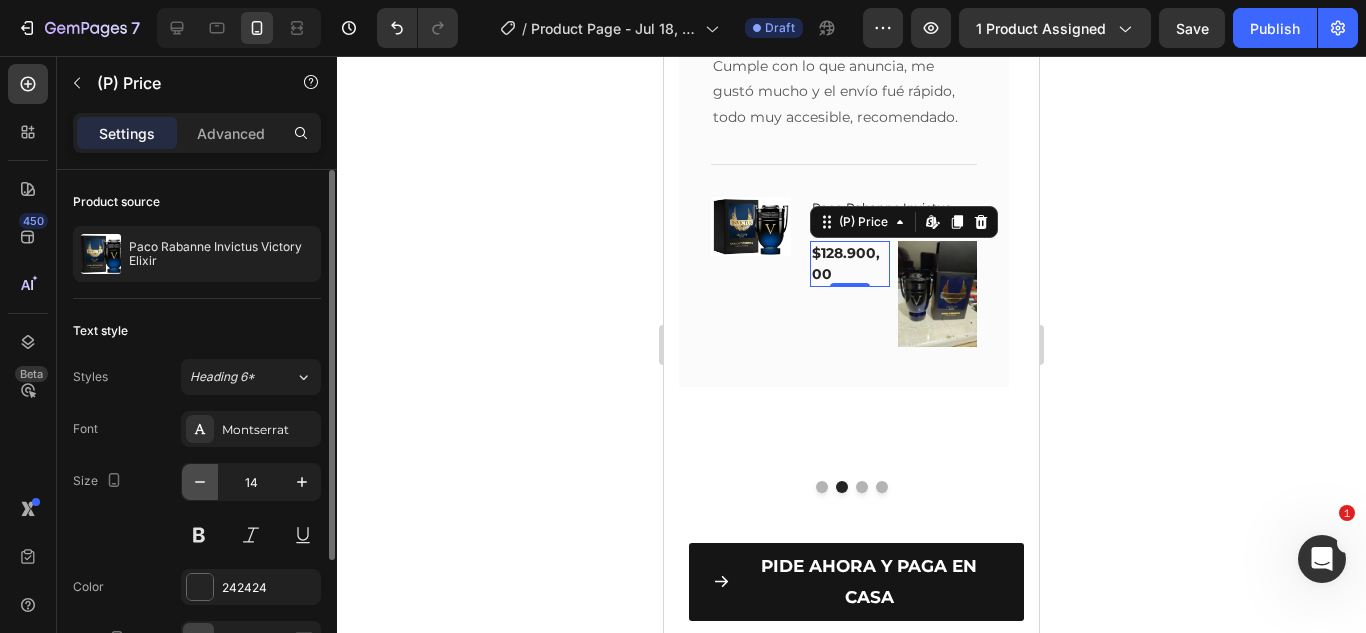 click 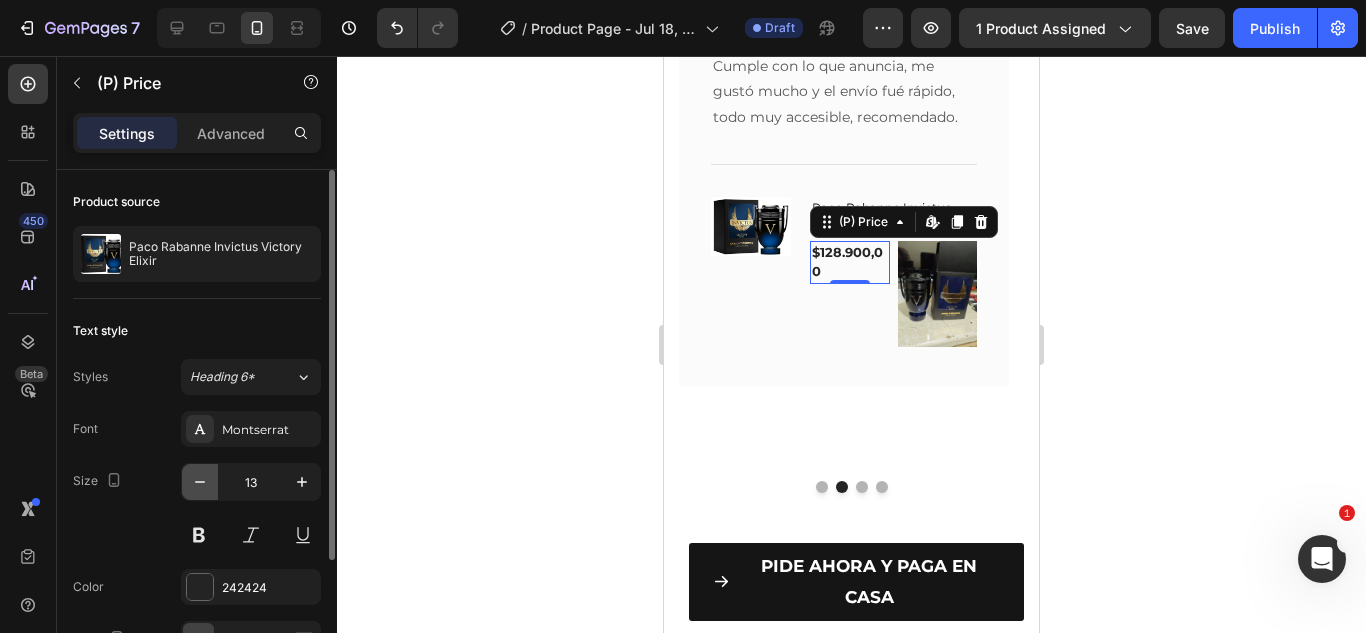 click 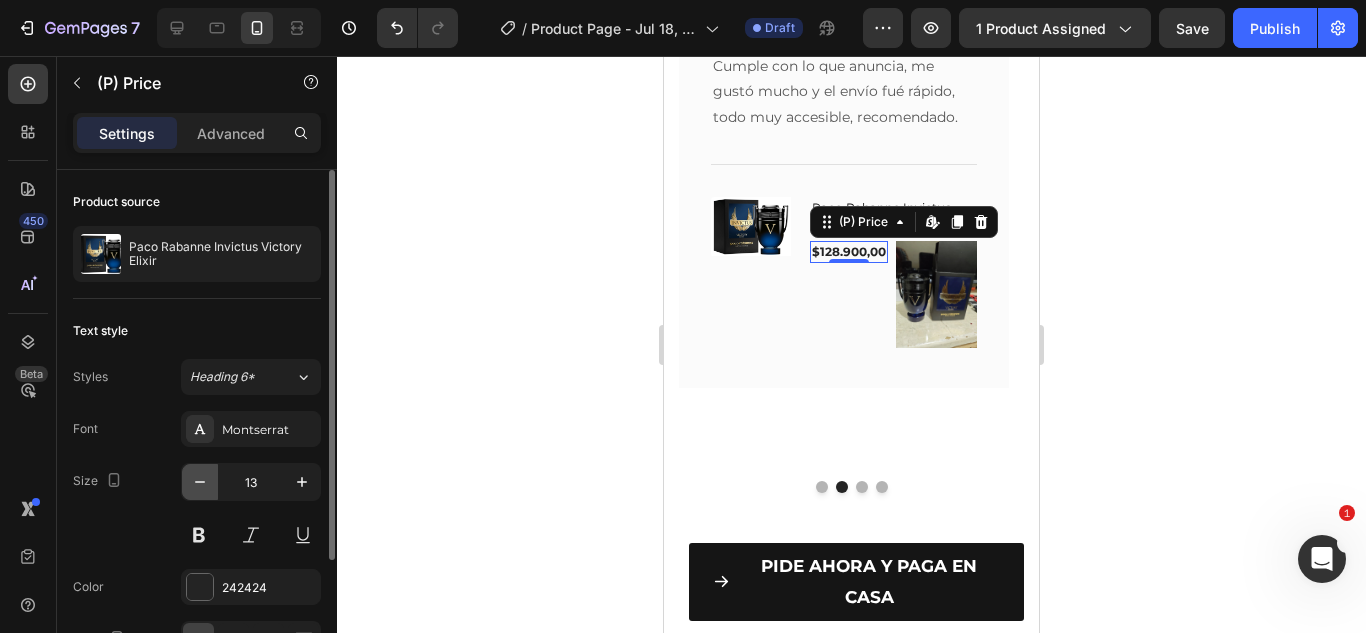 type on "12" 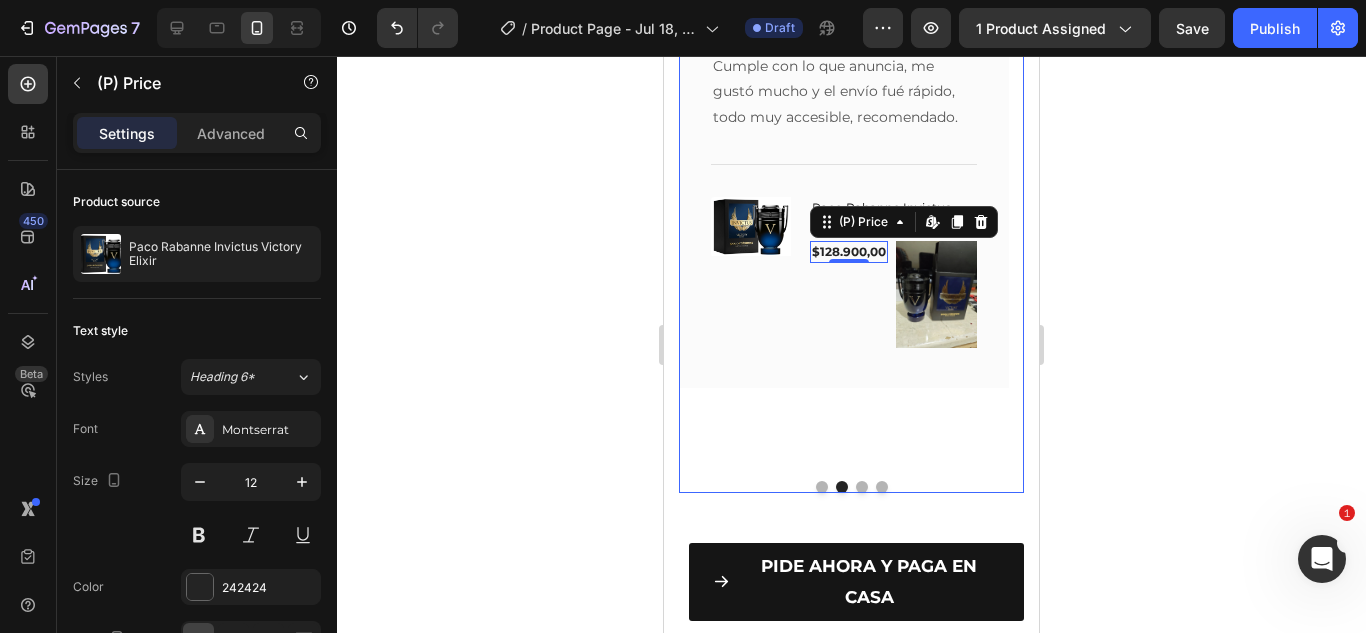 click at bounding box center (822, 487) 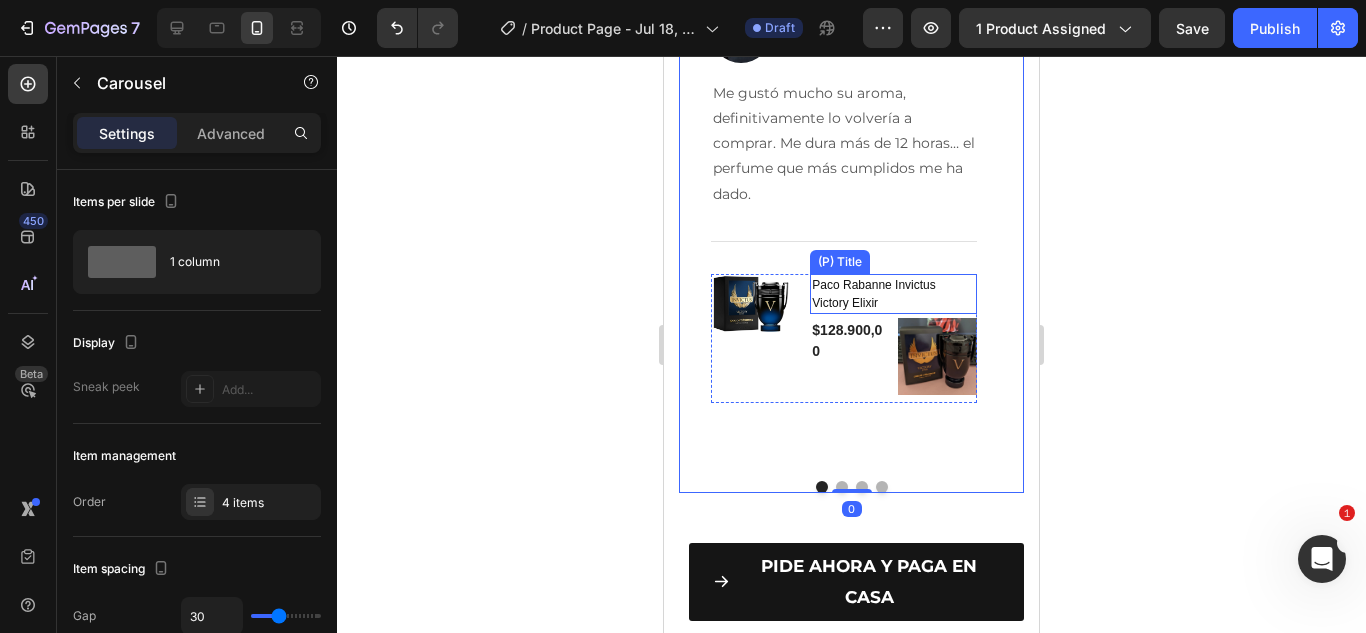 click on "Paco Rabanne Invictus Victory Elixir" at bounding box center [893, 294] 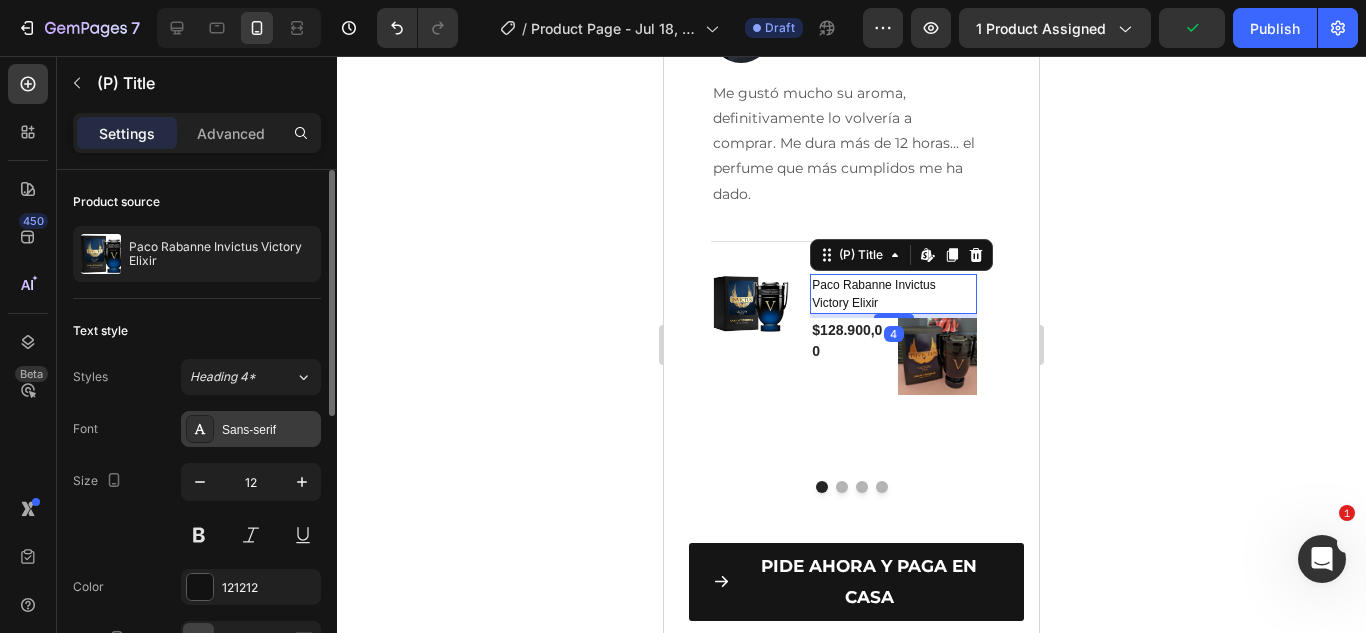 click on "Sans-serif" at bounding box center (251, 429) 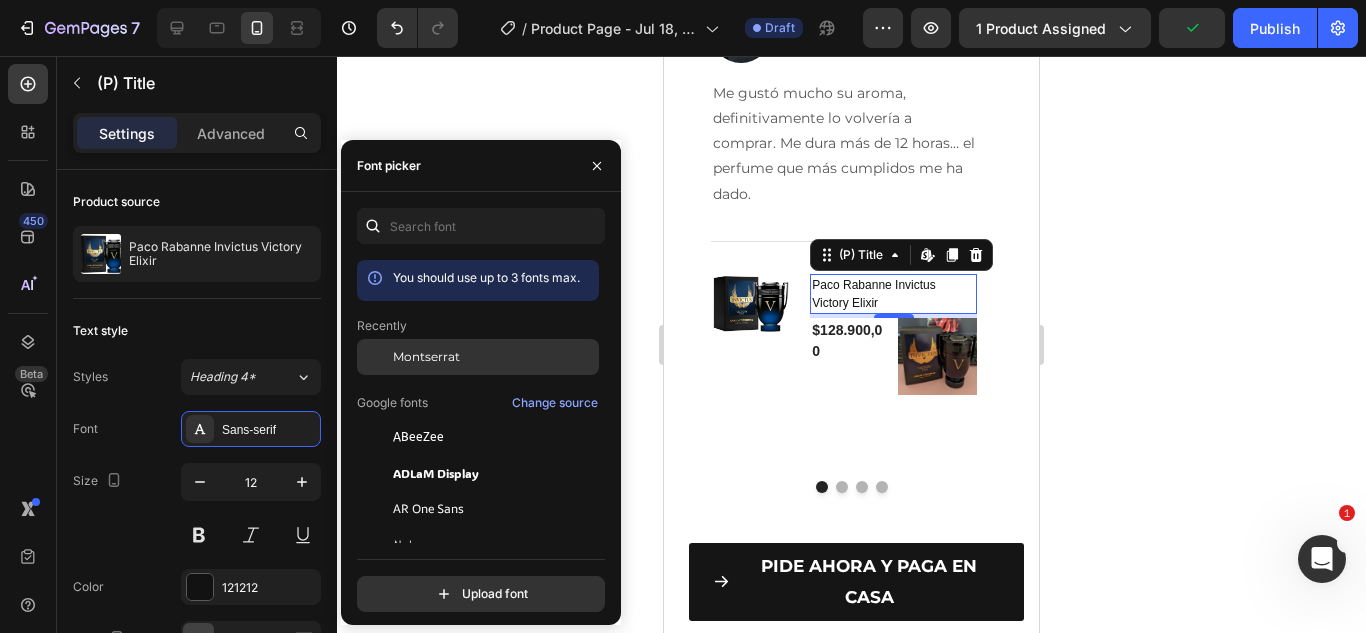 click on "Montserrat" 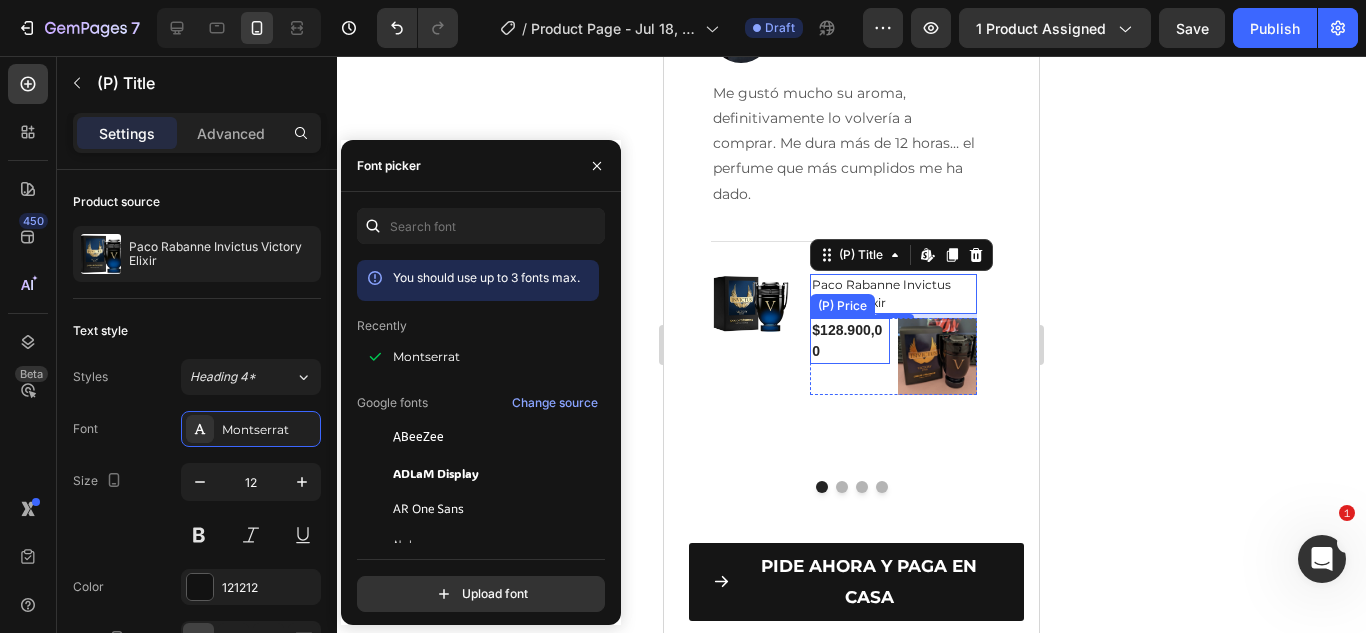 click on "$128.900,00" at bounding box center (849, 341) 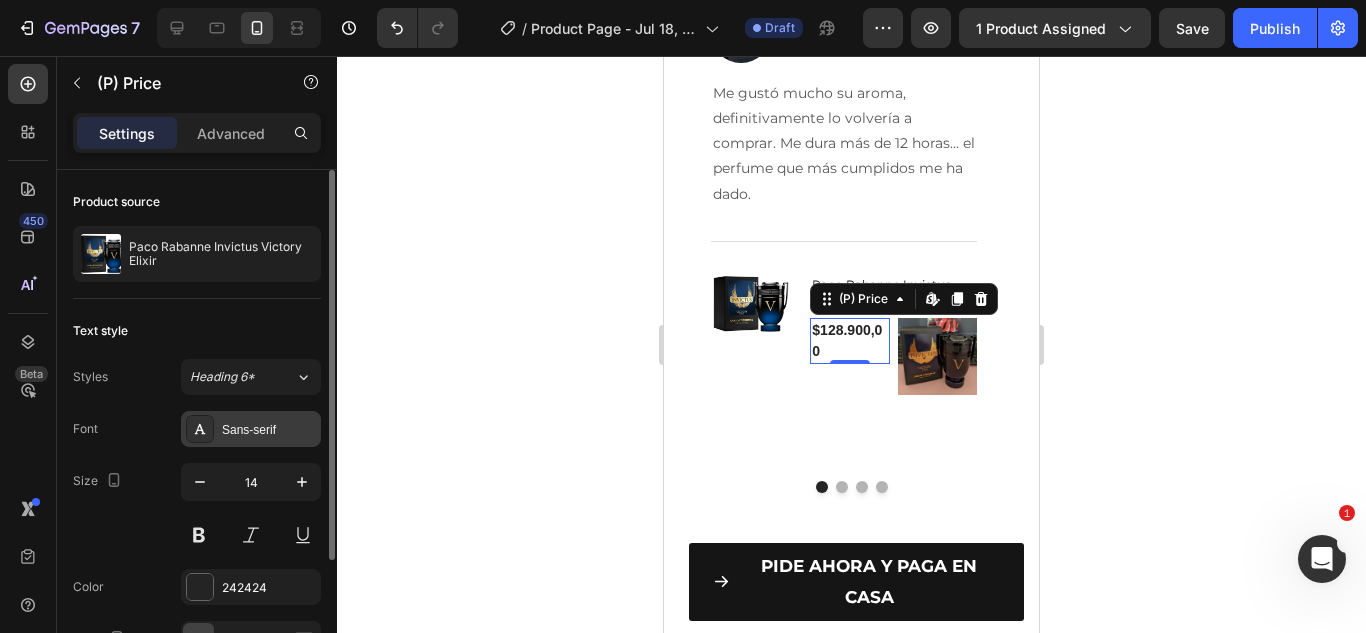 click on "Sans-serif" at bounding box center [251, 429] 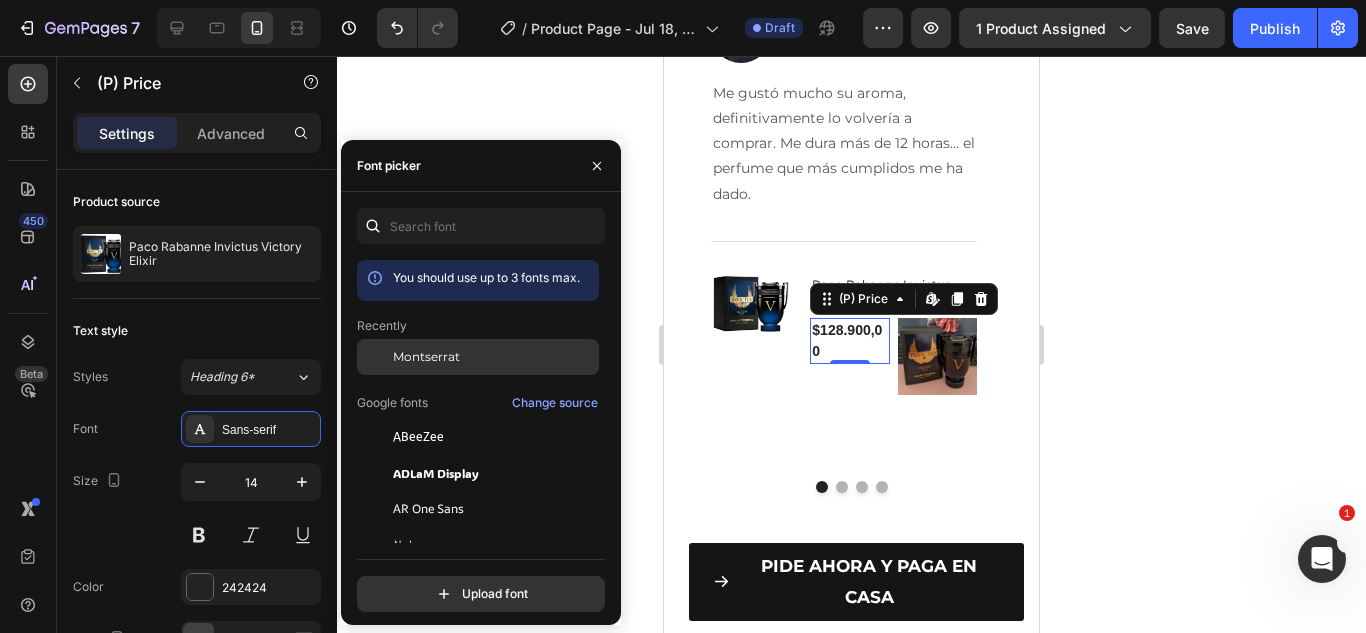 click on "Montserrat" at bounding box center (426, 357) 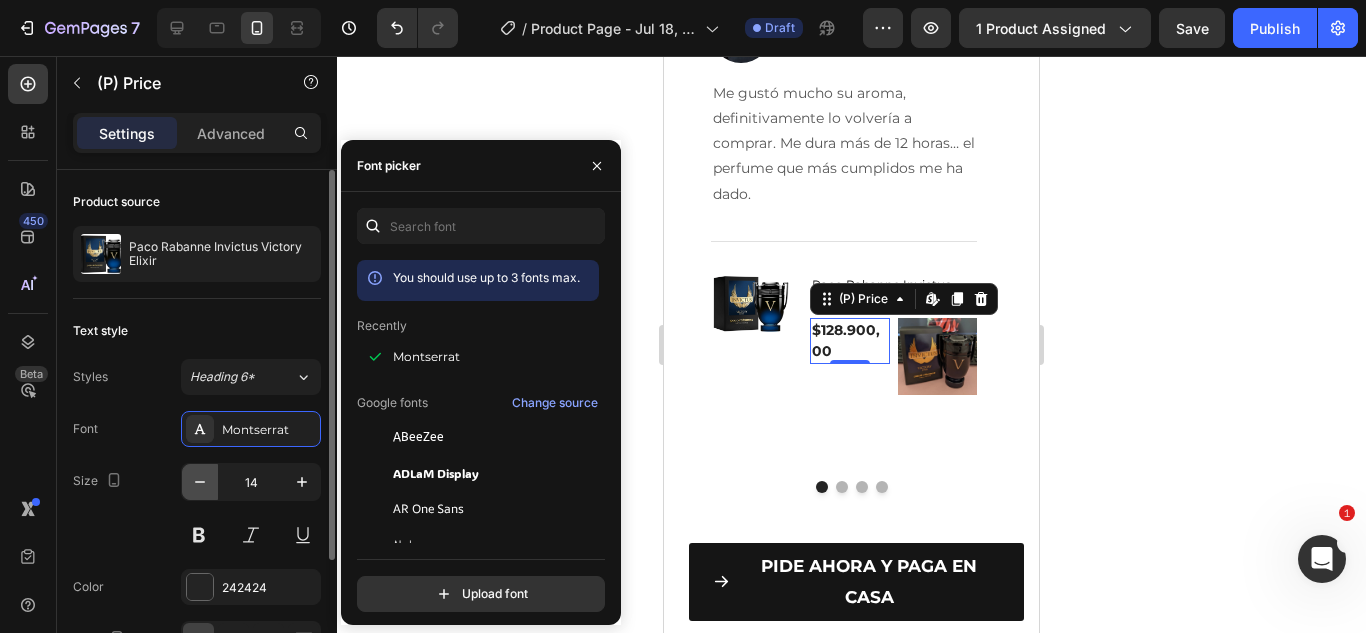 click 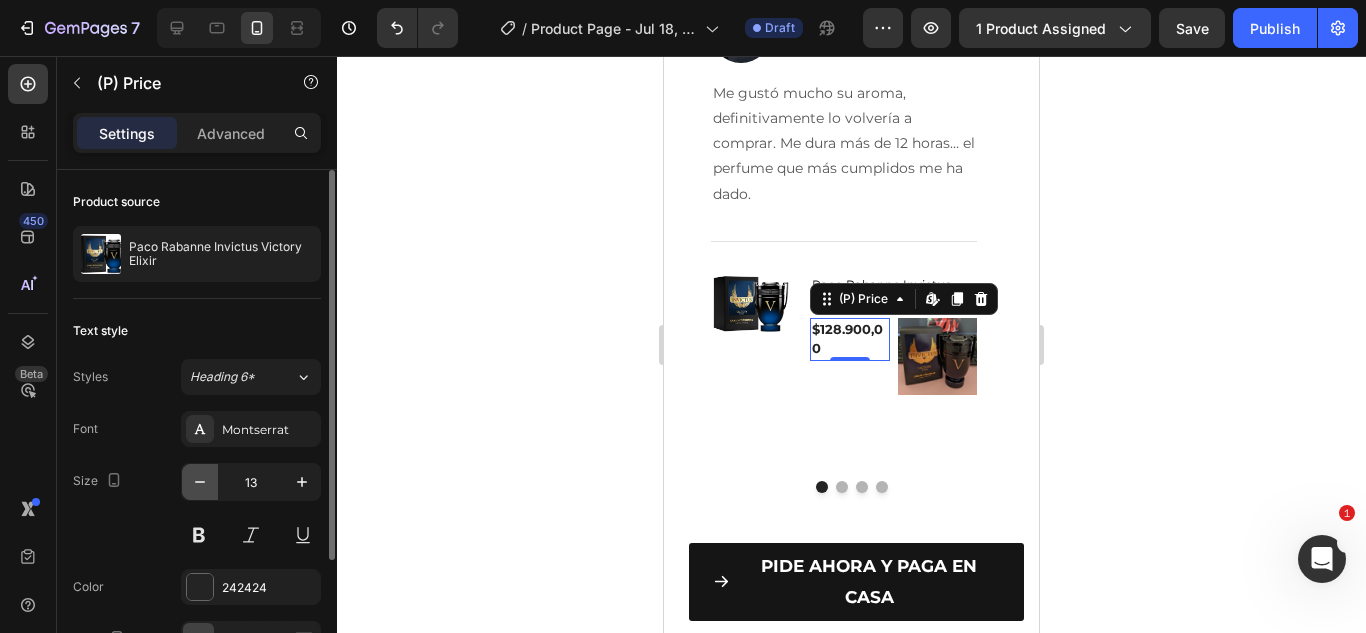 click 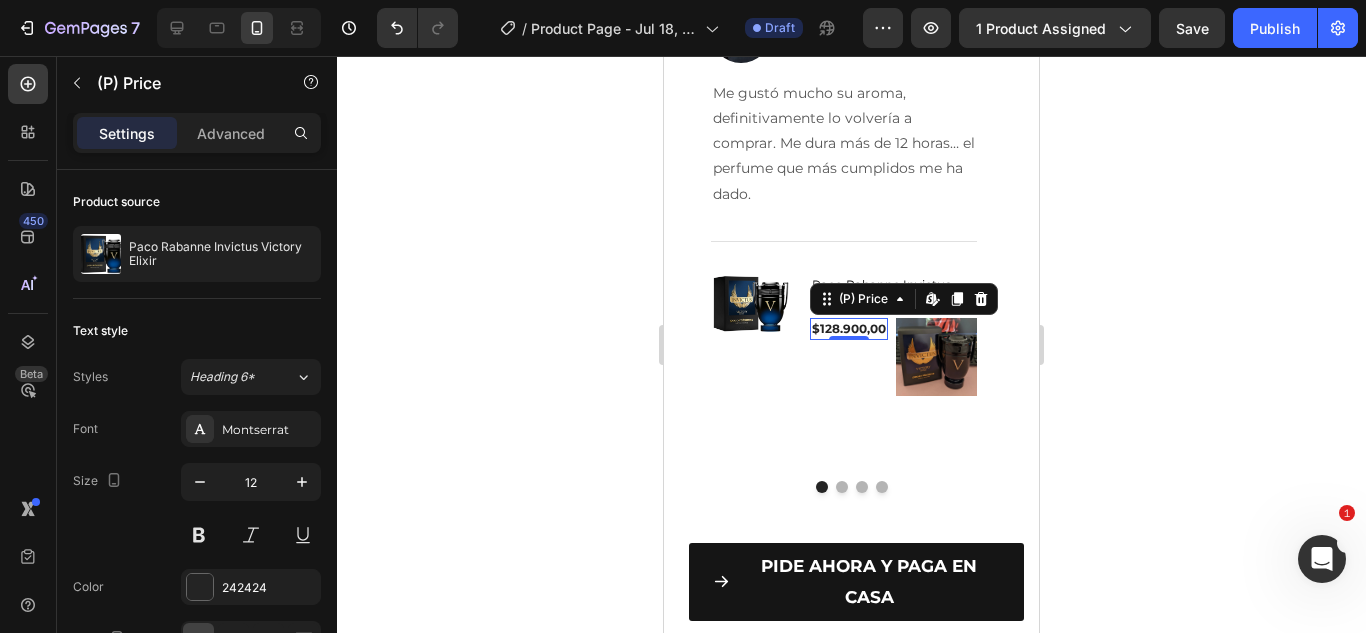 click 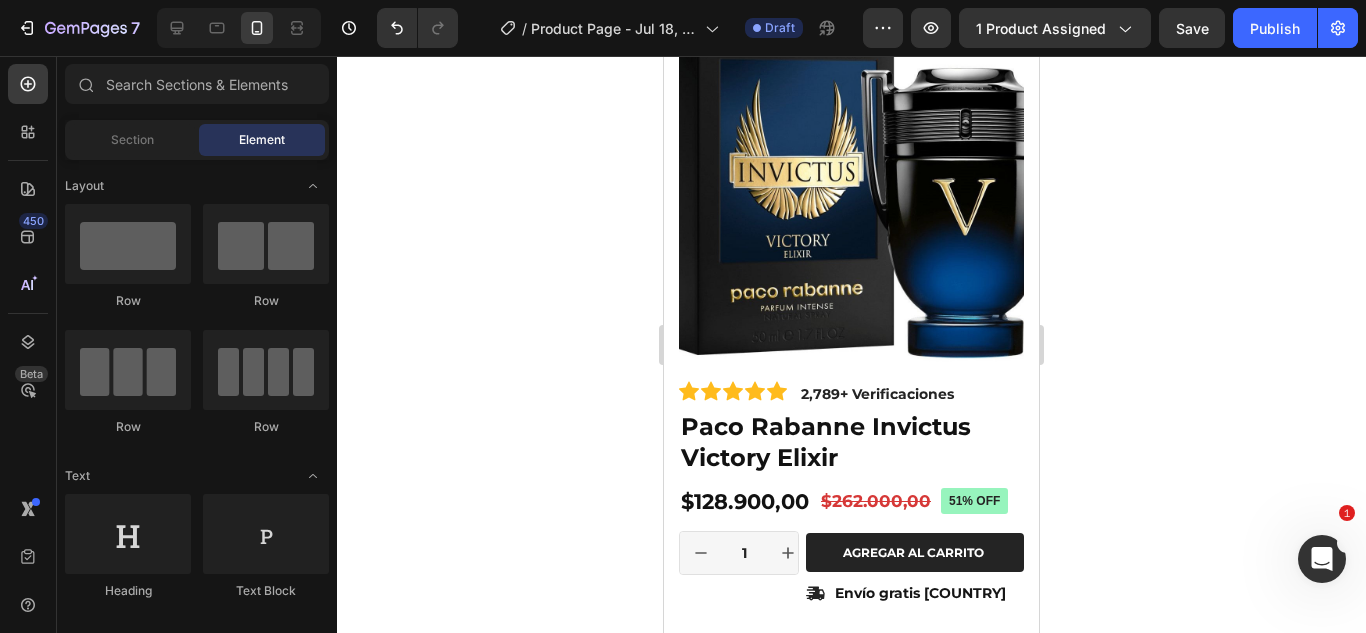 scroll, scrollTop: 0, scrollLeft: 0, axis: both 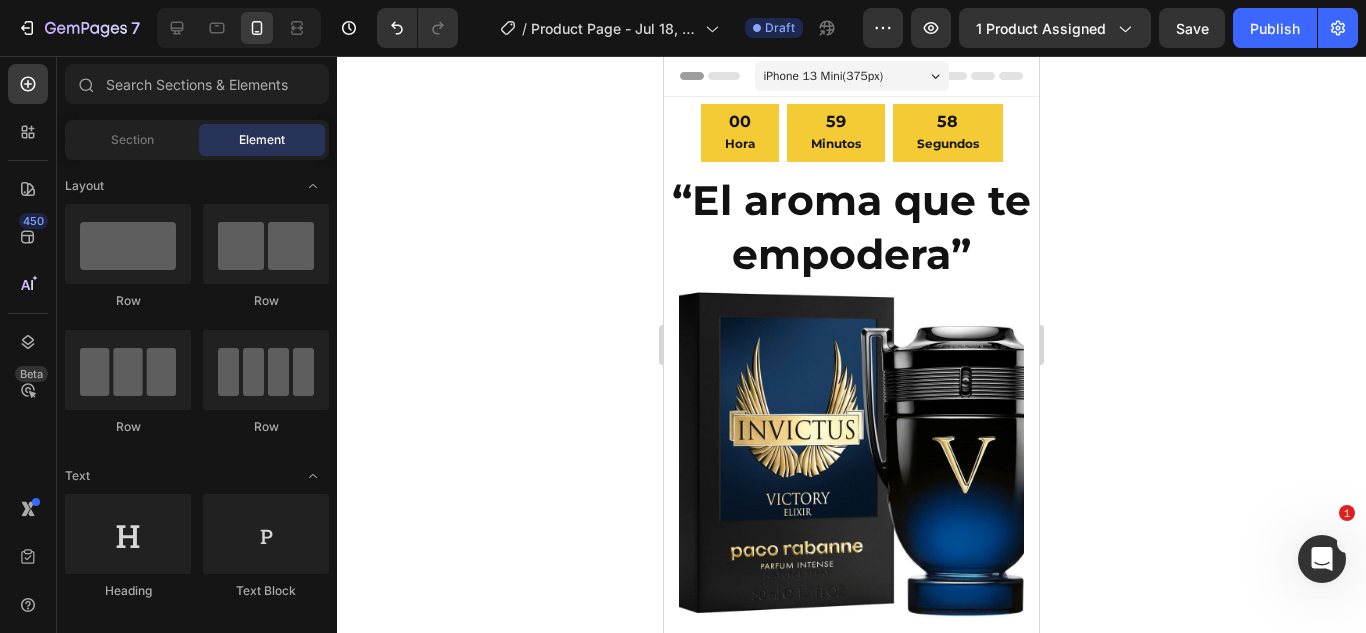 click 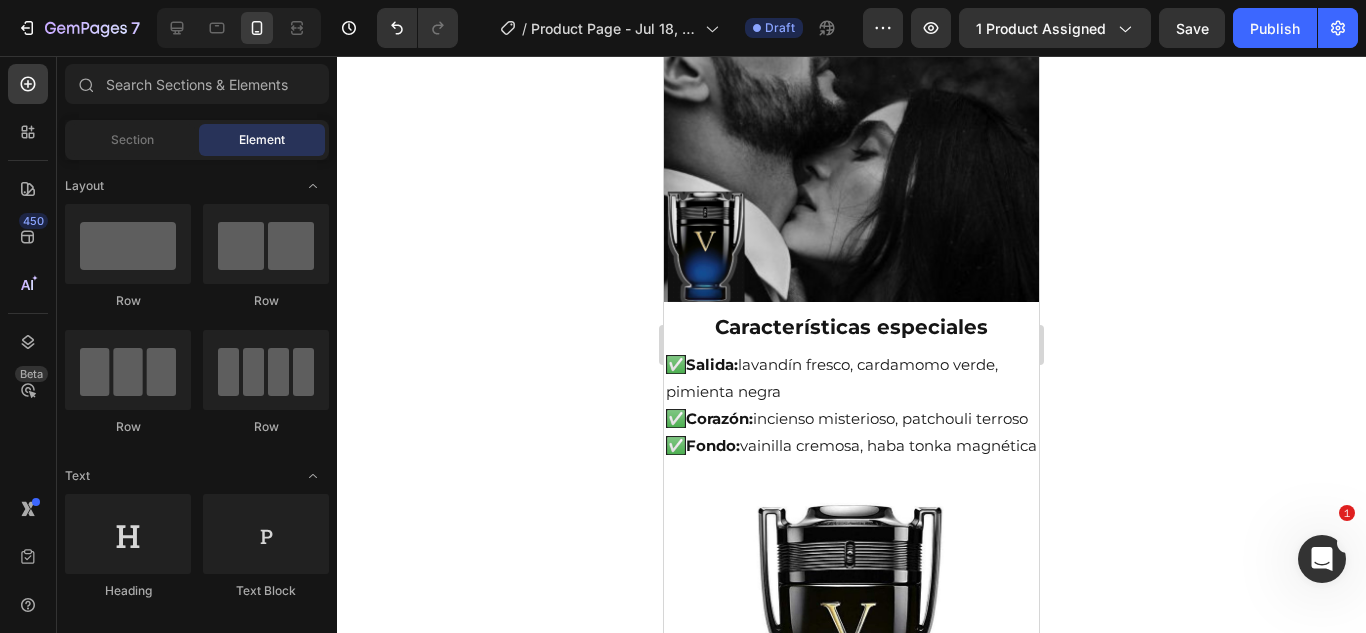 scroll, scrollTop: 1560, scrollLeft: 0, axis: vertical 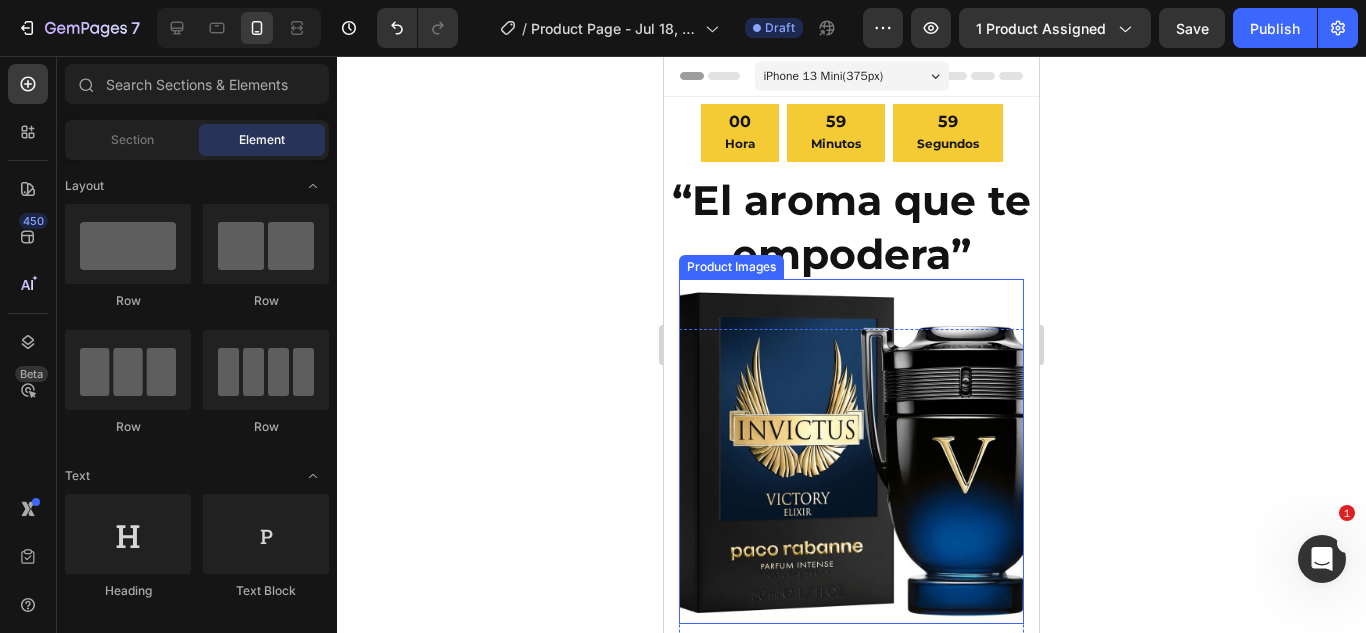 click at bounding box center [851, 451] 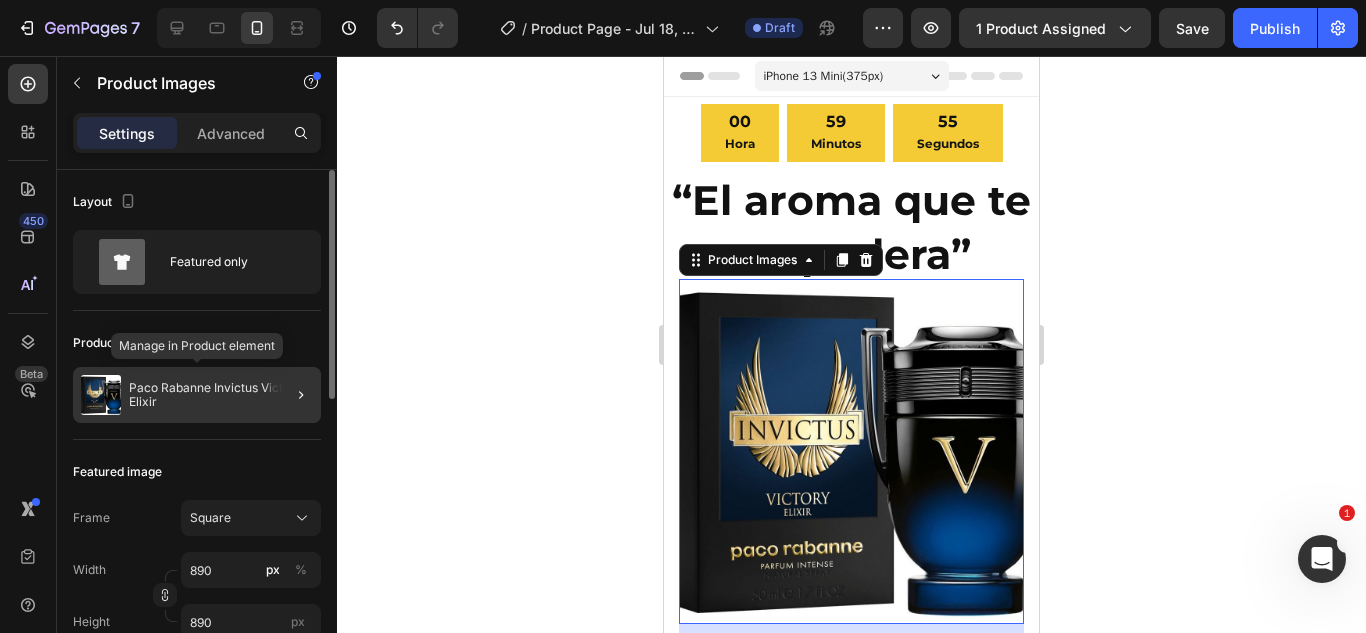 click on "Paco Rabanne Invictus Victory Elixir" at bounding box center (221, 395) 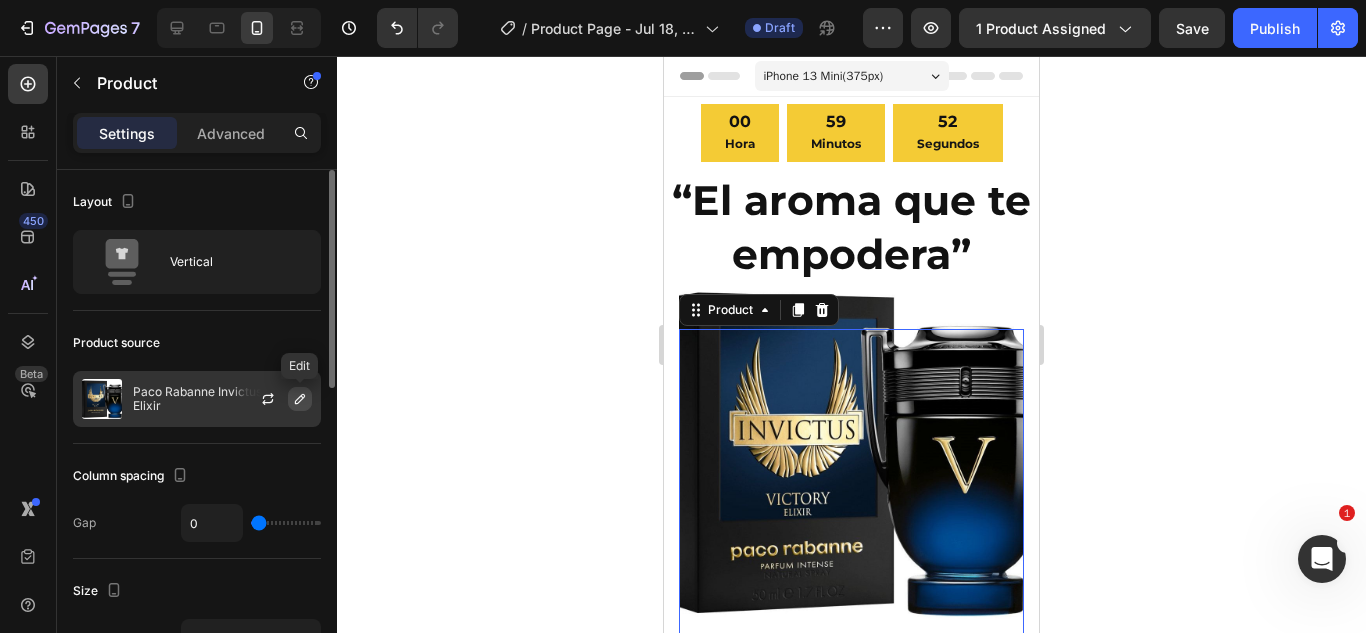 click 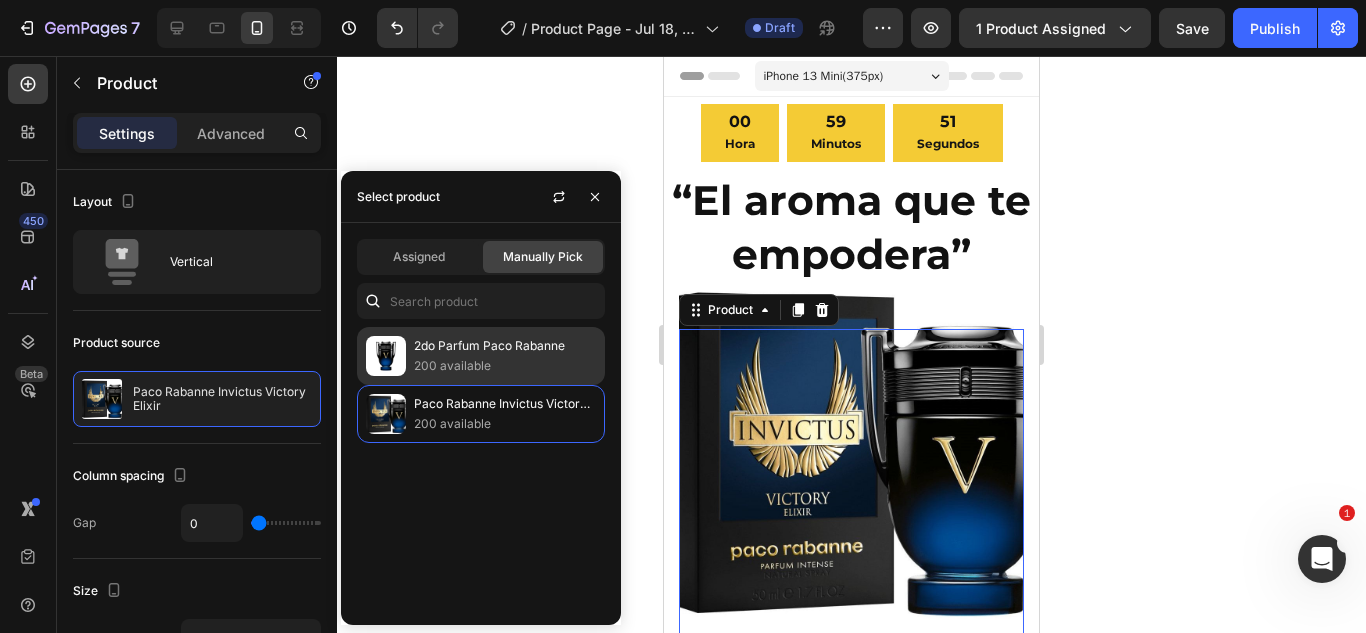 click on "200 available" at bounding box center [505, 366] 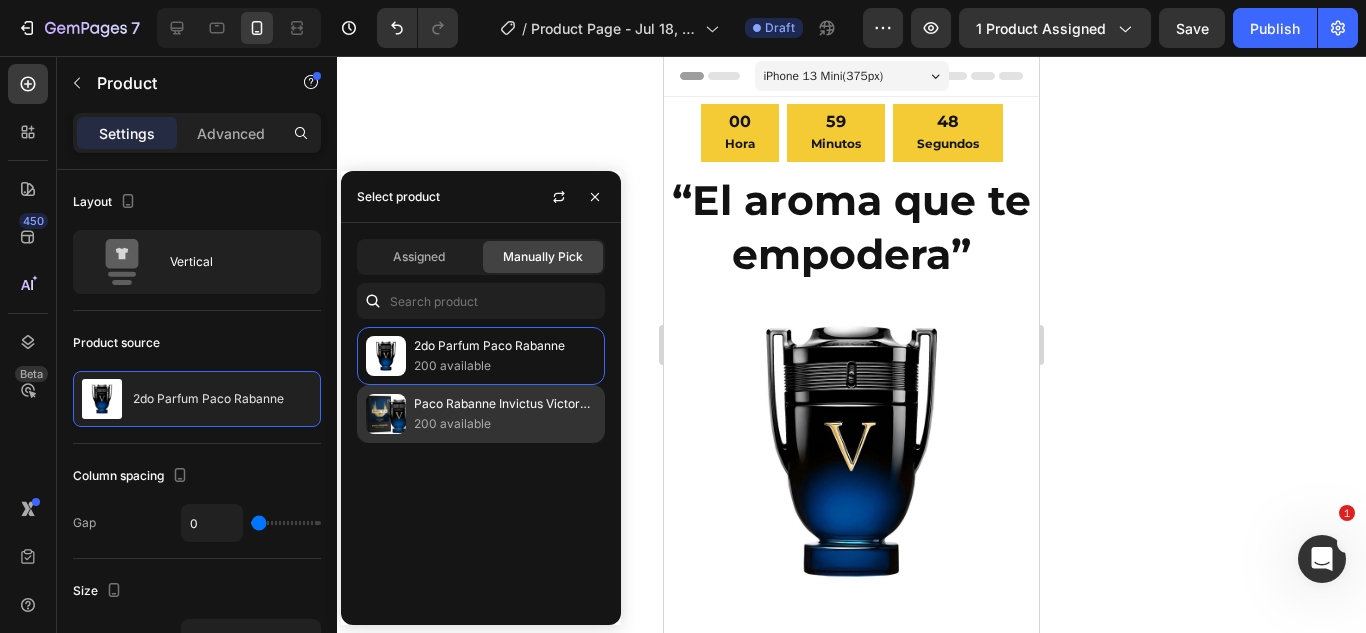 click on "200 available" at bounding box center (505, 424) 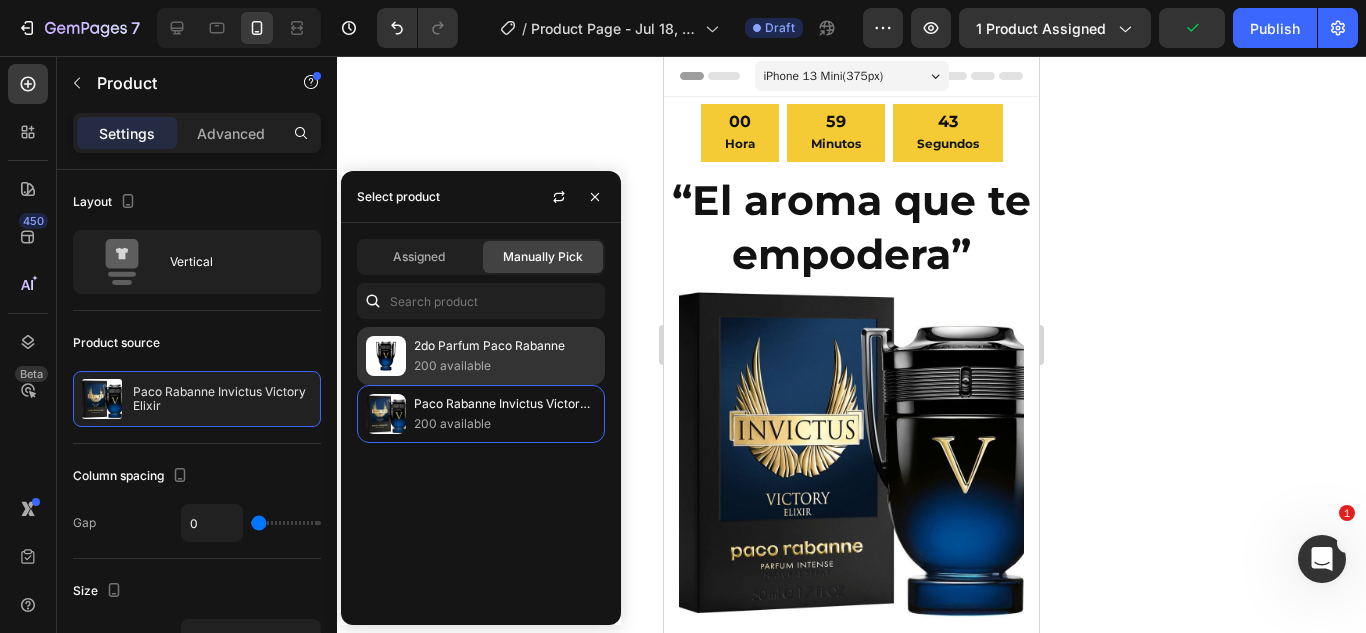 click on "2do Parfum Paco Rabanne" at bounding box center (505, 346) 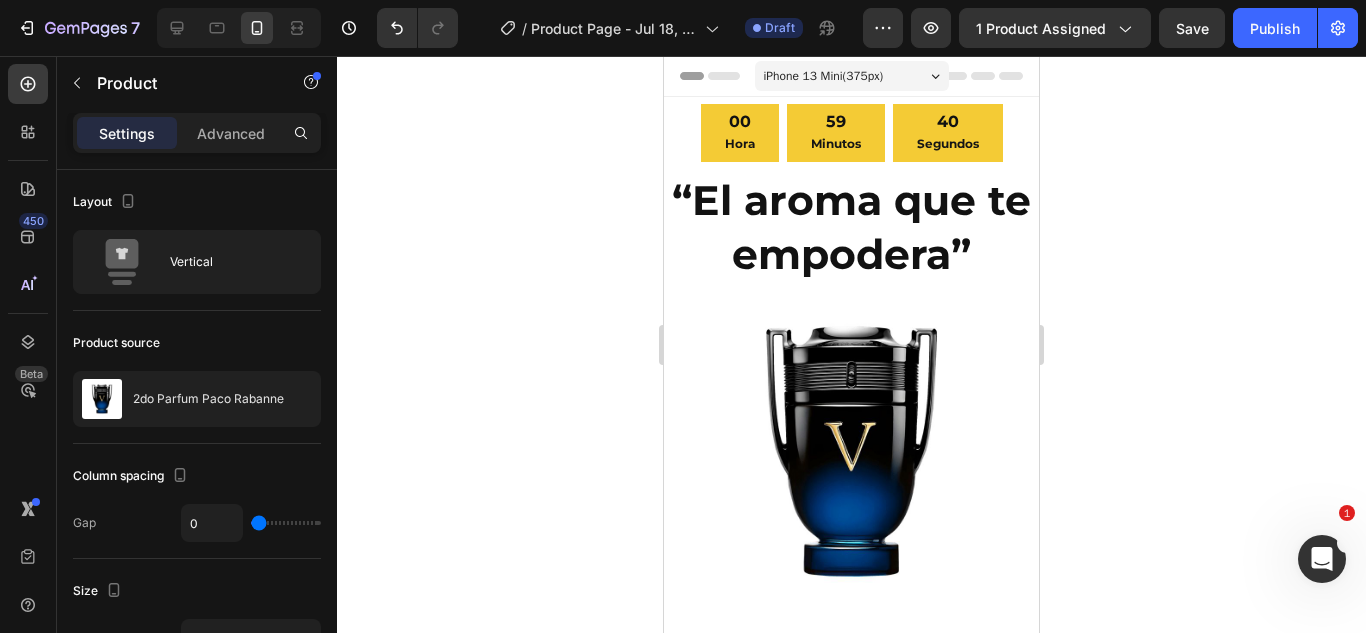 click 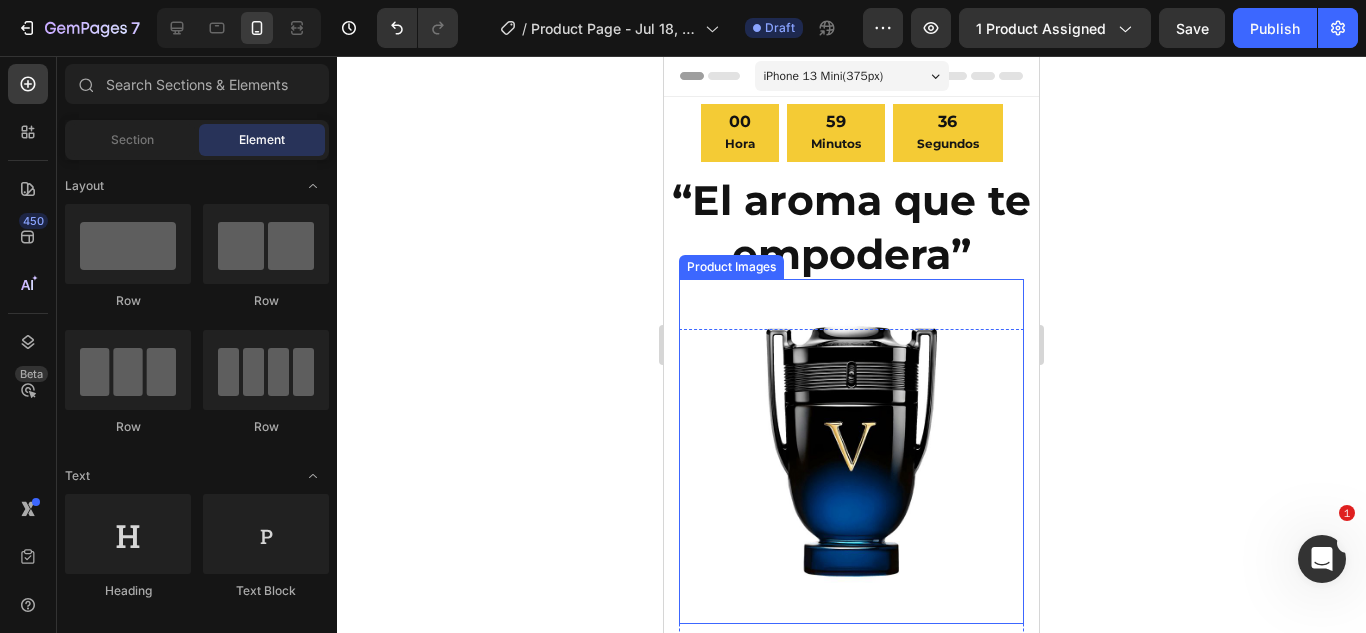 click at bounding box center (851, 451) 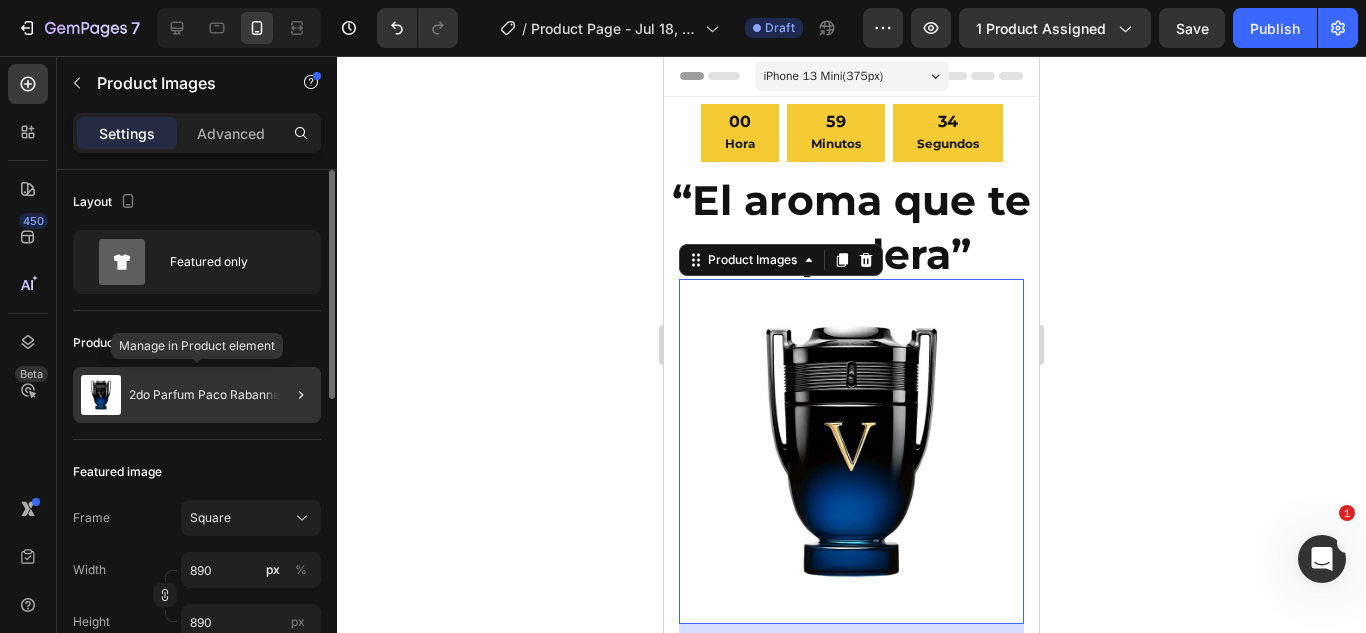 click on "2do Parfum Paco Rabanne" 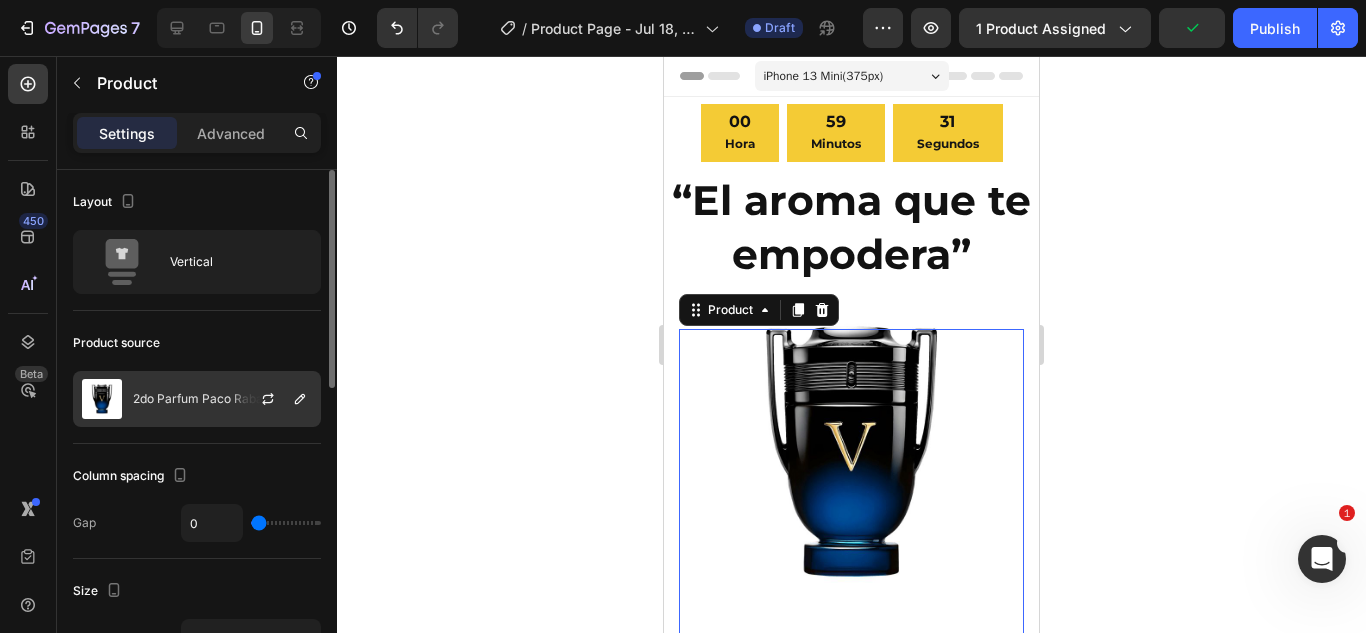 click at bounding box center (276, 399) 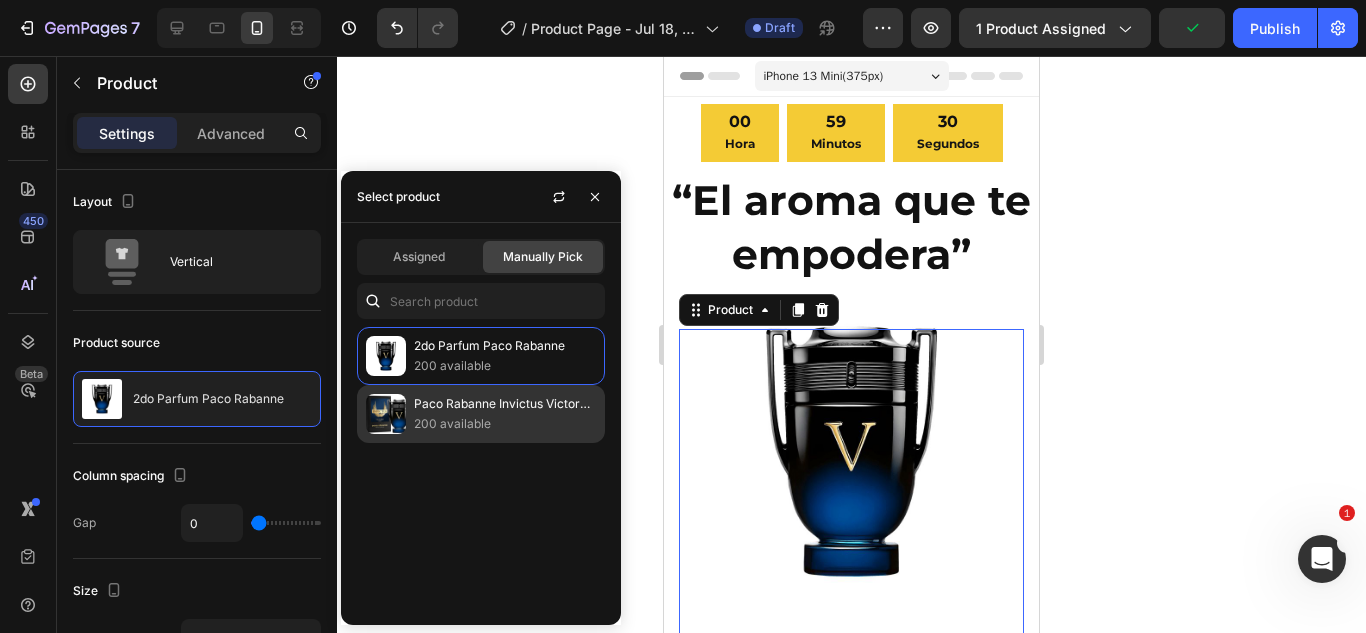 click at bounding box center [386, 414] 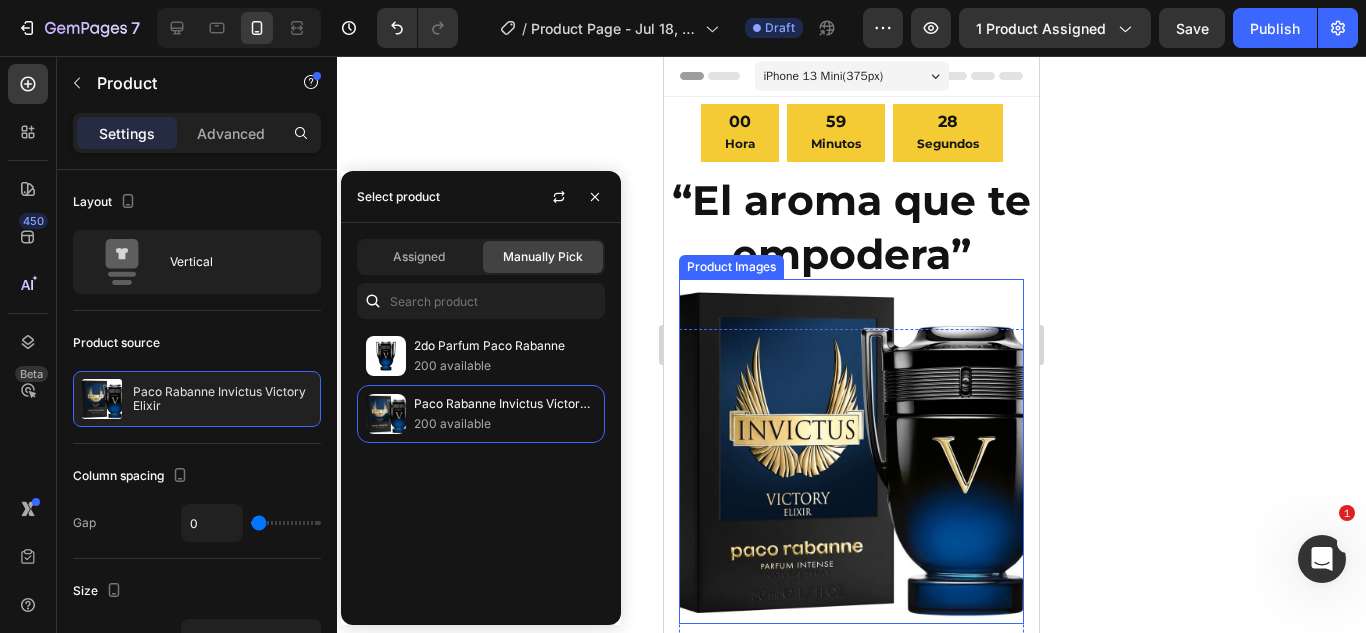click at bounding box center [851, 451] 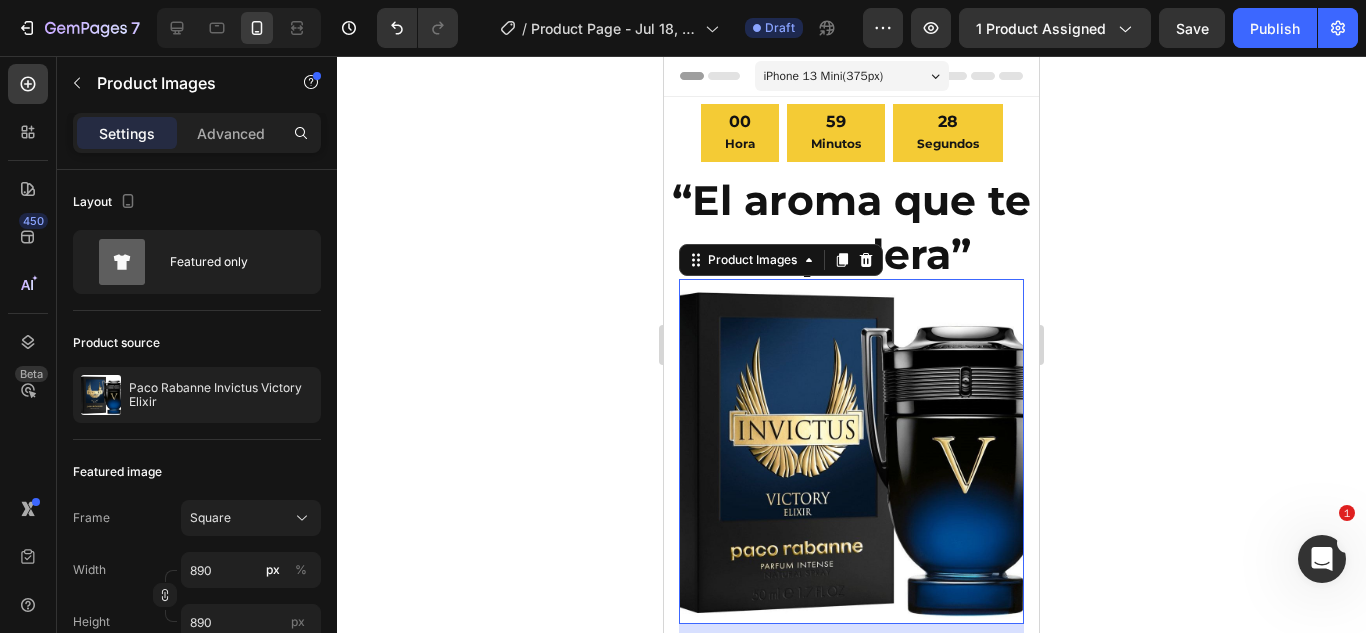 click at bounding box center (851, 451) 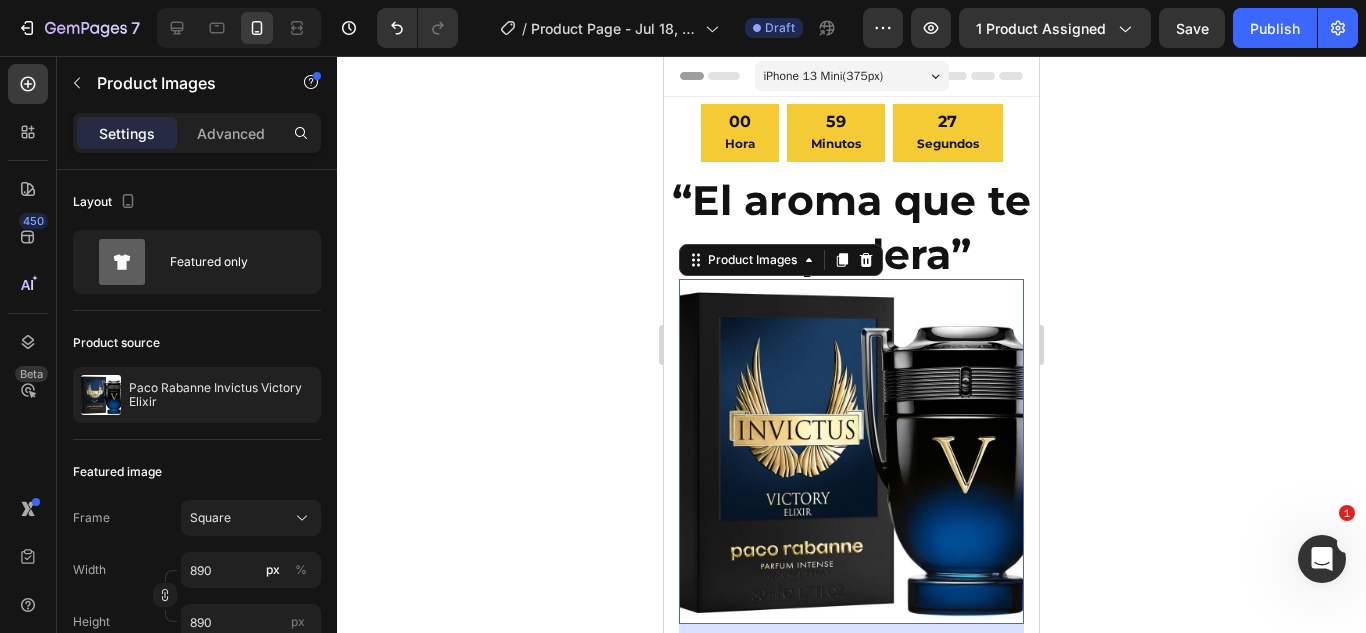 click at bounding box center [851, 451] 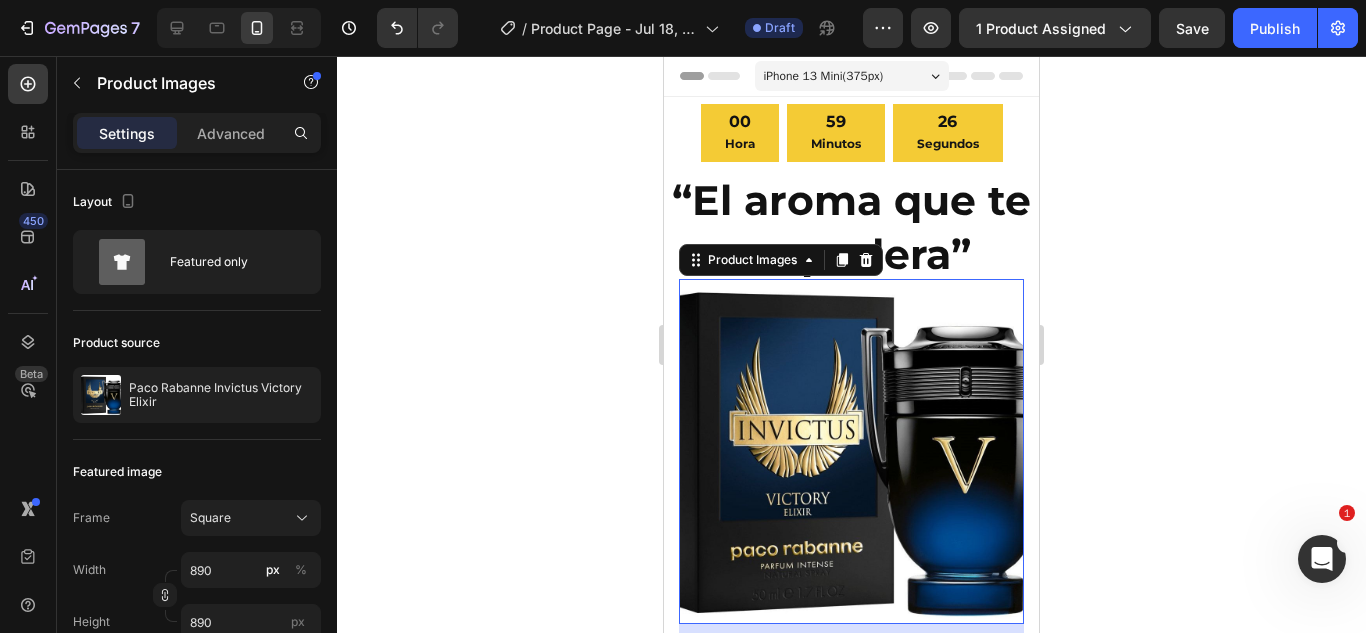 click at bounding box center (851, 451) 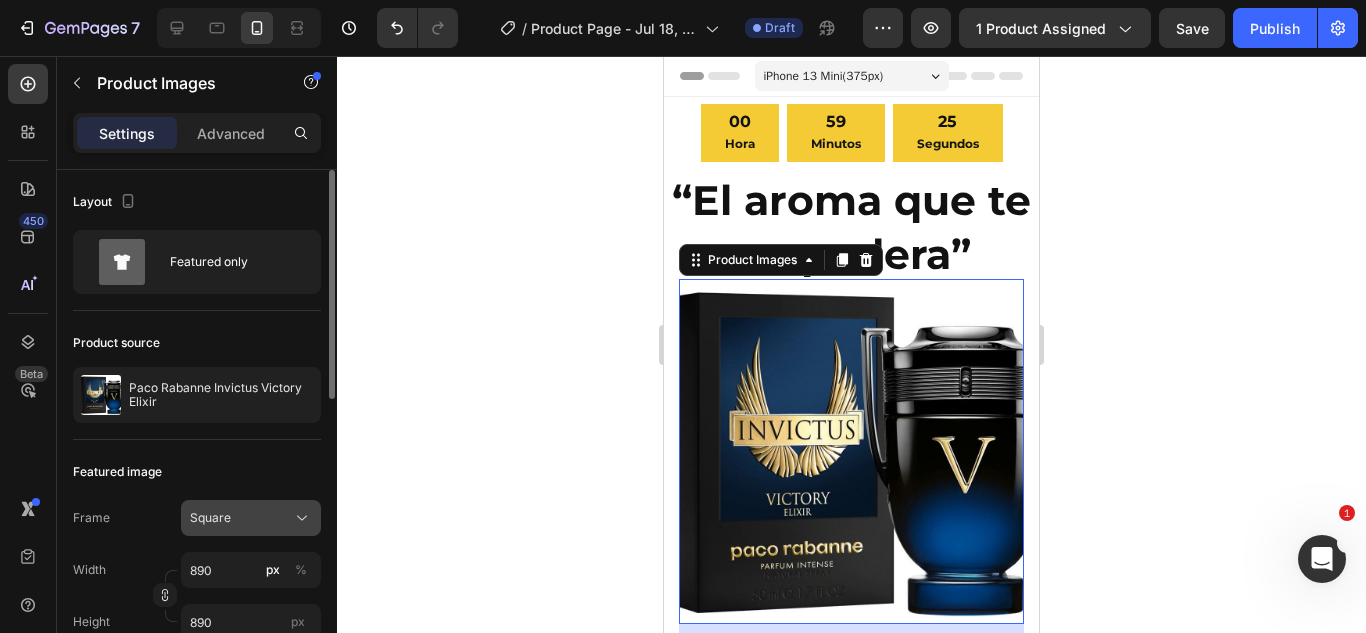 click on "Square" at bounding box center (251, 518) 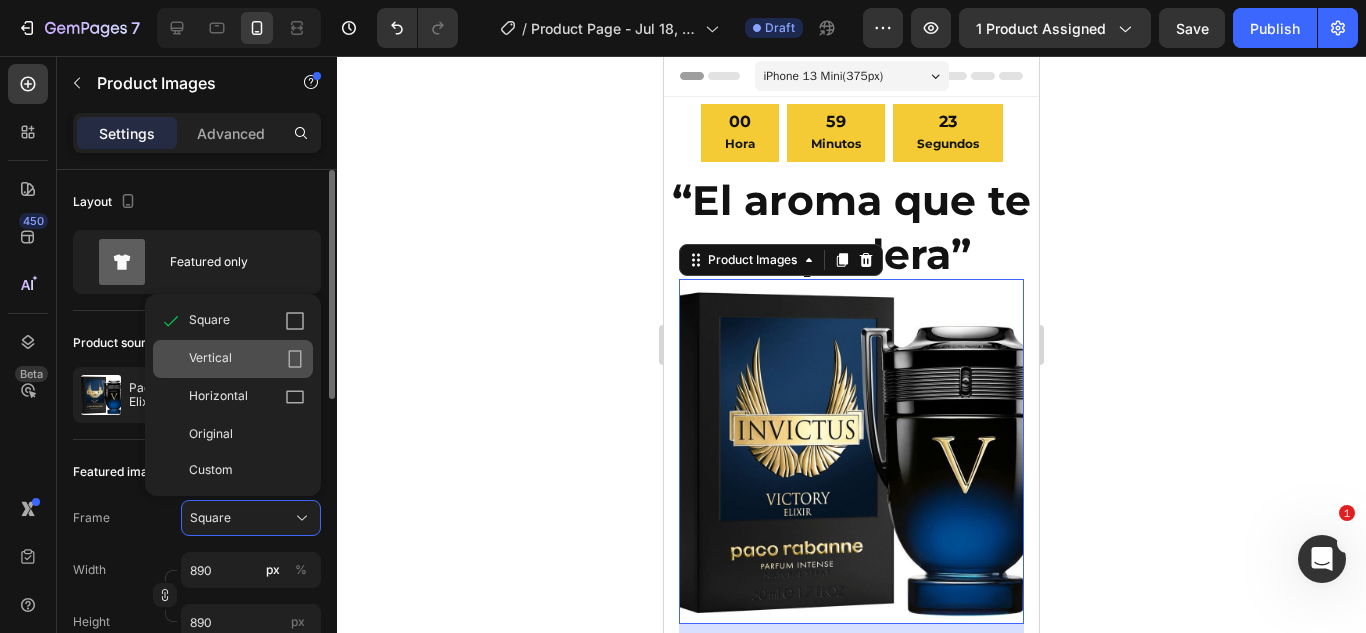 click on "Vertical" at bounding box center (247, 359) 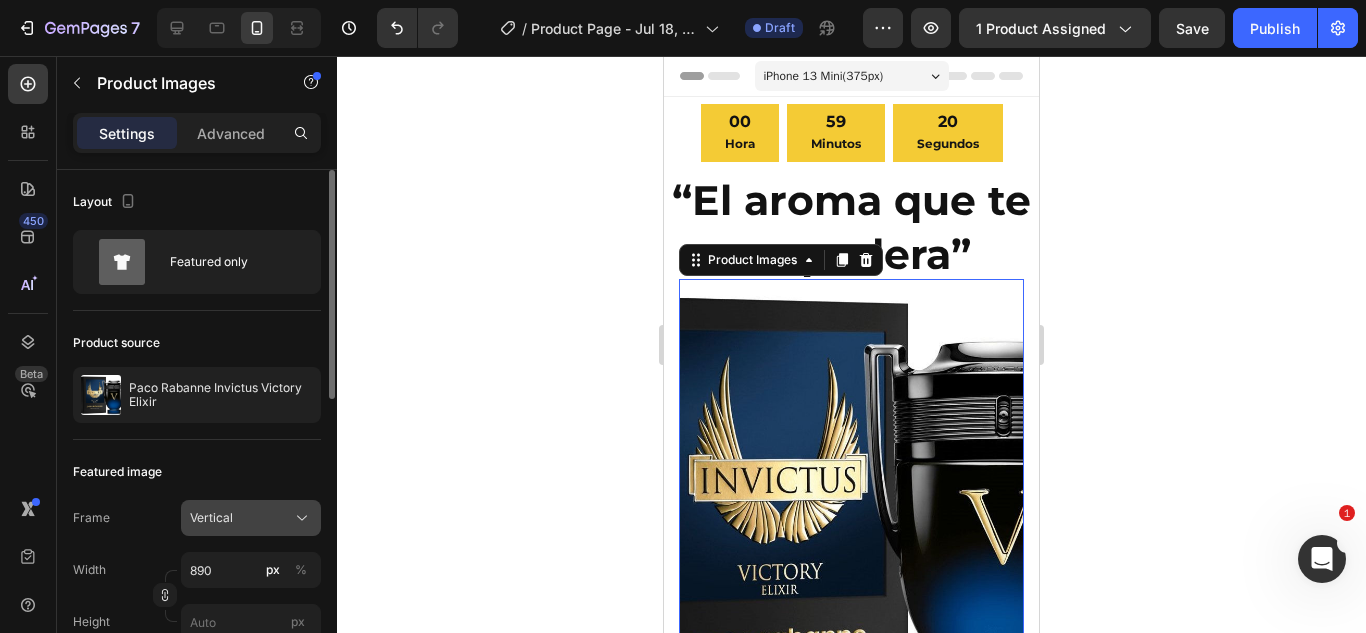 click on "Vertical" 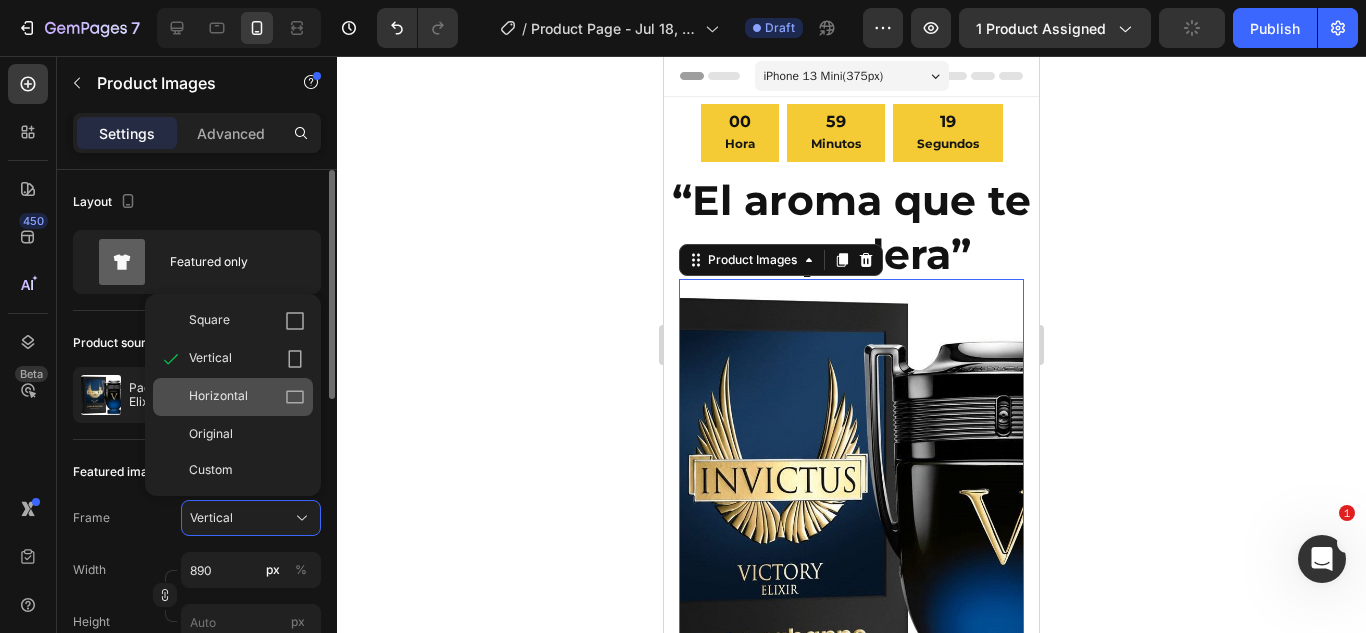 click 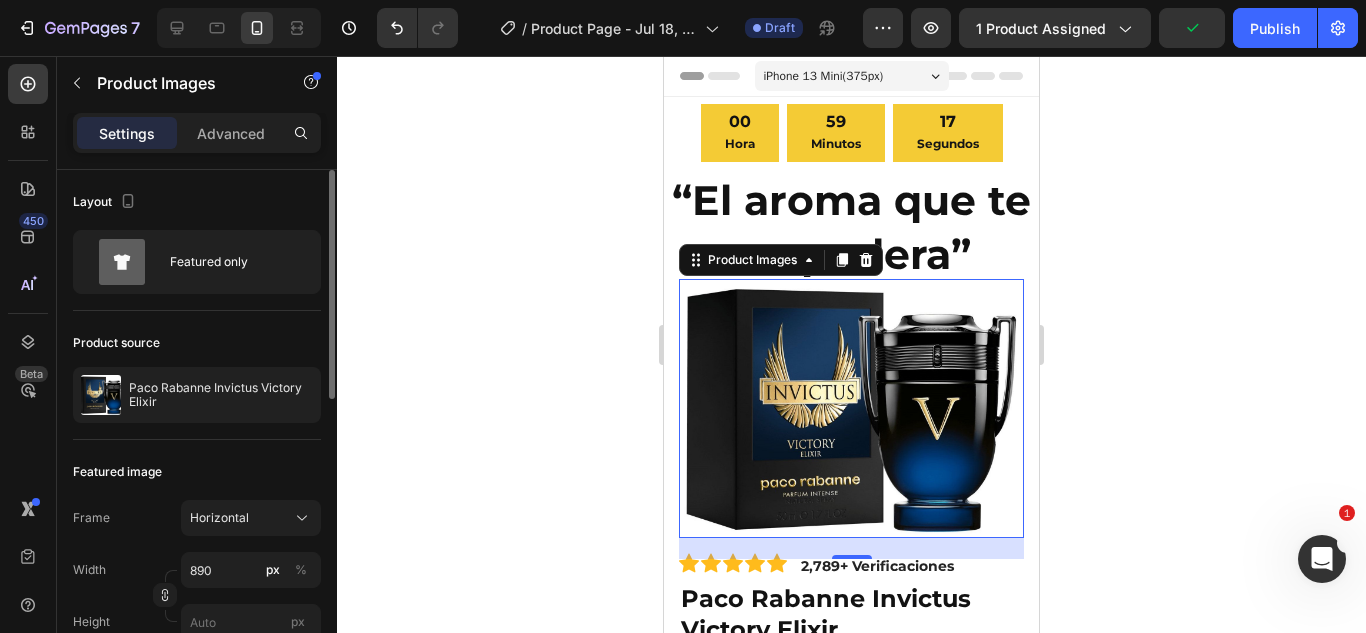 click 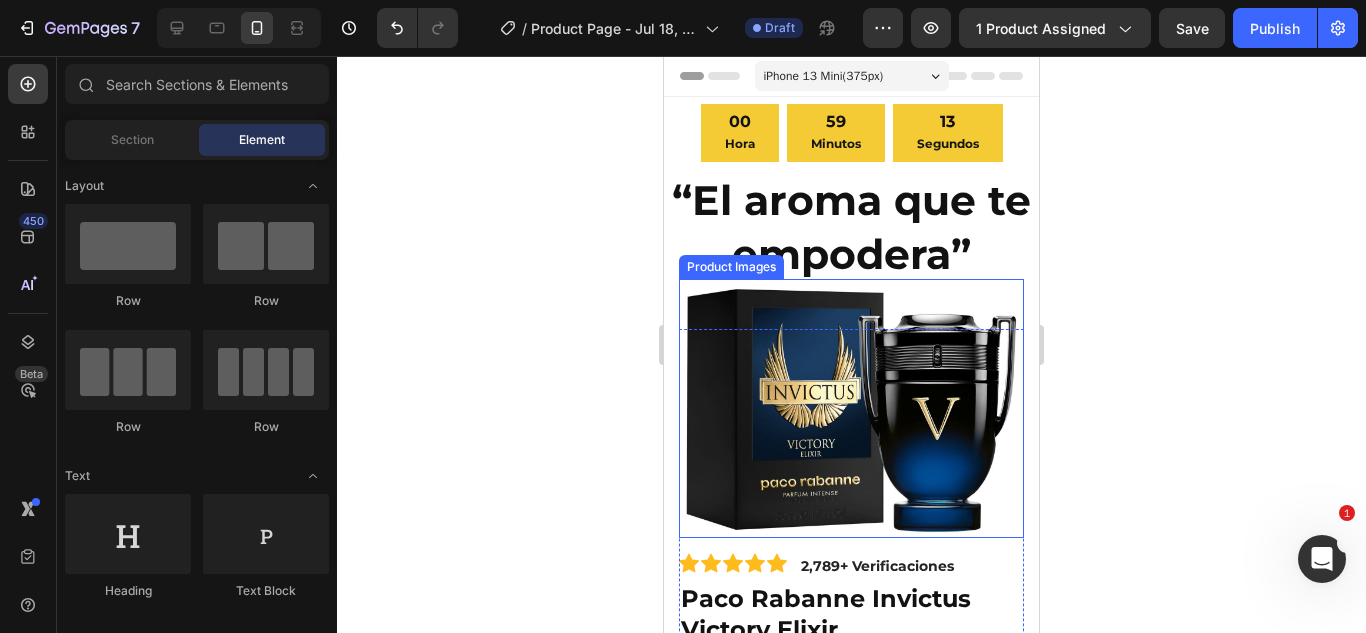 click at bounding box center [851, 408] 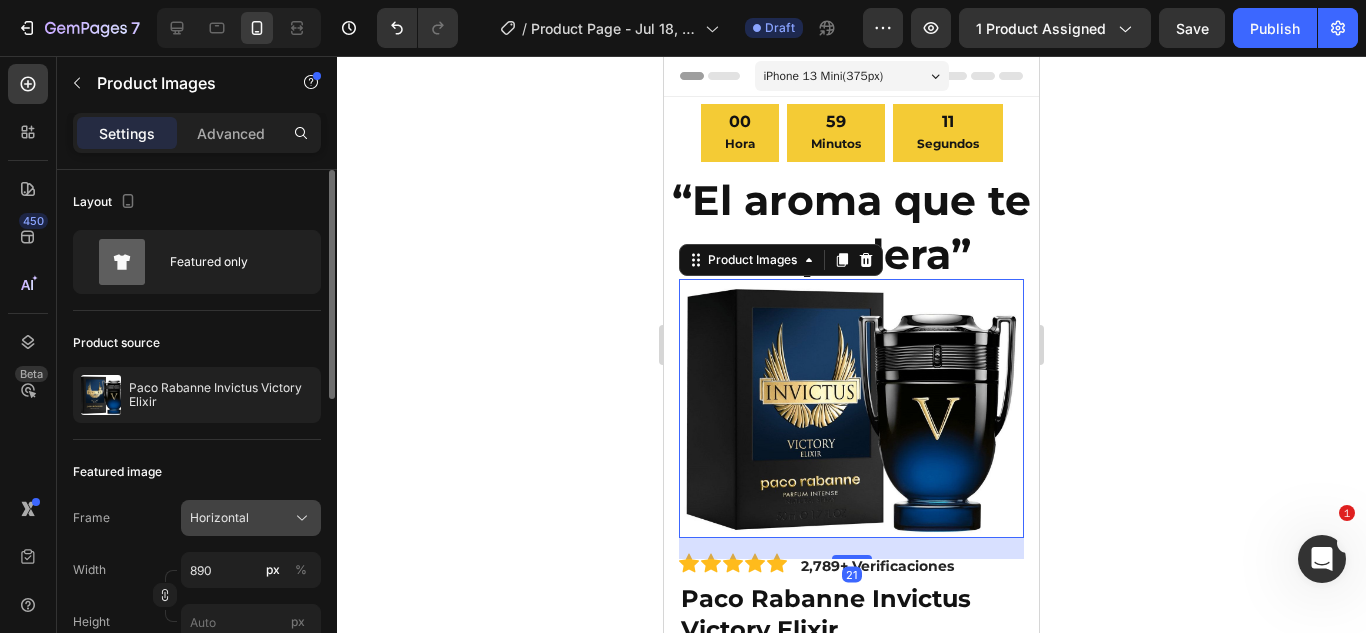 click on "Horizontal" at bounding box center [219, 518] 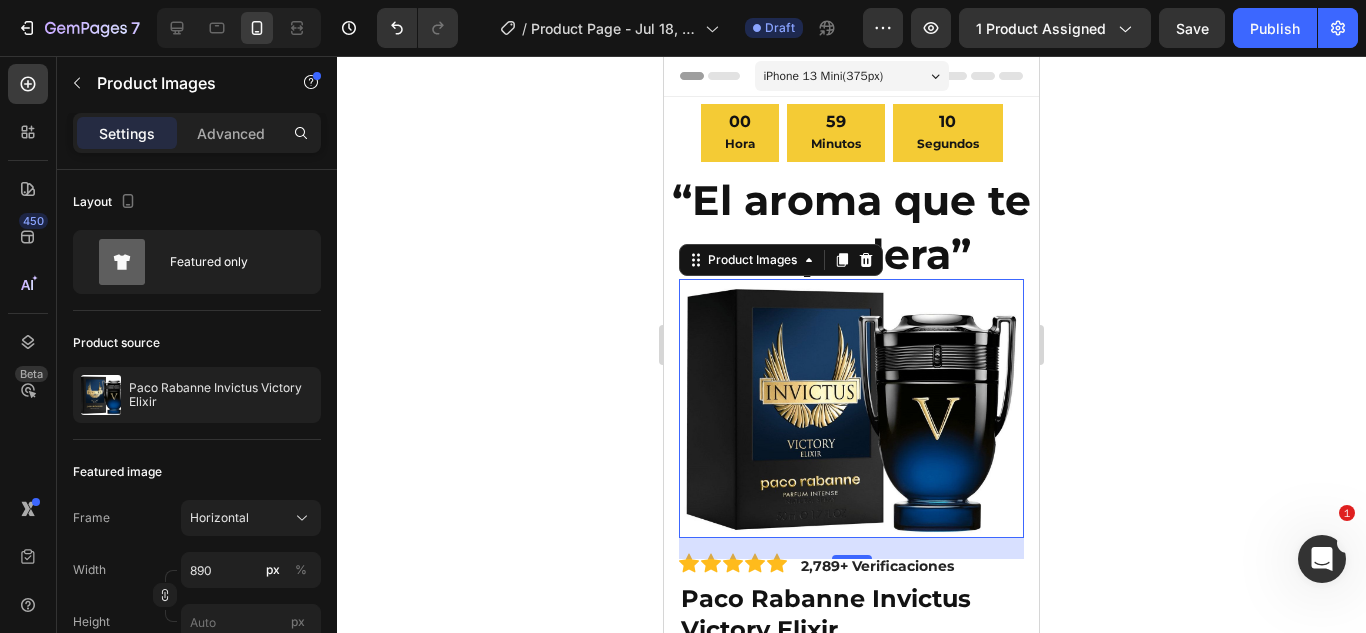 click 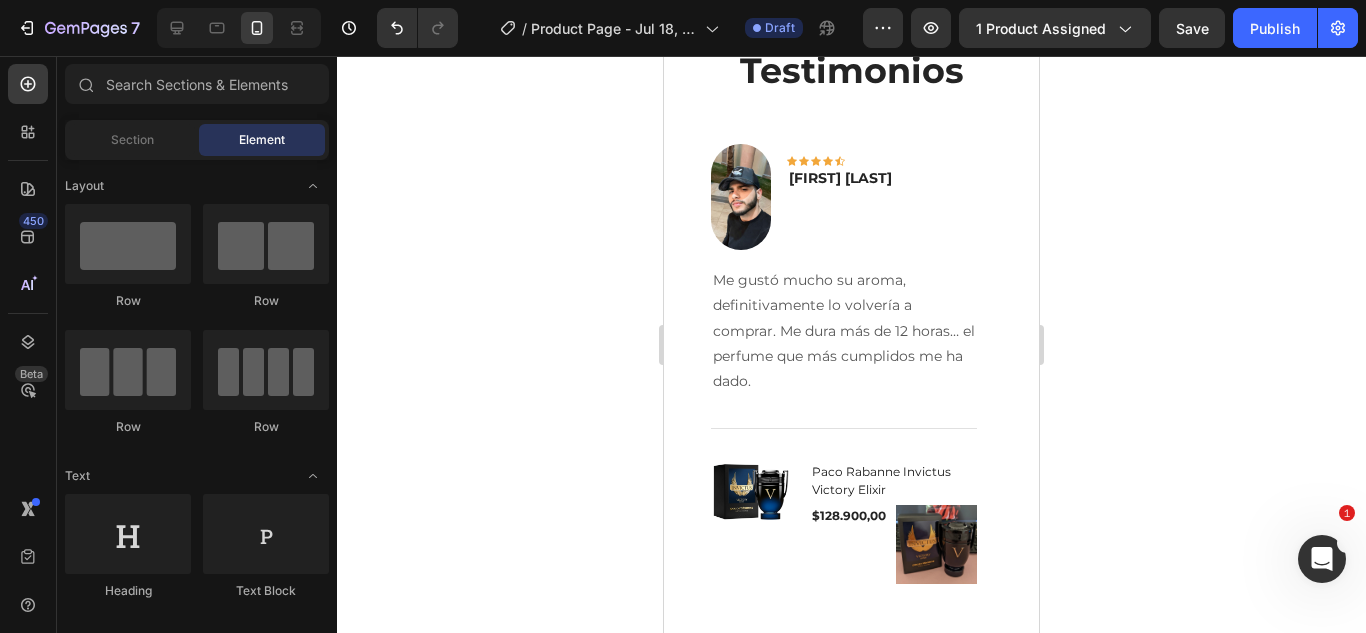 scroll, scrollTop: 2293, scrollLeft: 0, axis: vertical 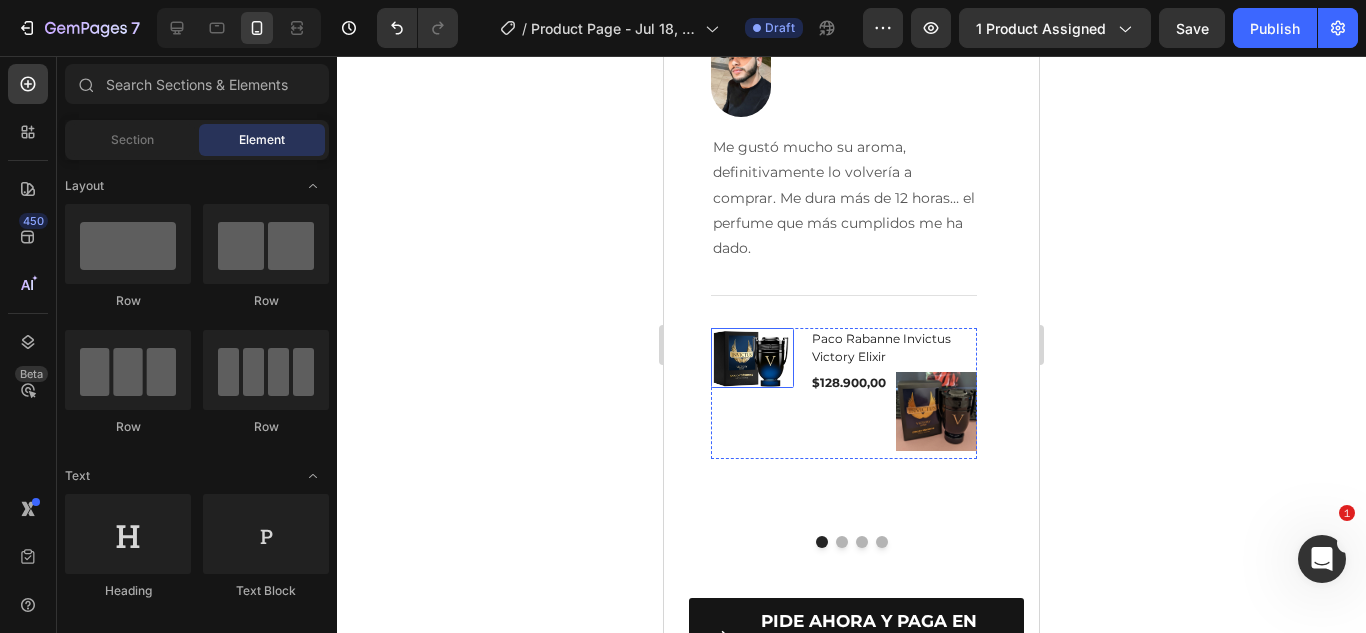 click at bounding box center (751, 358) 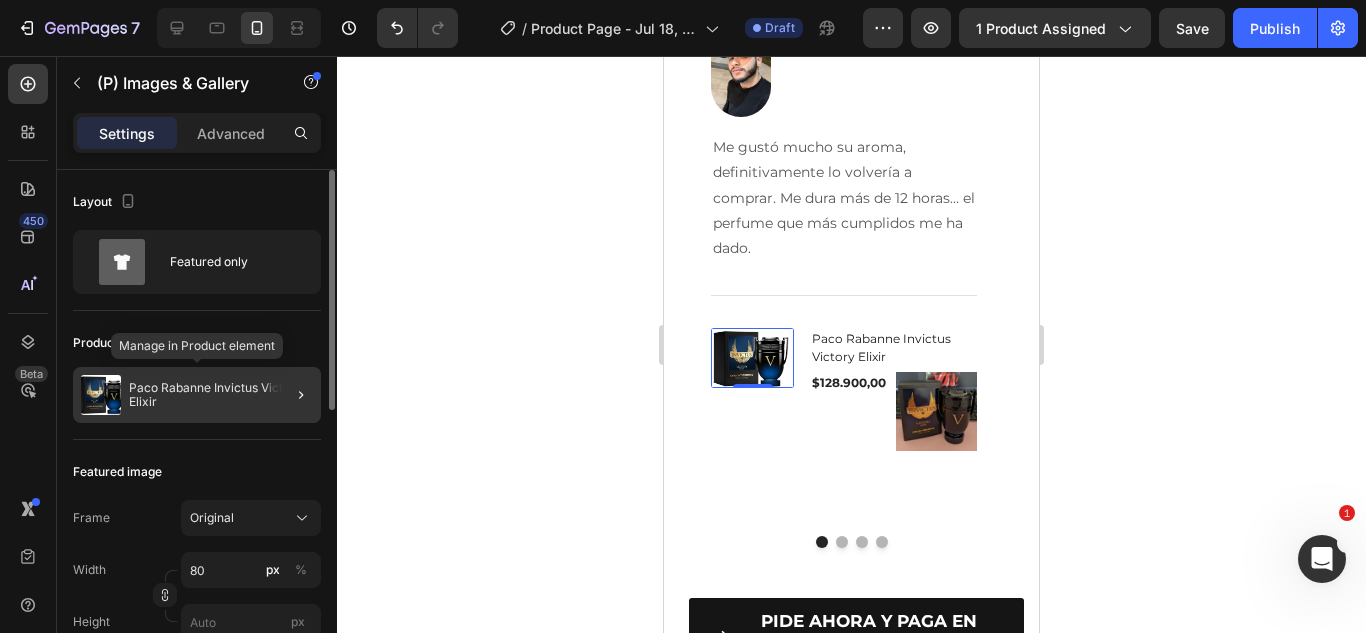 click on "Paco Rabanne Invictus Victory Elixir" at bounding box center (221, 395) 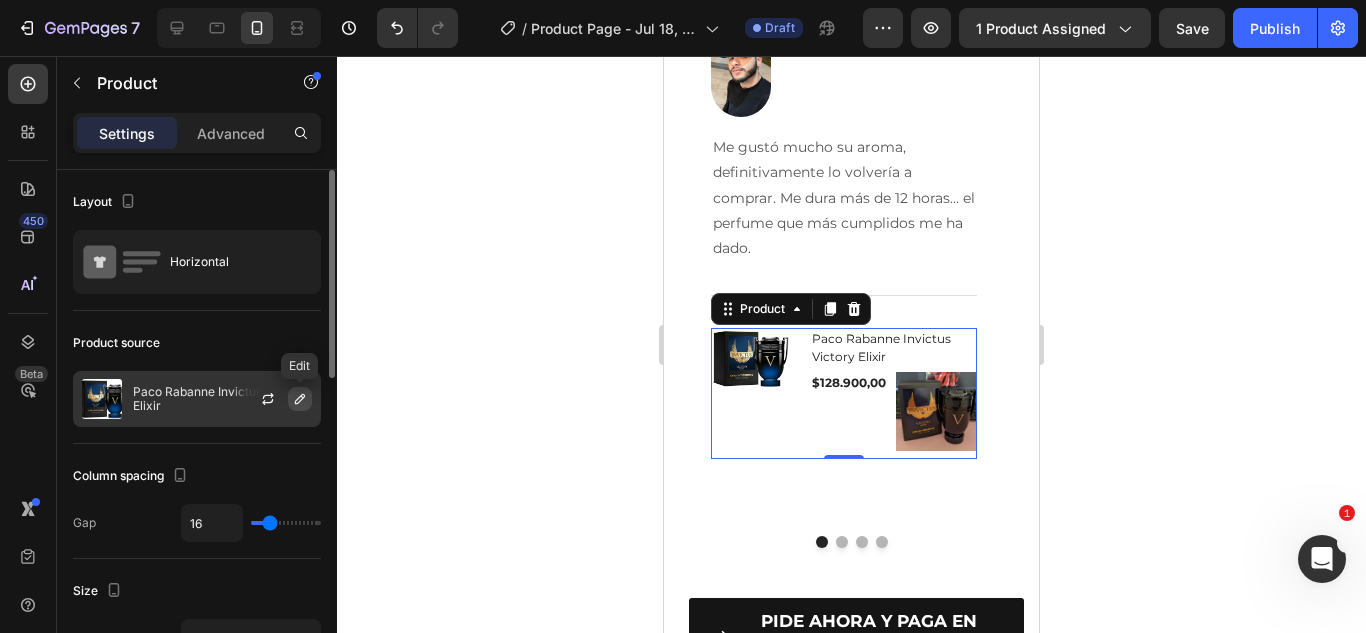 click 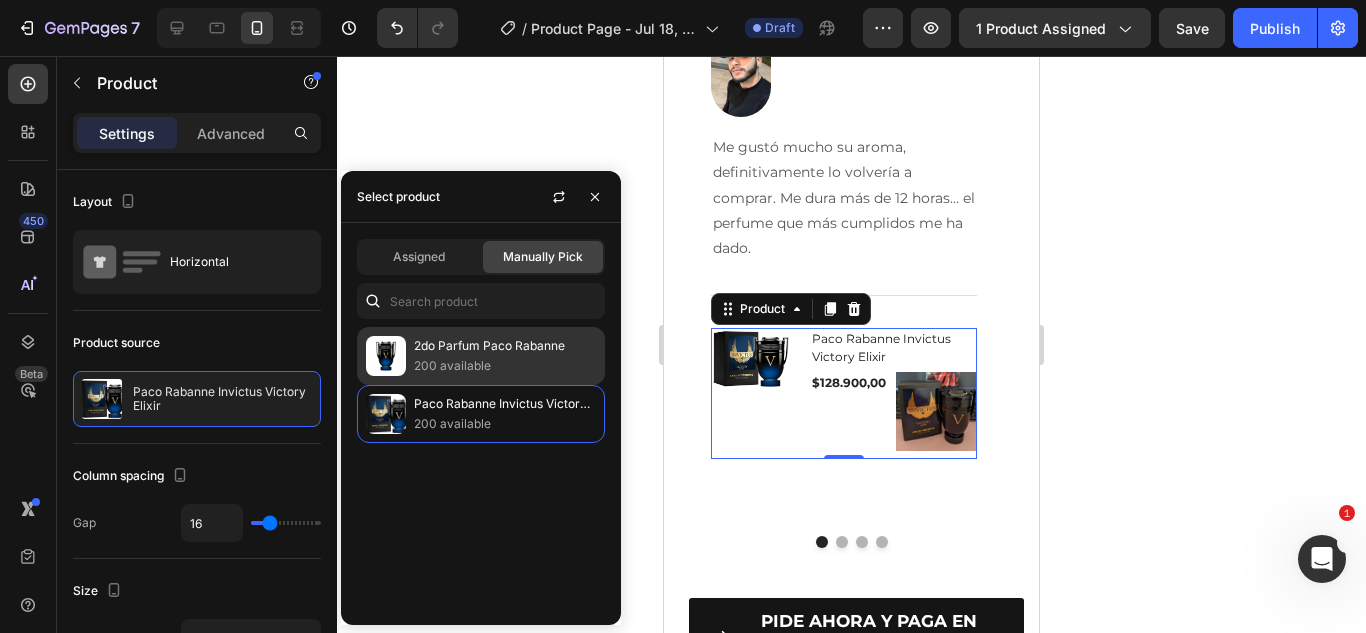 click on "200 available" at bounding box center (505, 366) 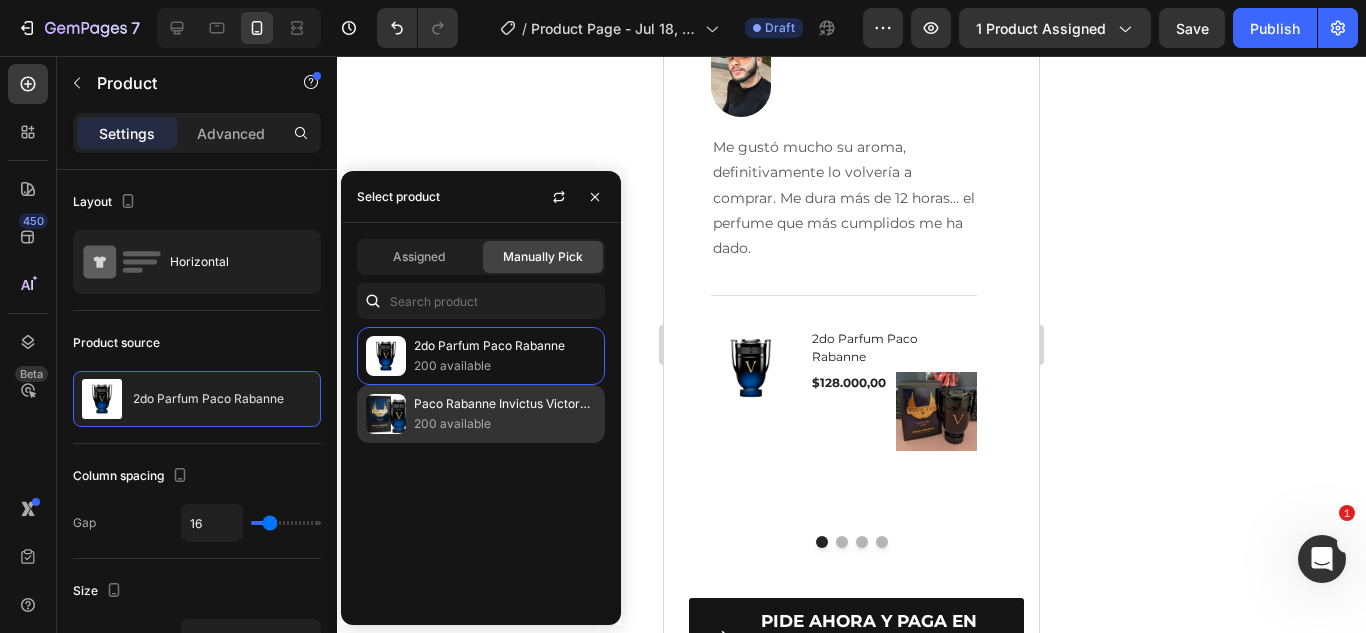 click on "200 available" at bounding box center [505, 424] 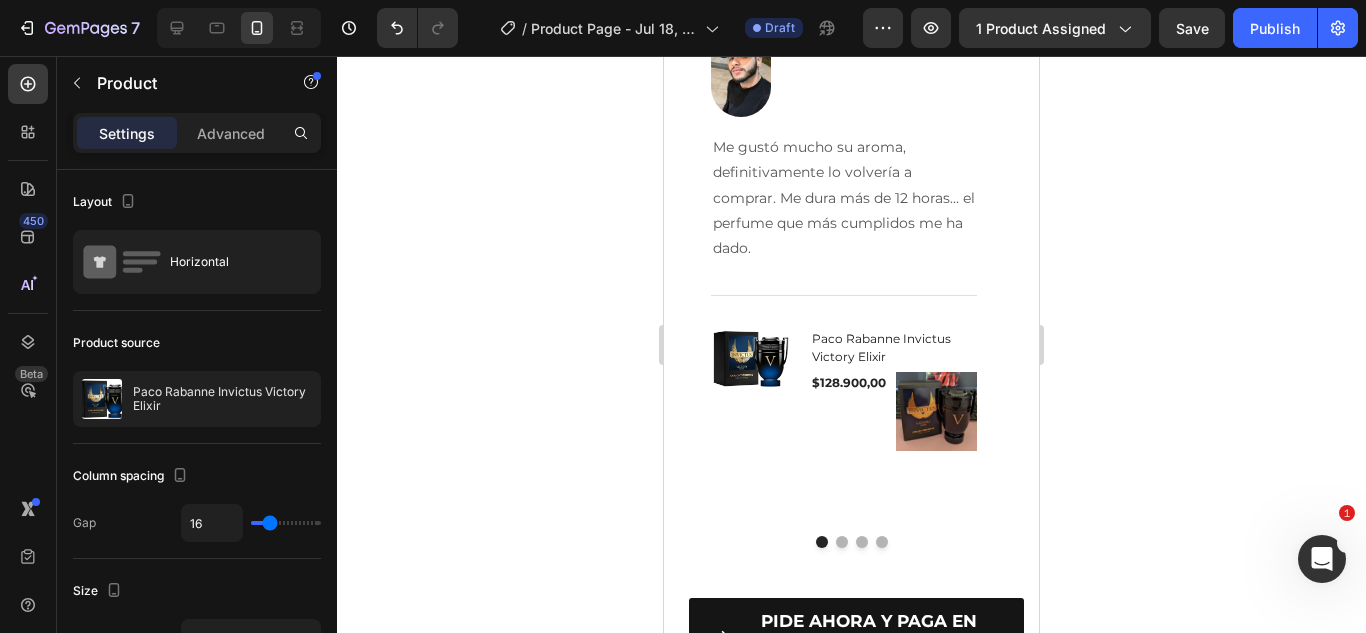click 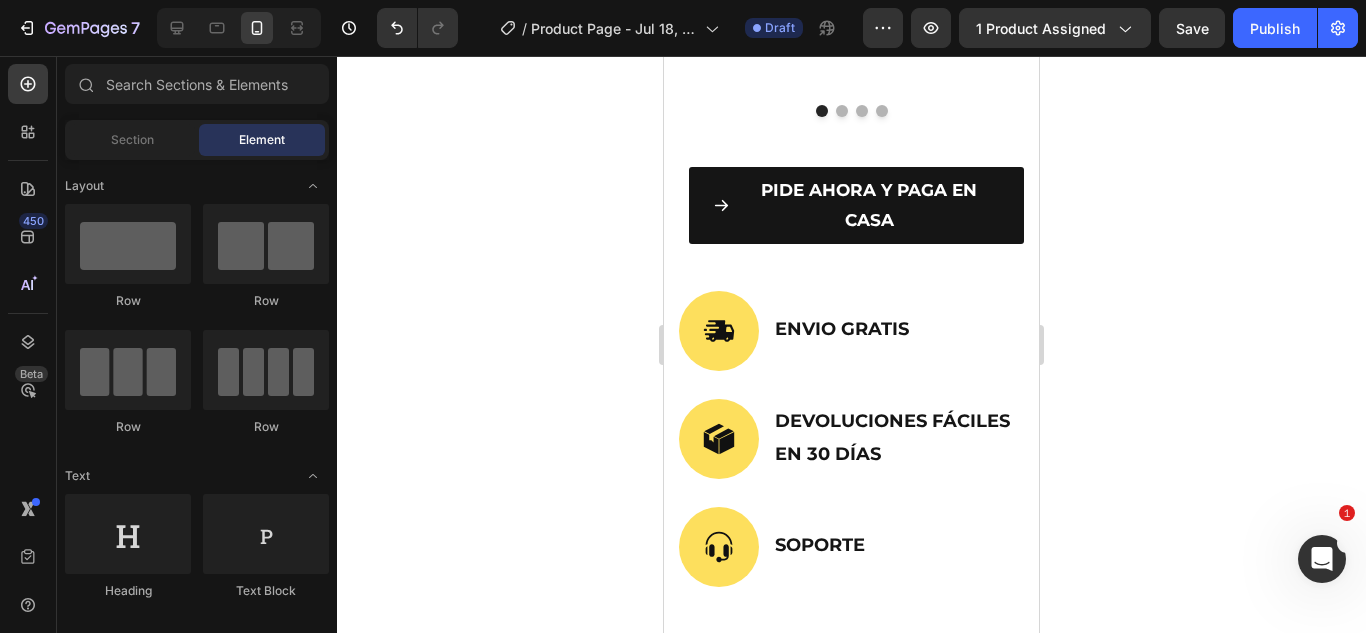 scroll, scrollTop: 2733, scrollLeft: 0, axis: vertical 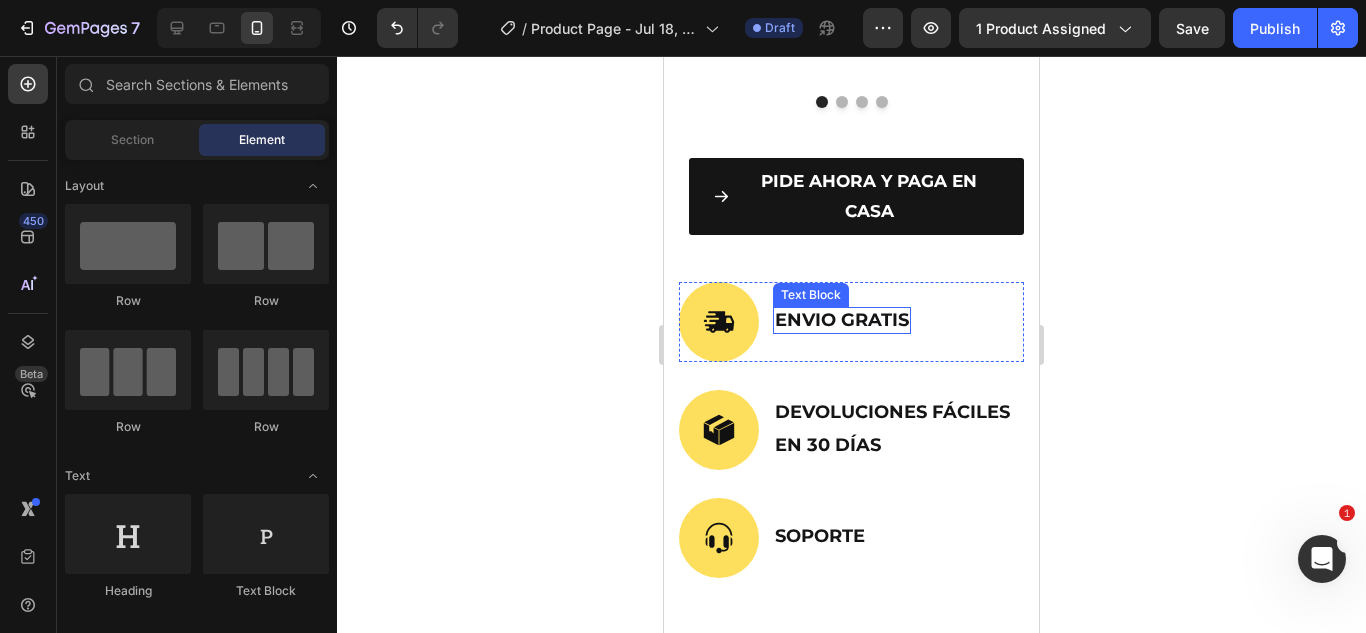 click on "ENVIO GRATIS" at bounding box center (842, 320) 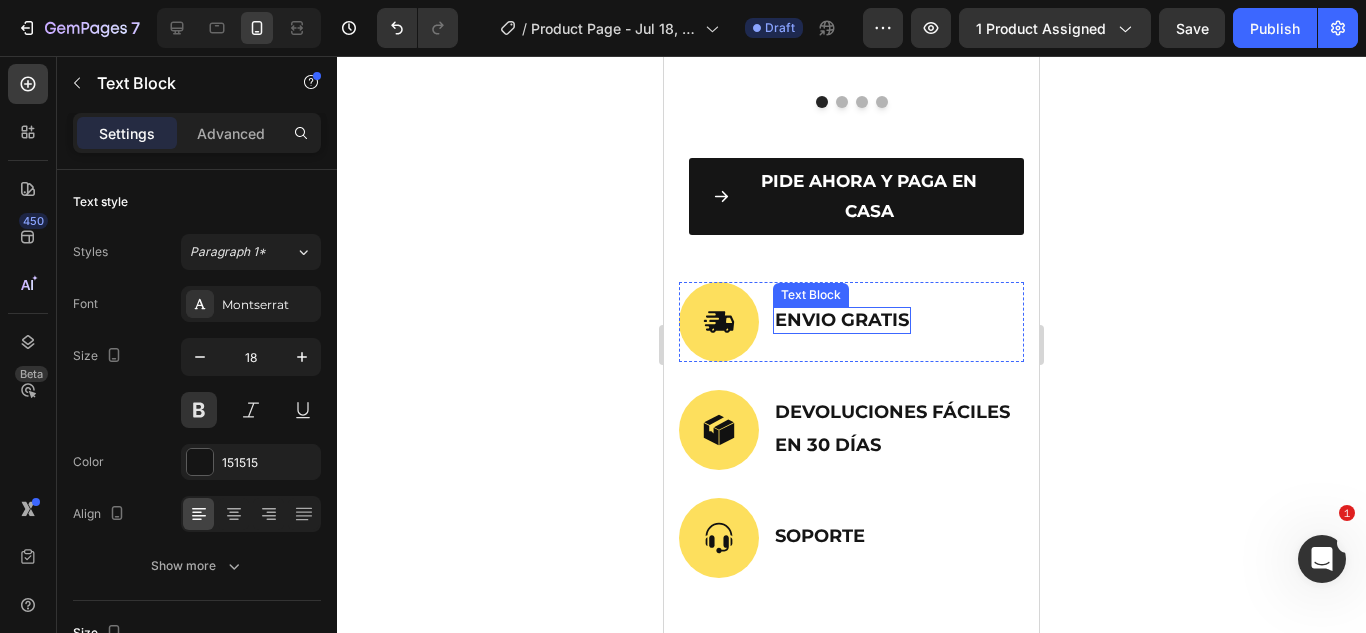 click on "ENVIO GRATIS" at bounding box center (842, 320) 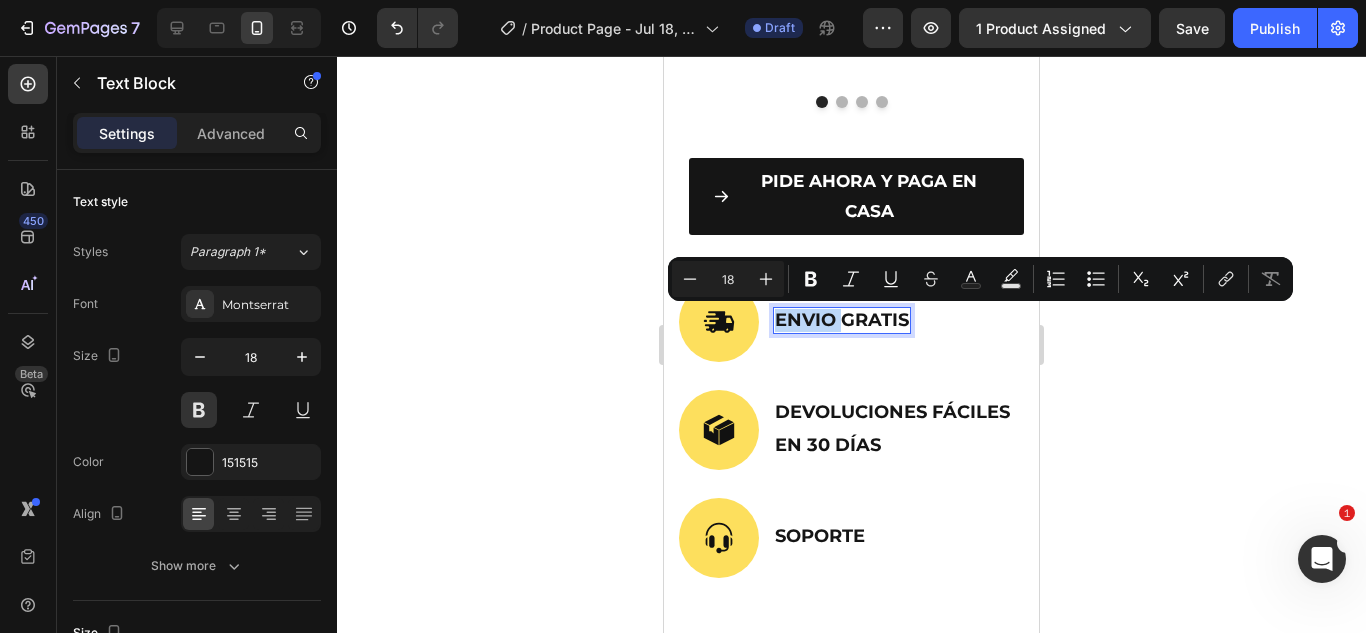 click on "ENVIO GRATIS" at bounding box center (842, 320) 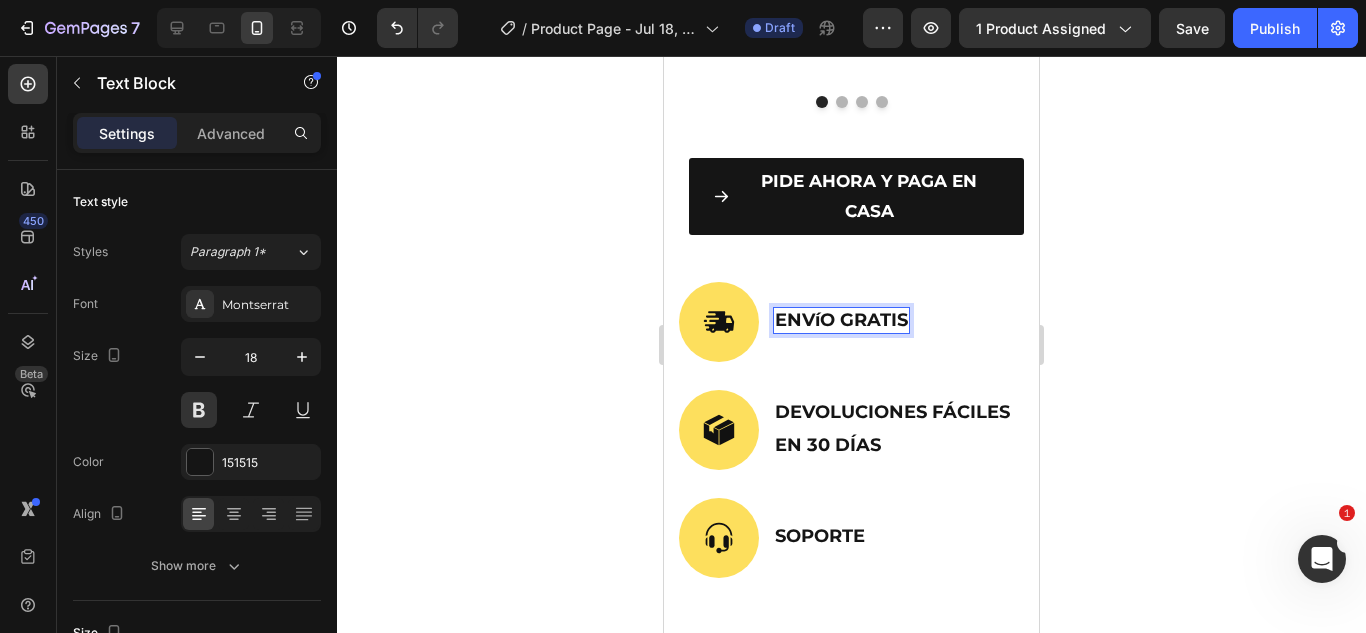 click 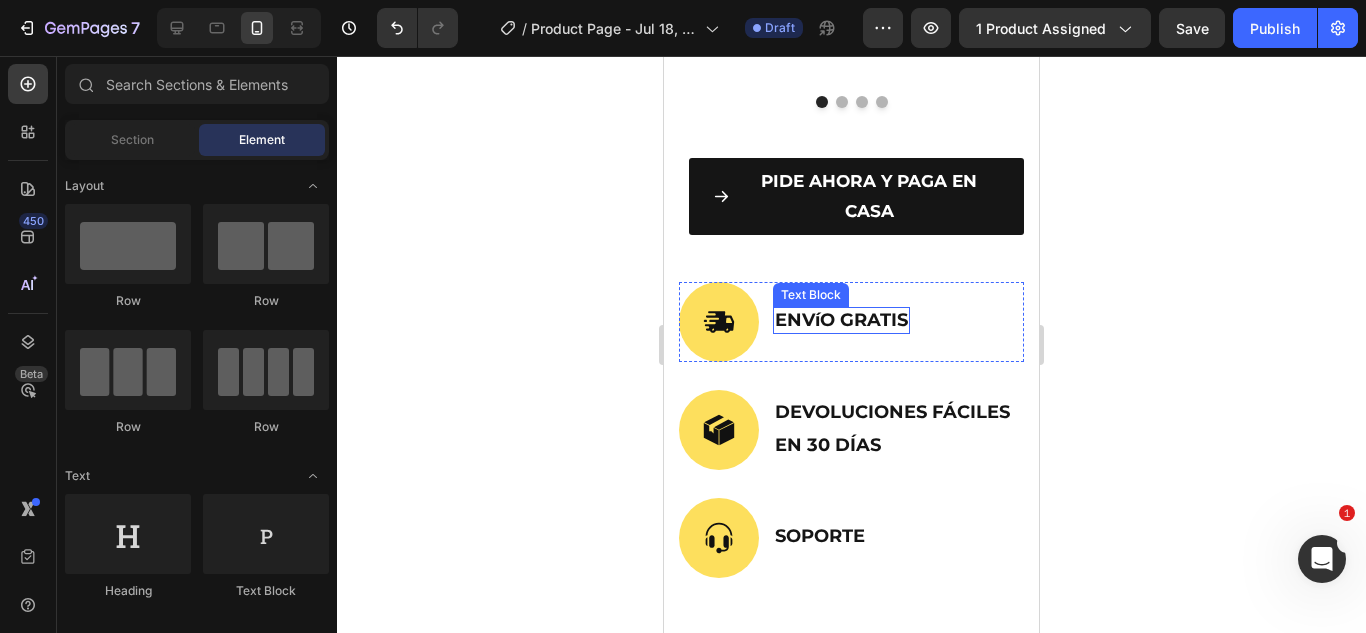 click on "ENVíO GRATIS" at bounding box center (841, 320) 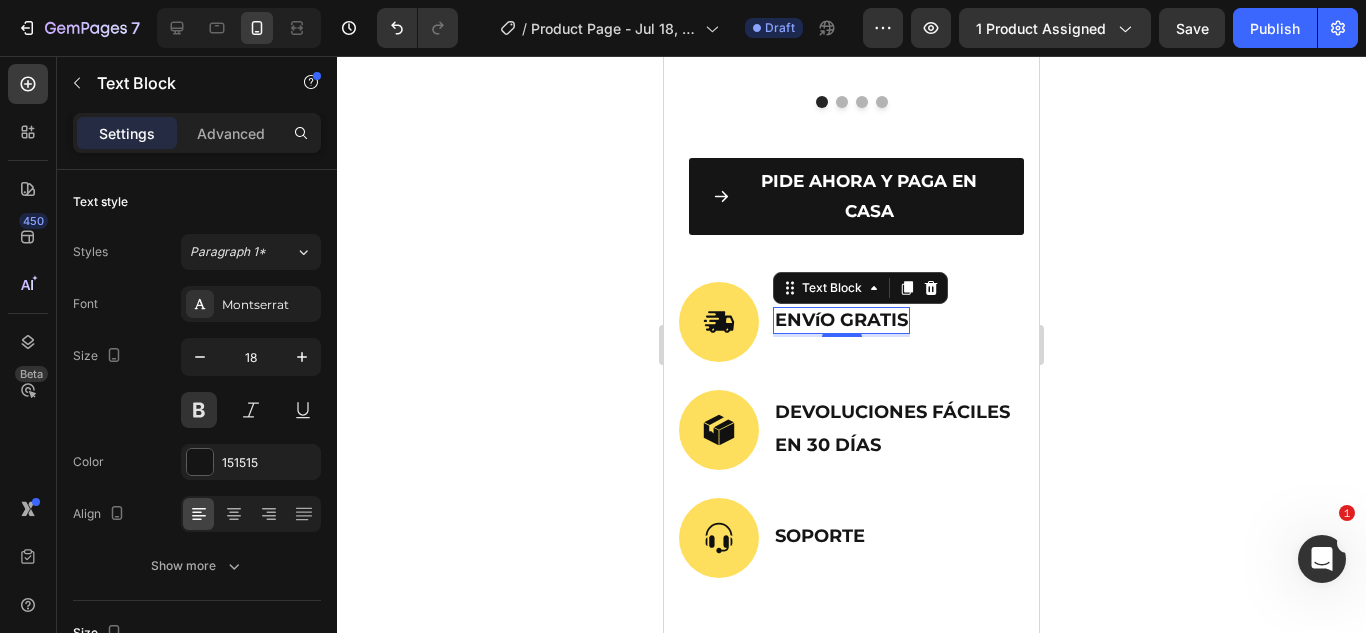 click 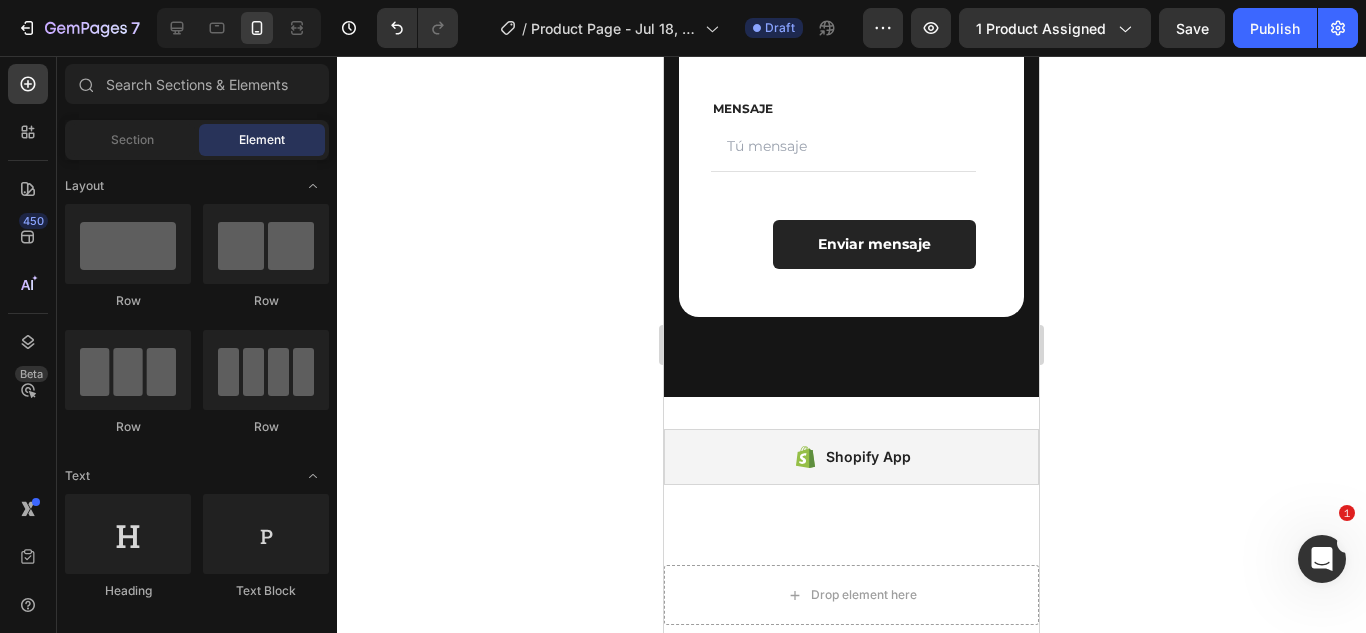 scroll, scrollTop: 3960, scrollLeft: 0, axis: vertical 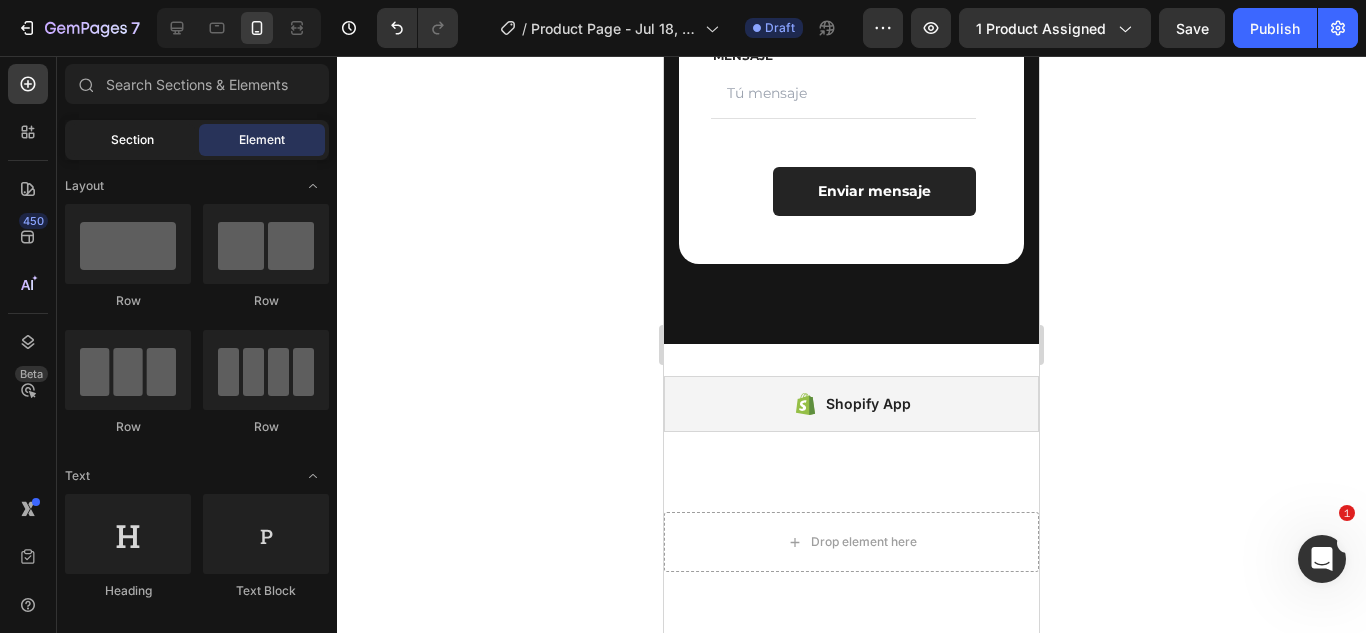 click on "Section" 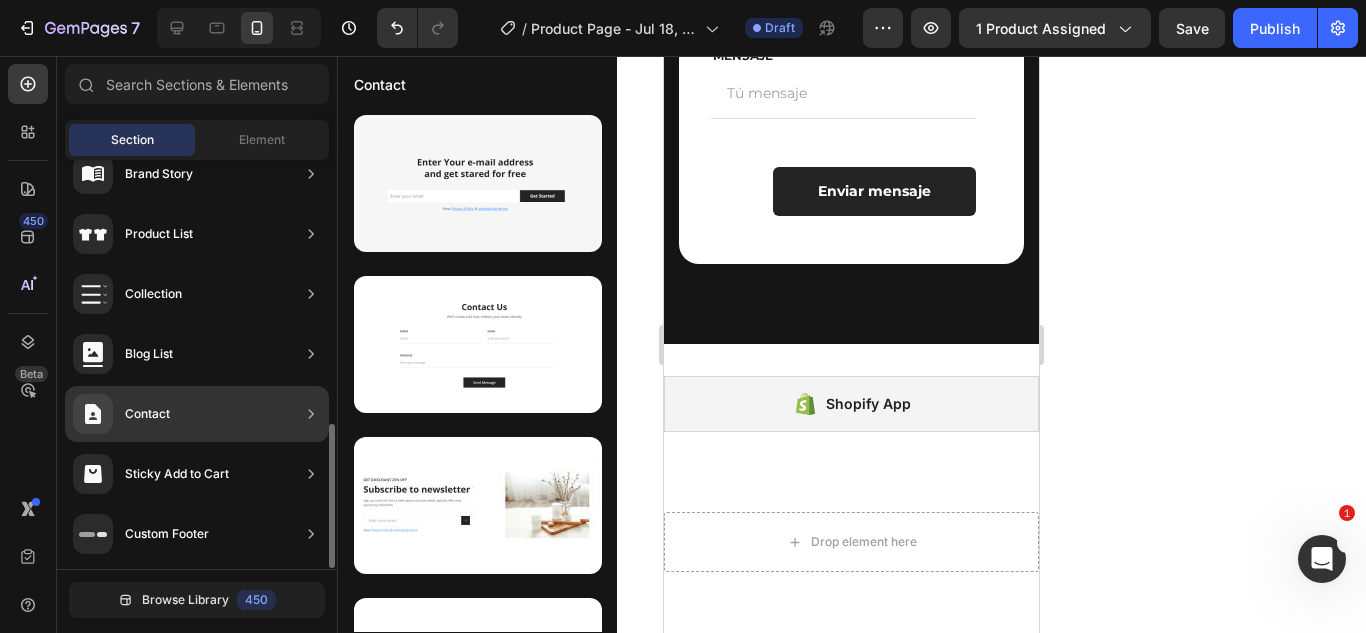scroll, scrollTop: 751, scrollLeft: 0, axis: vertical 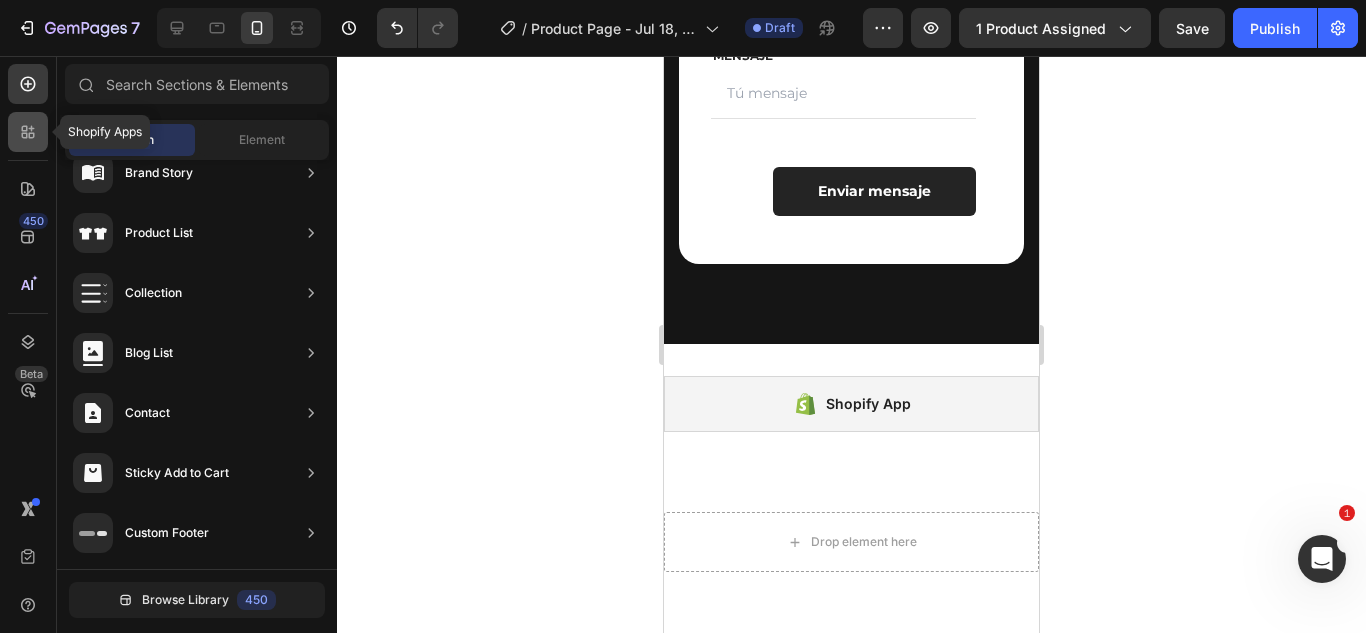 click 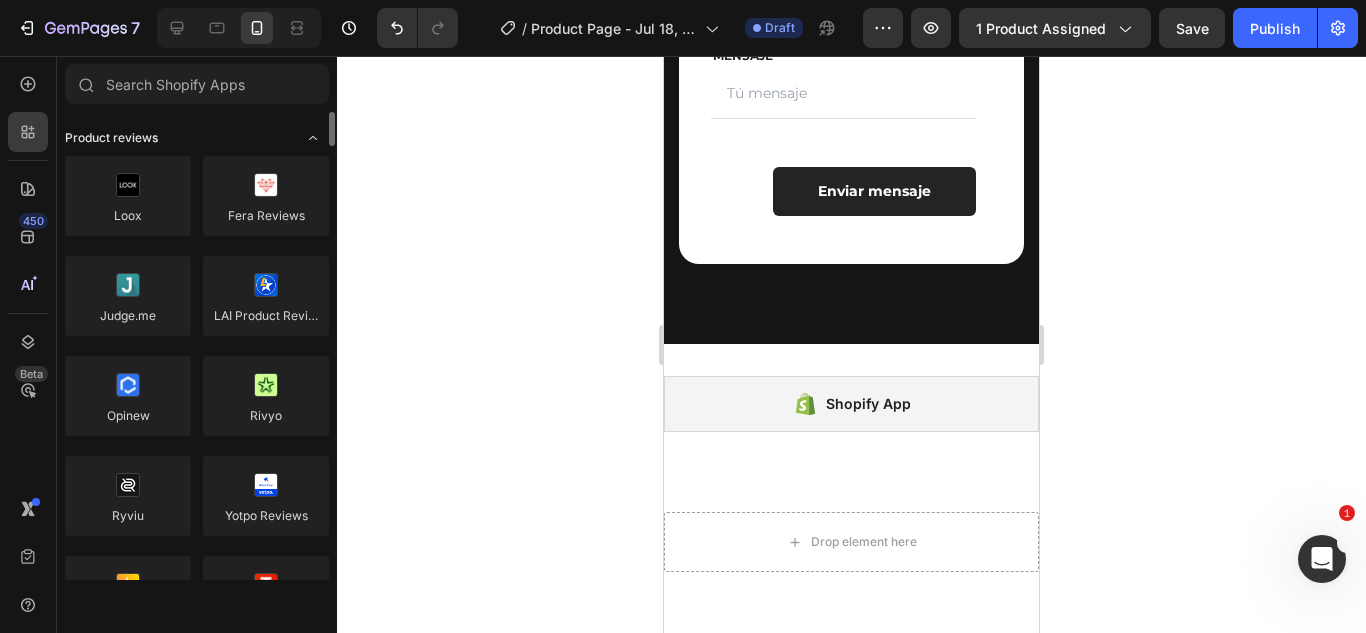 click on "Product reviews" 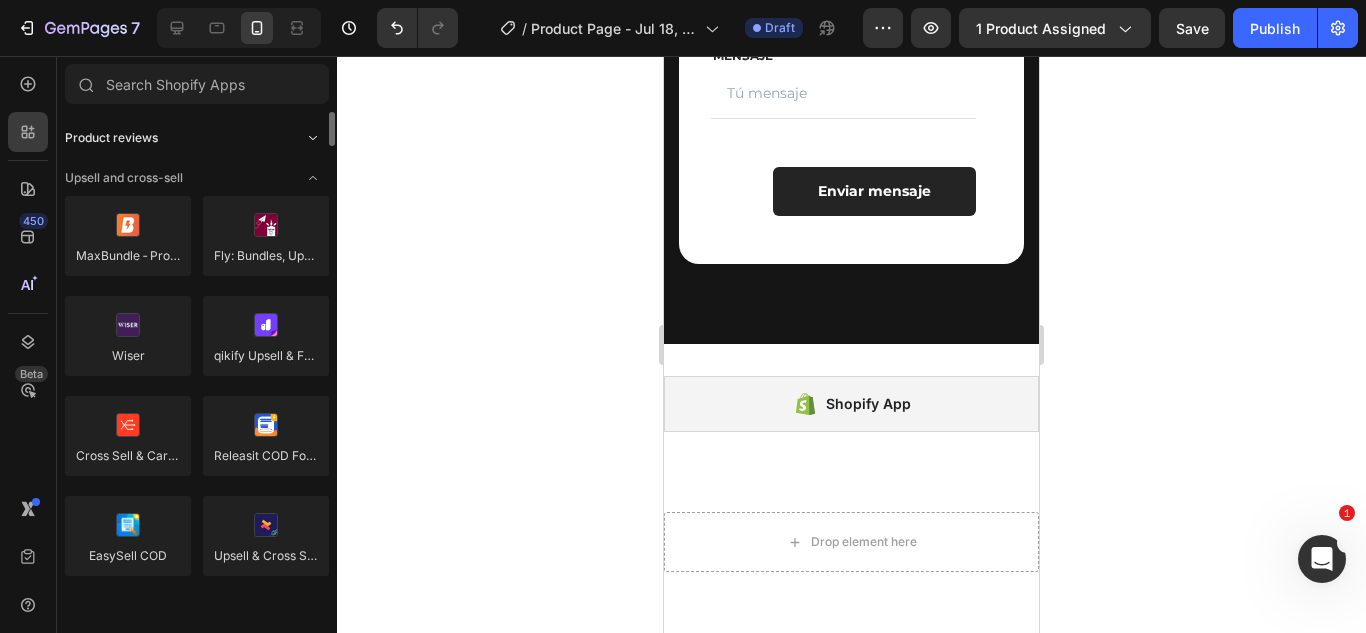 click on "Product reviews" 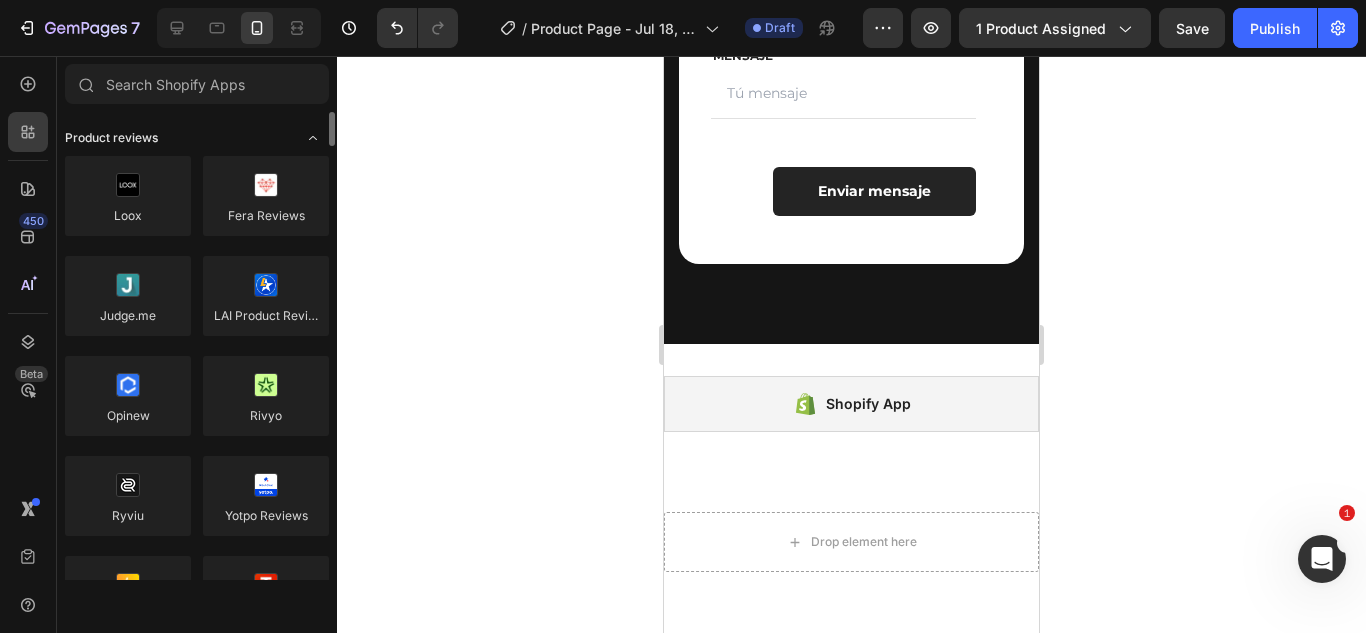click on "Product reviews" 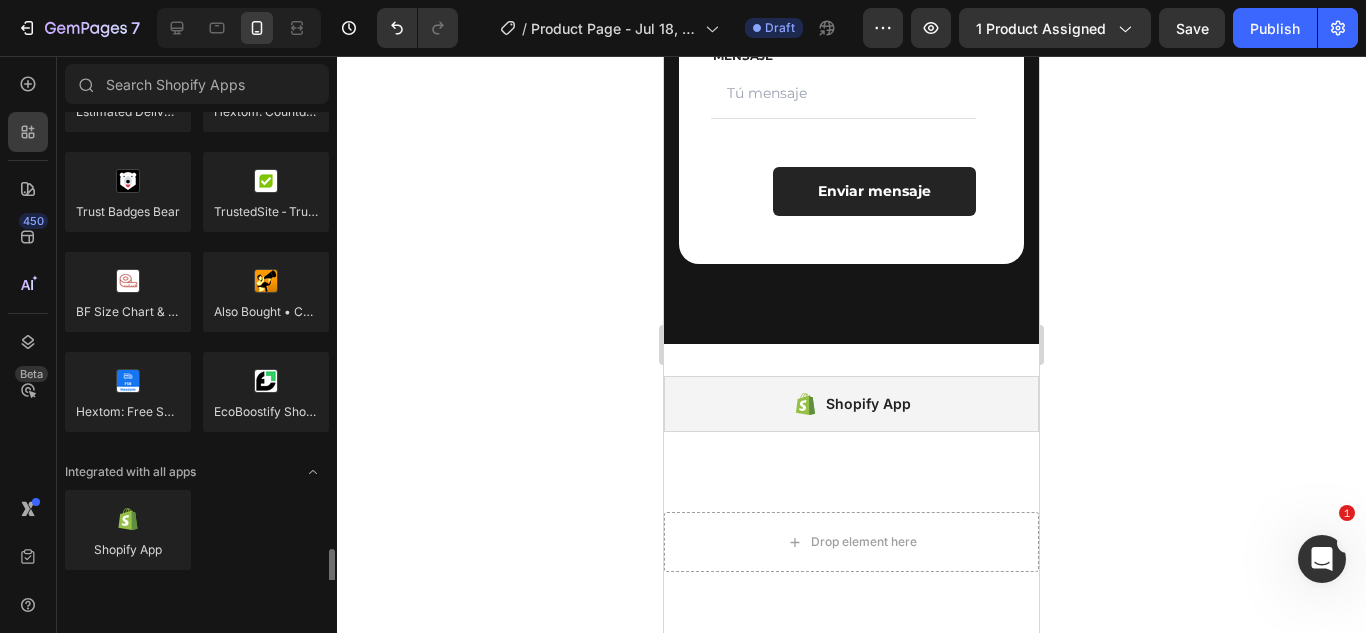 scroll, scrollTop: 5048, scrollLeft: 0, axis: vertical 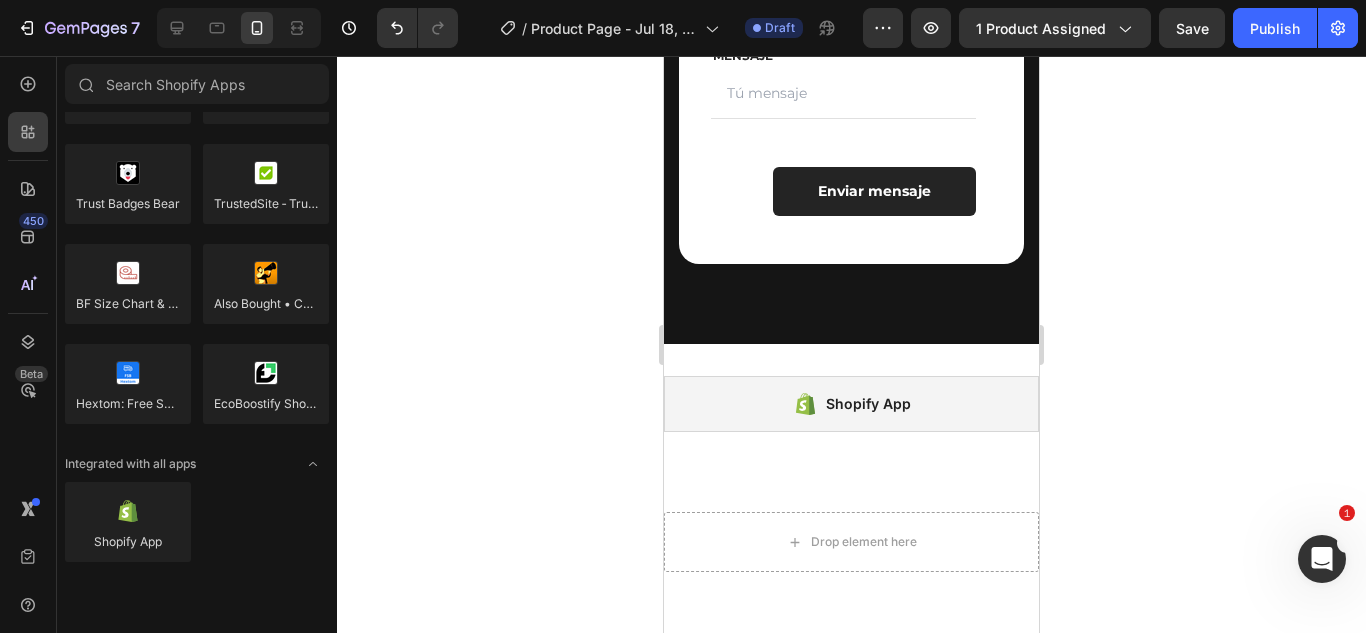 click 